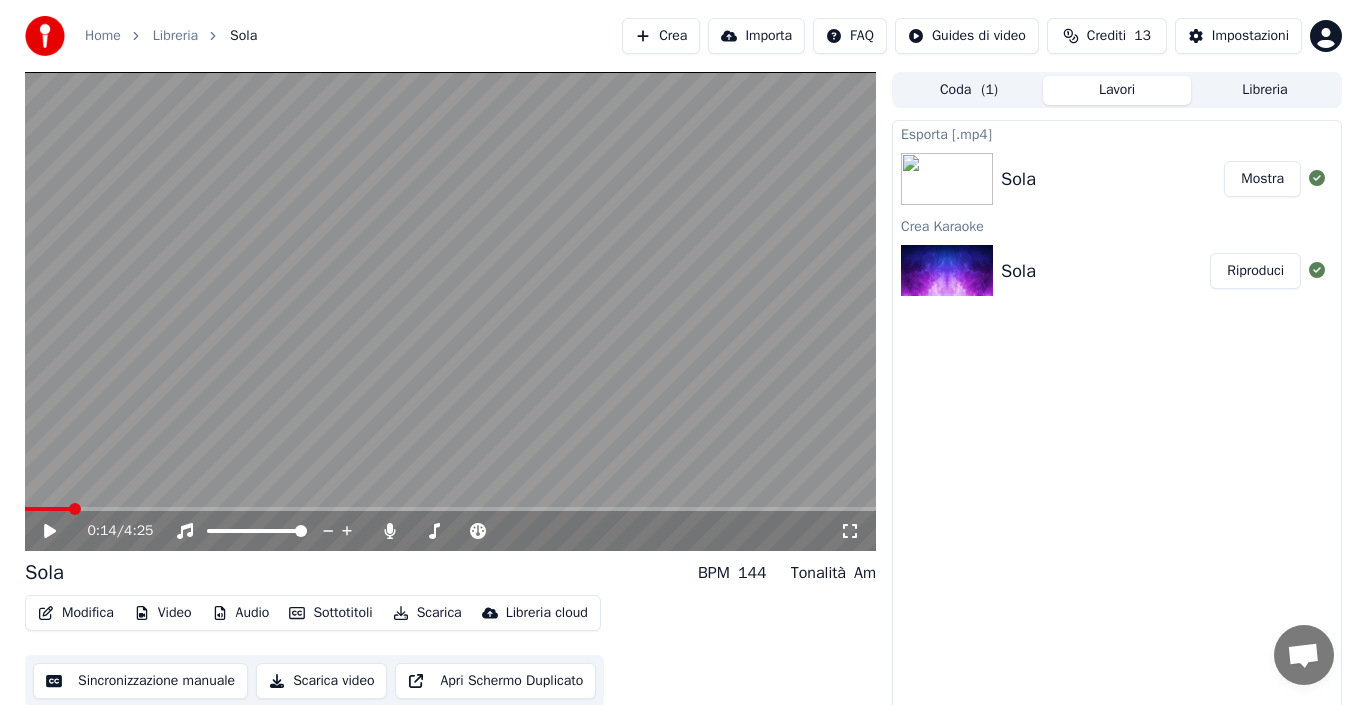 scroll, scrollTop: 0, scrollLeft: 0, axis: both 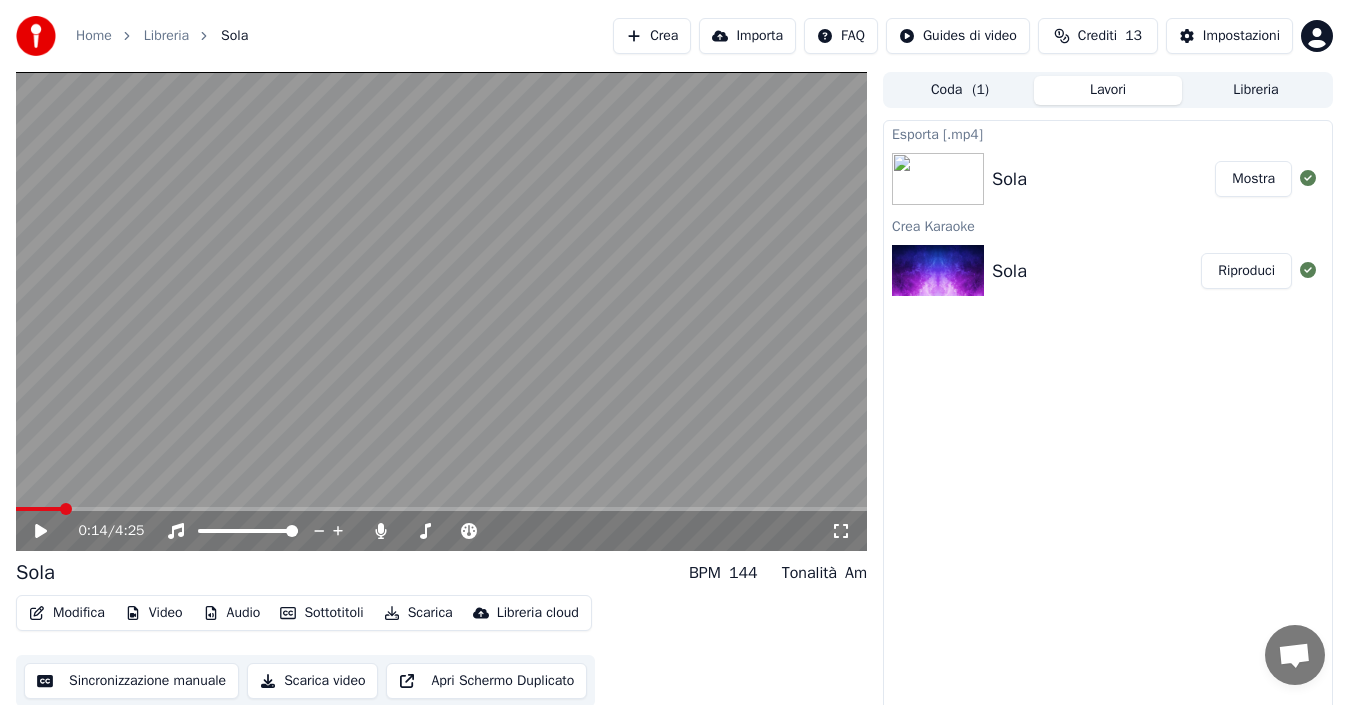 click 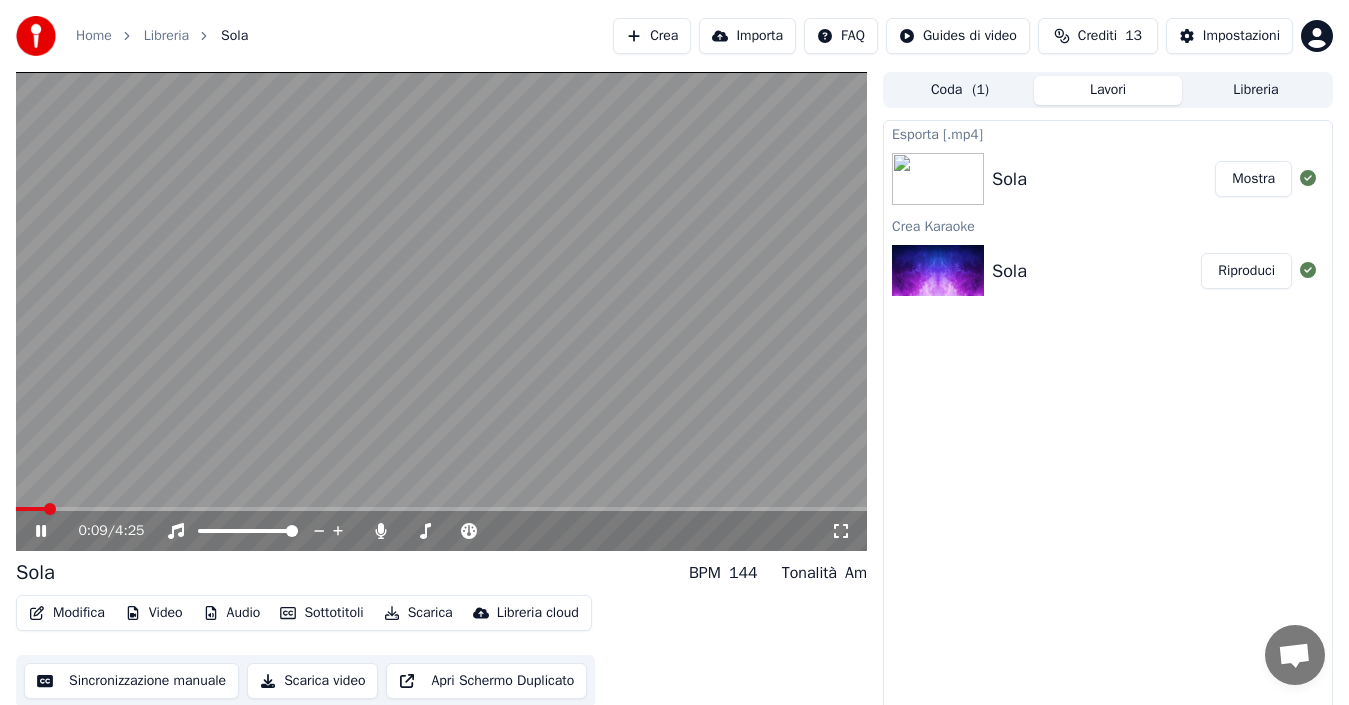click at bounding box center (30, 509) 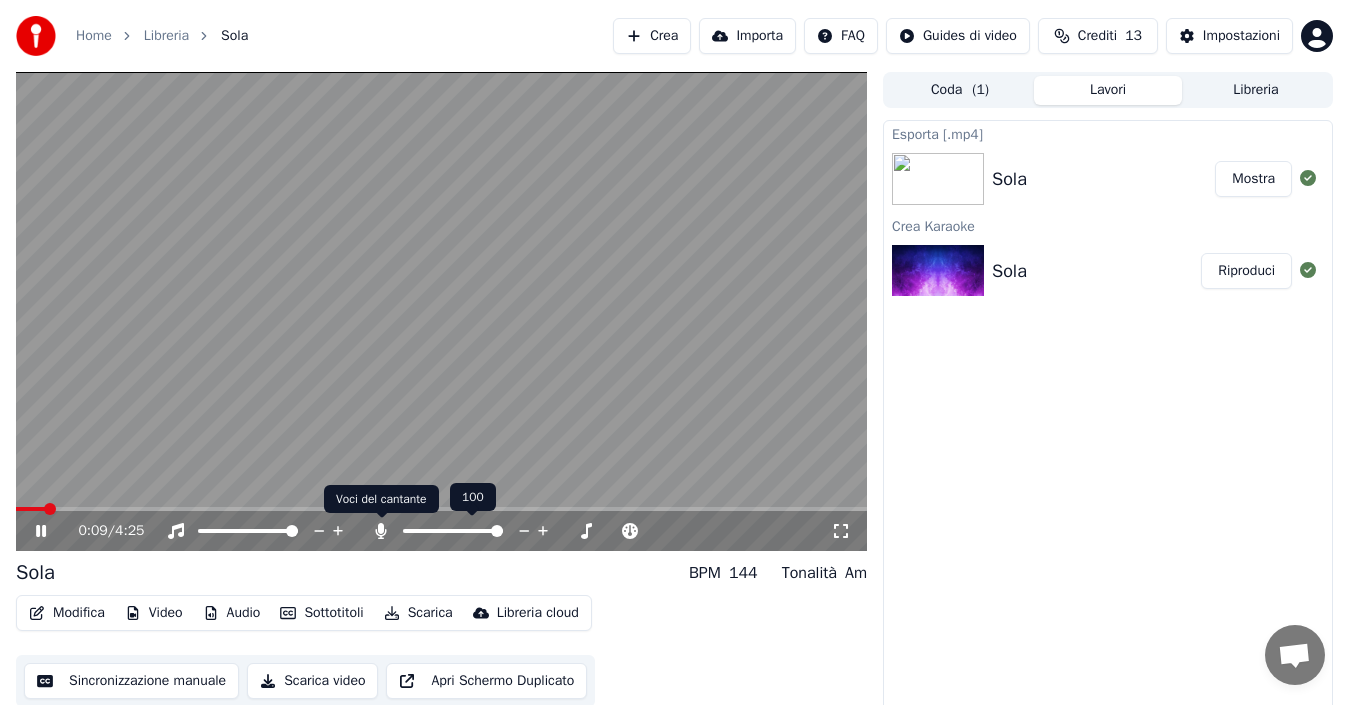 click 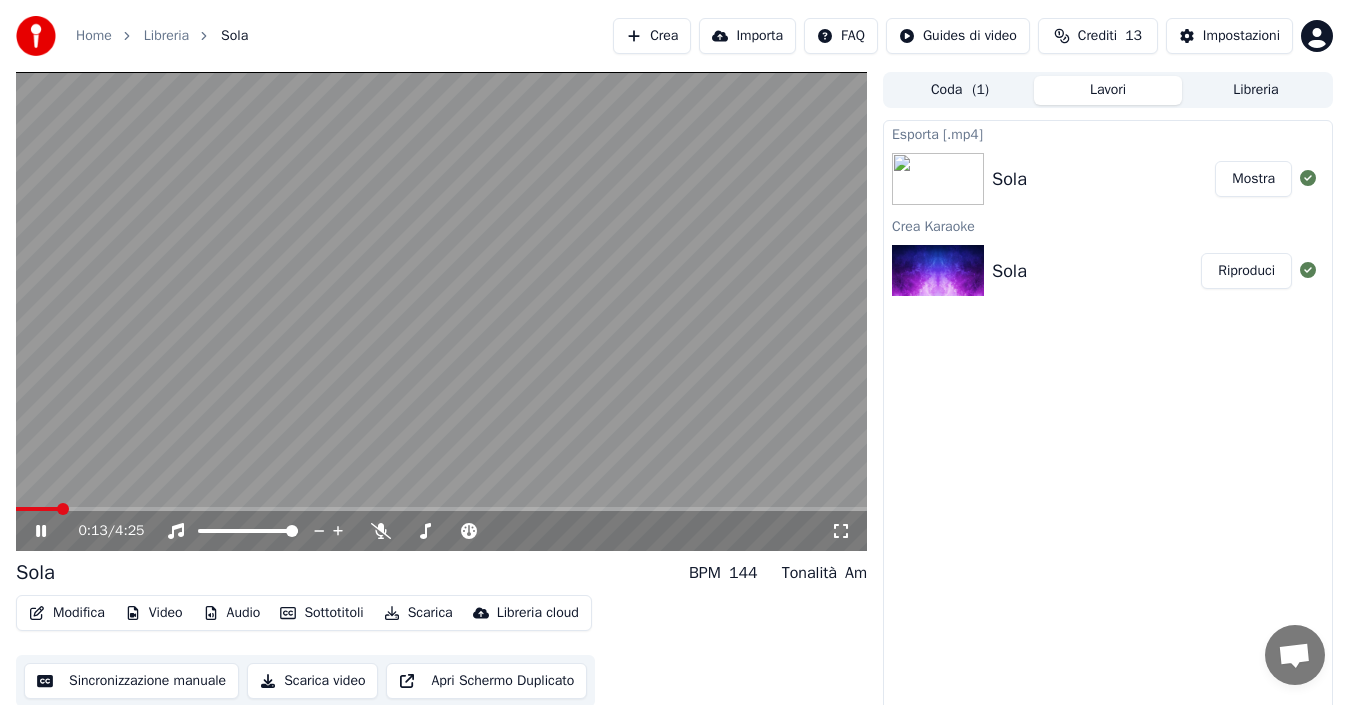 click at bounding box center [37, 509] 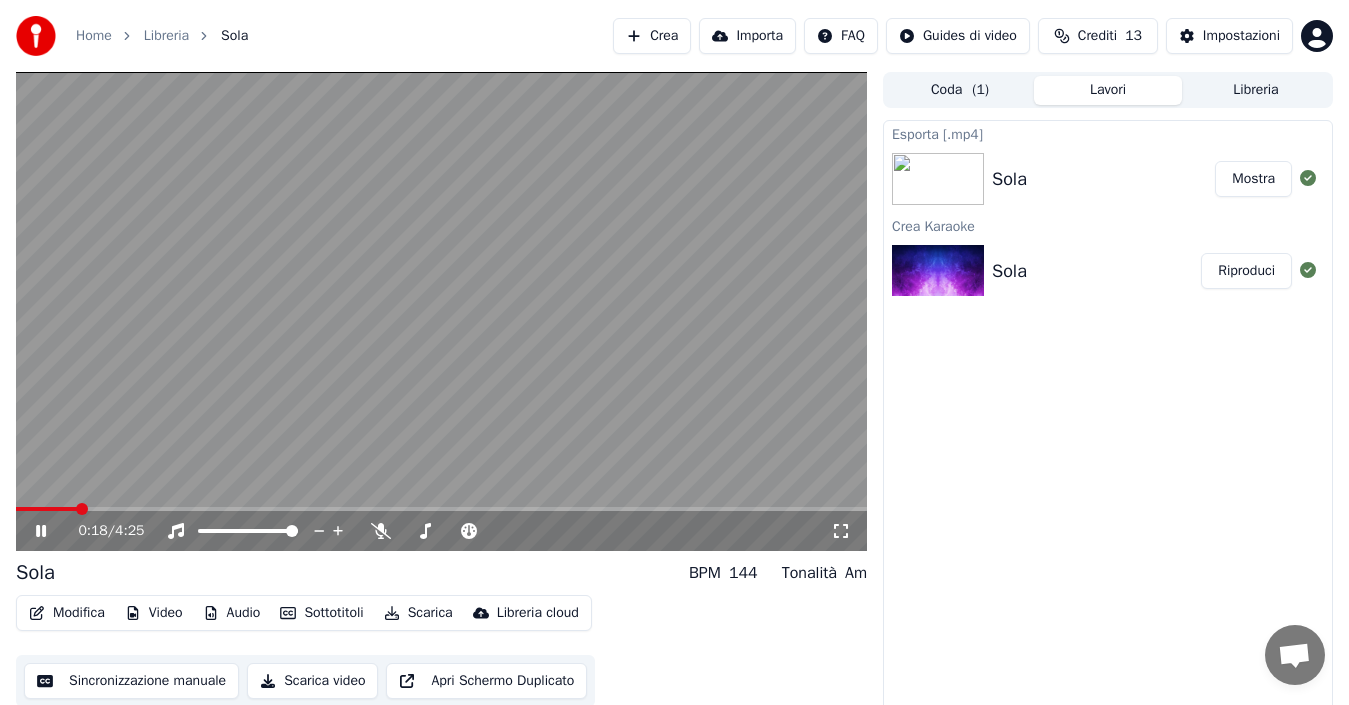 click at bounding box center (441, 311) 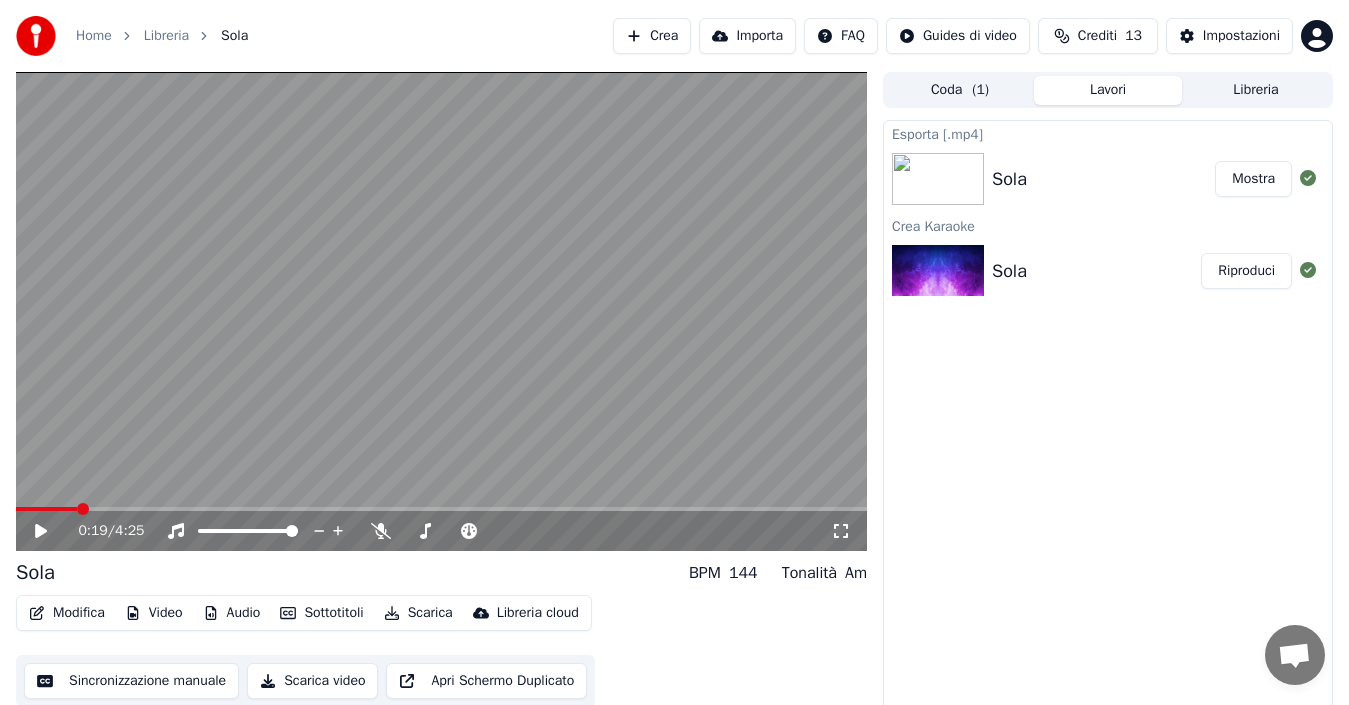 click at bounding box center (46, 509) 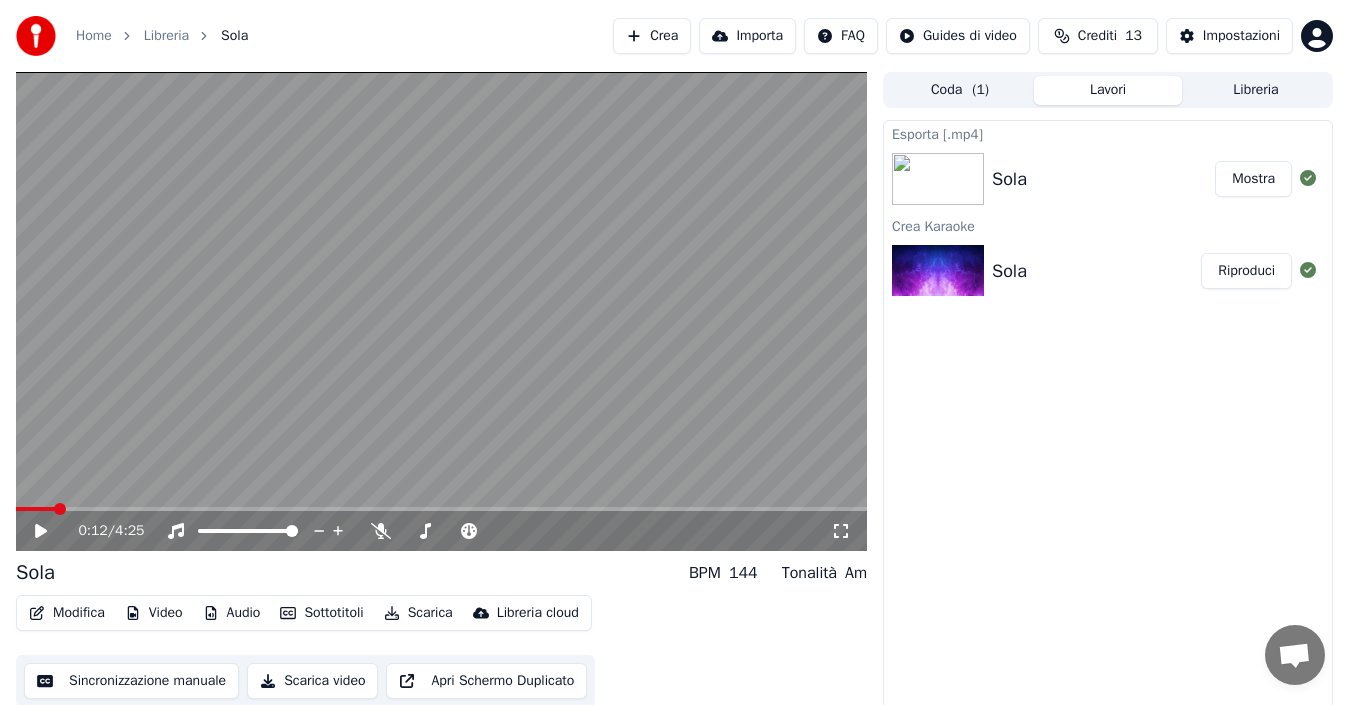 click 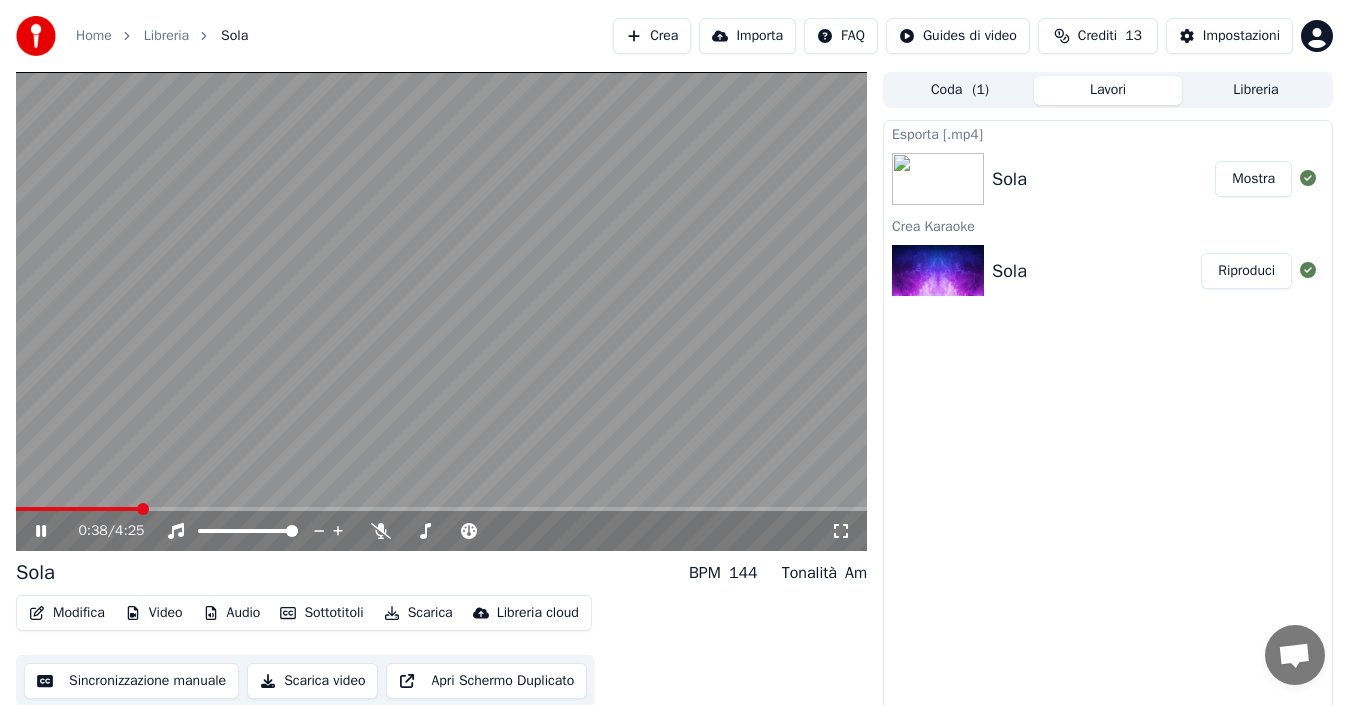 click at bounding box center [77, 509] 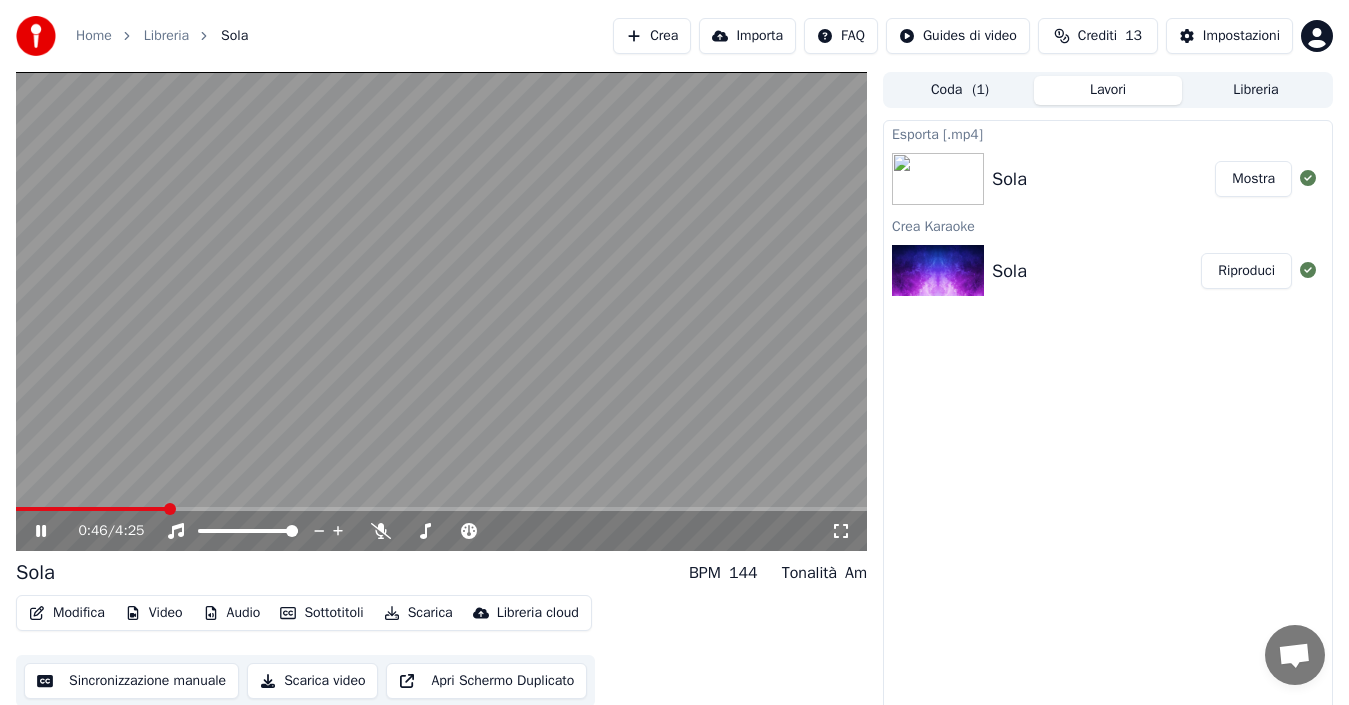 click 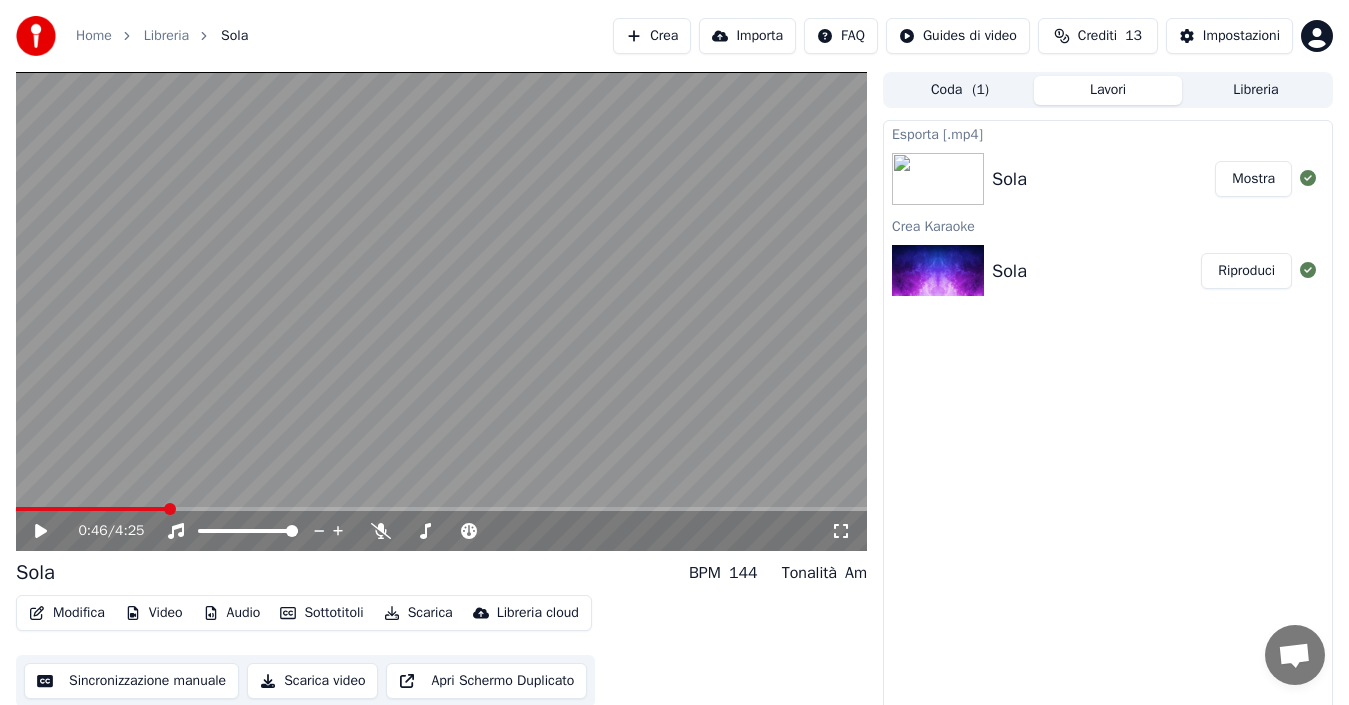 click at bounding box center [441, 311] 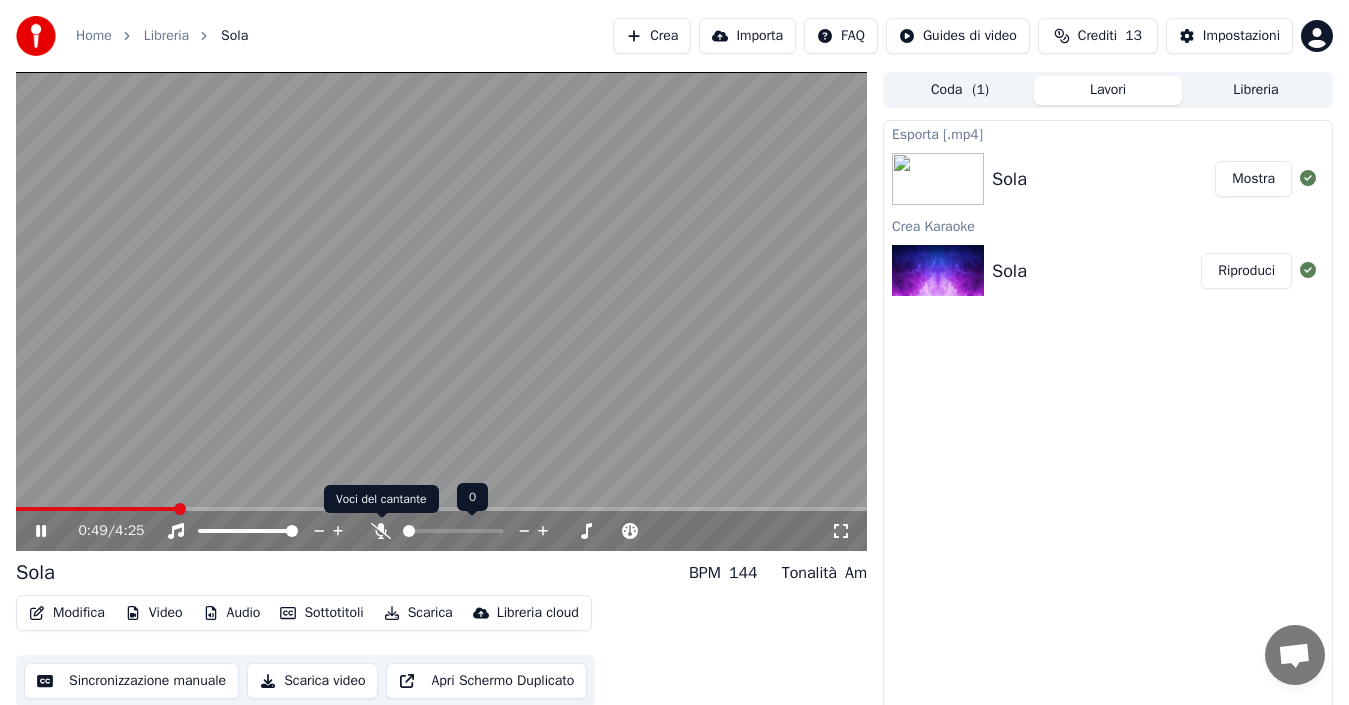 click 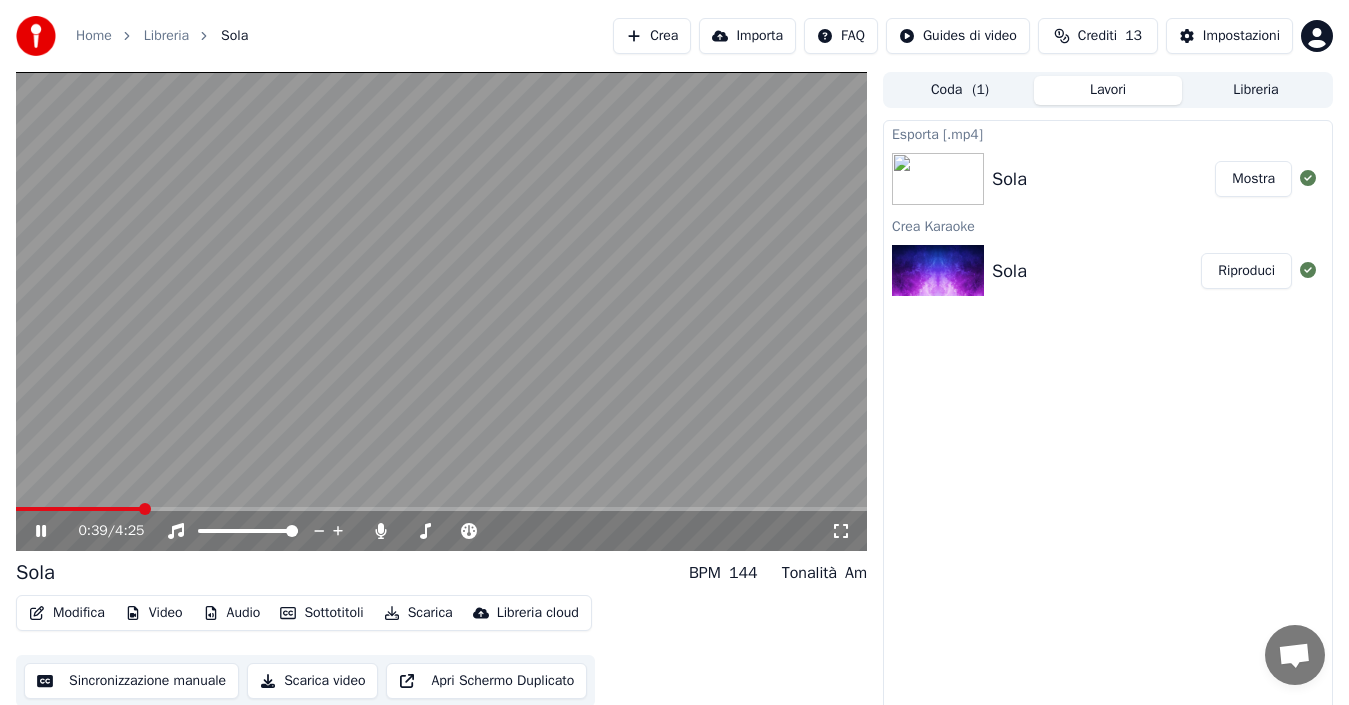 click at bounding box center [78, 509] 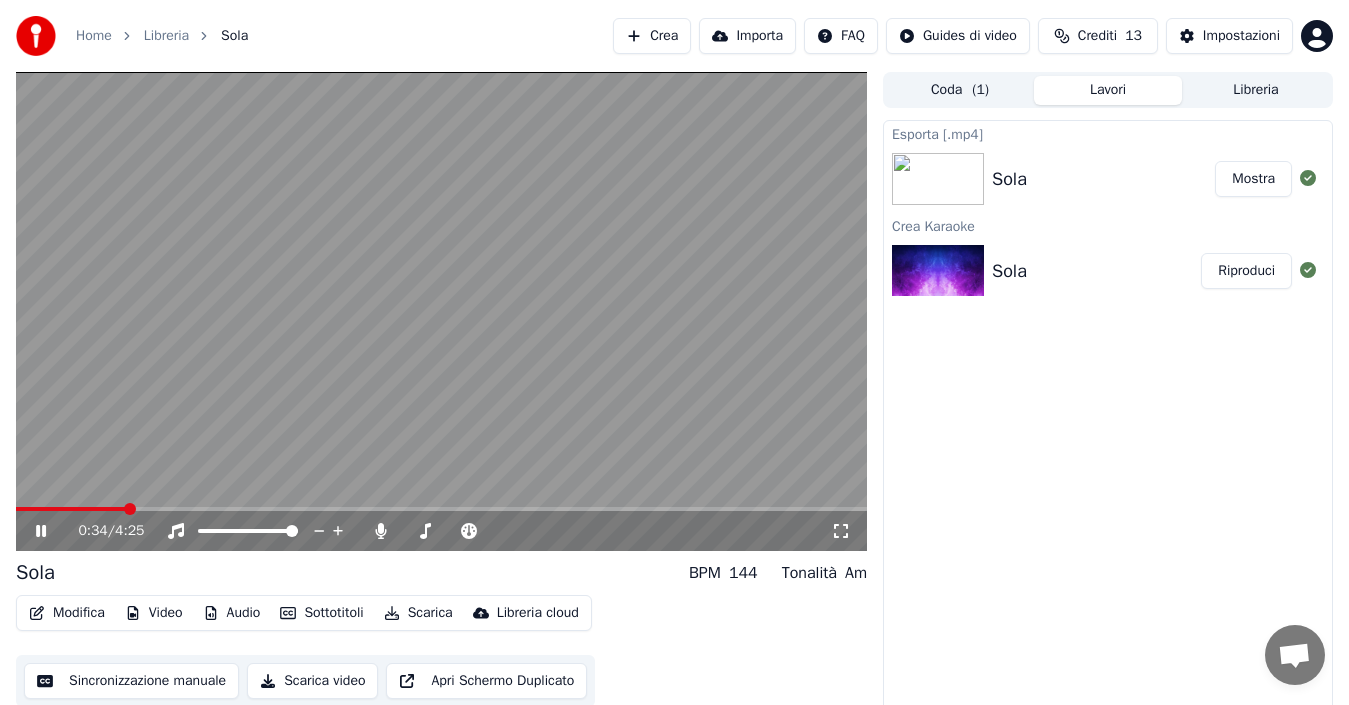 click at bounding box center [70, 509] 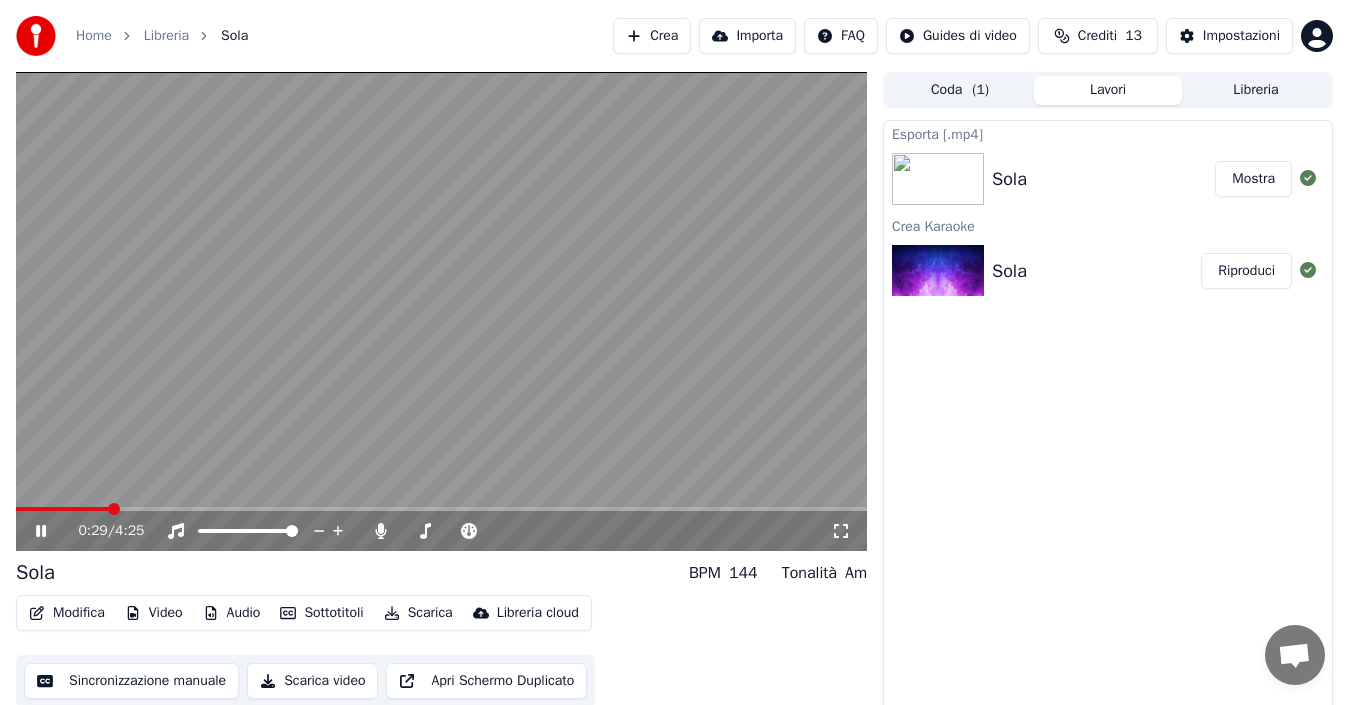 click at bounding box center [62, 509] 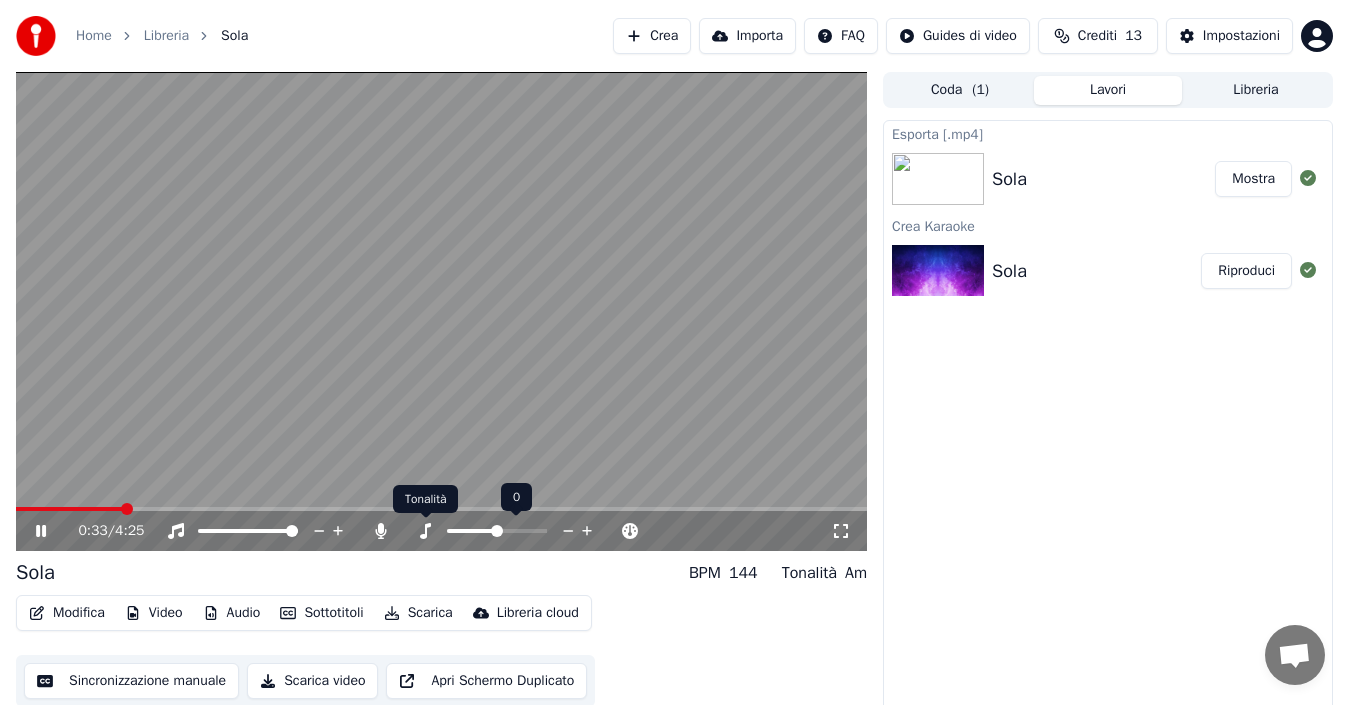 click 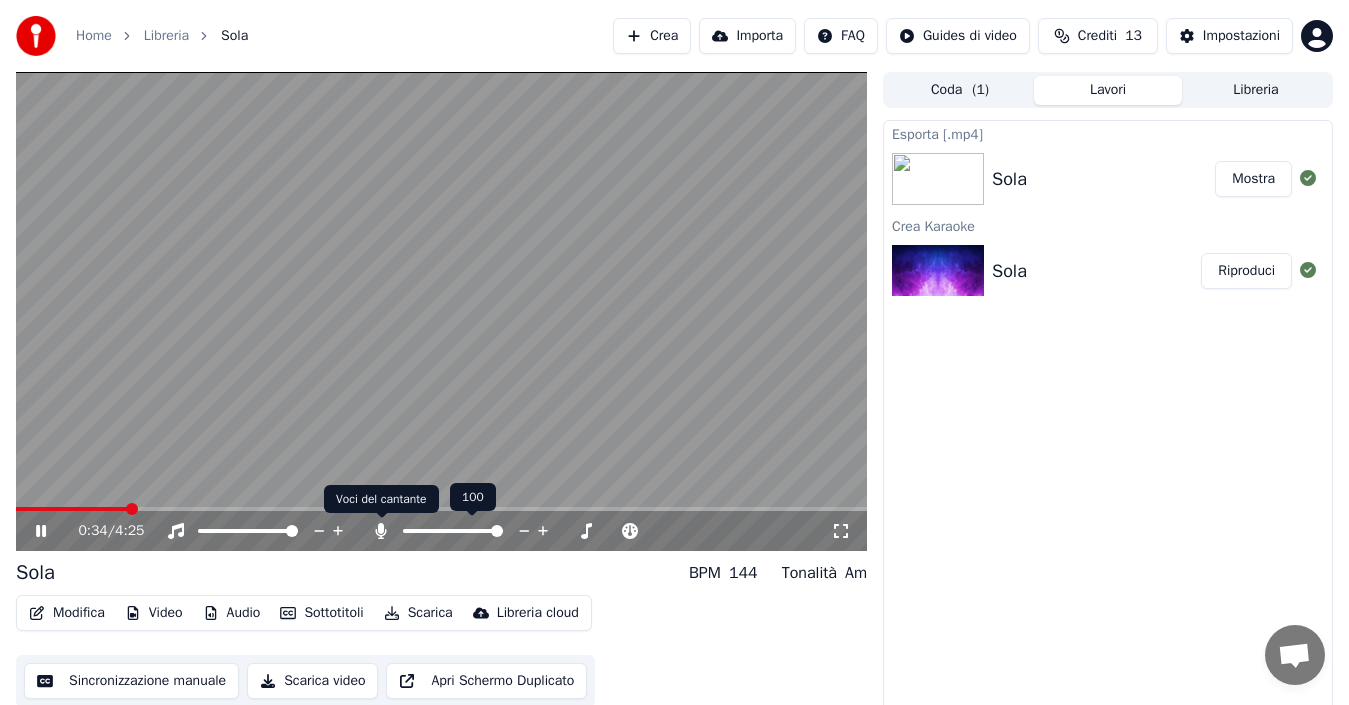 click 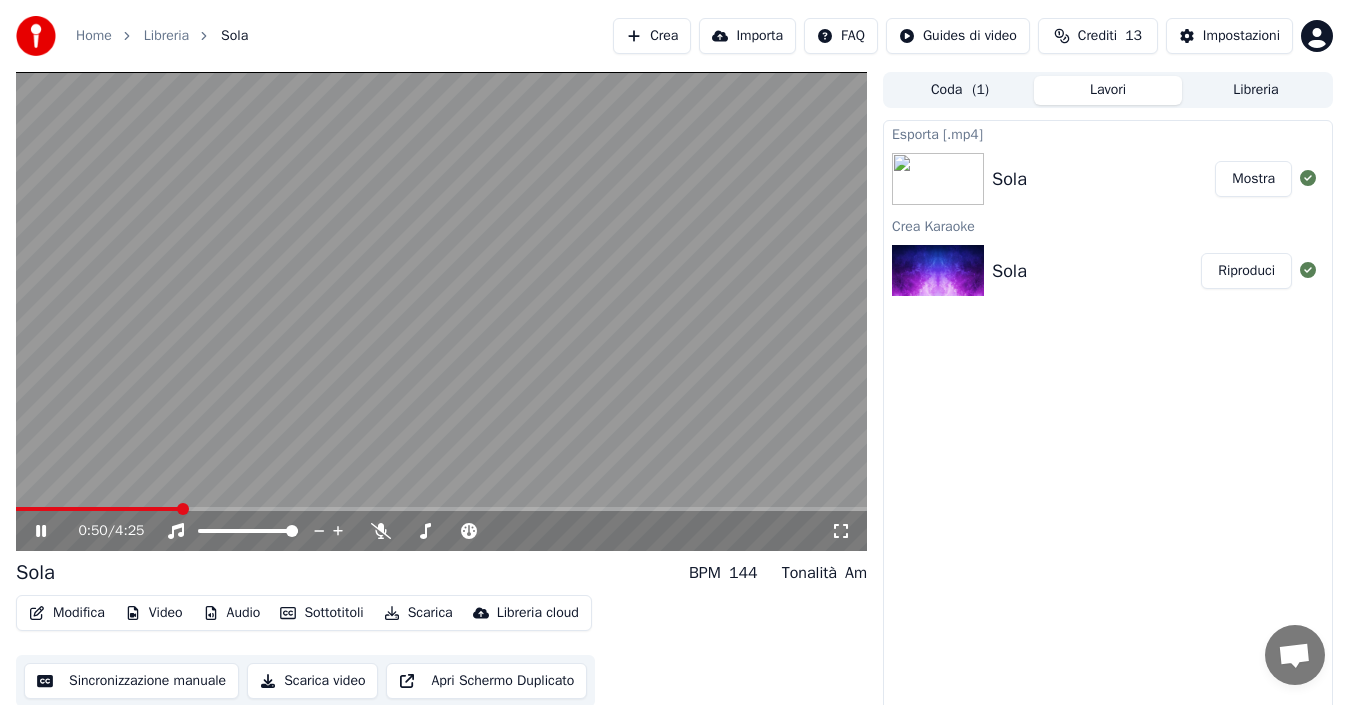 click at bounding box center [441, 311] 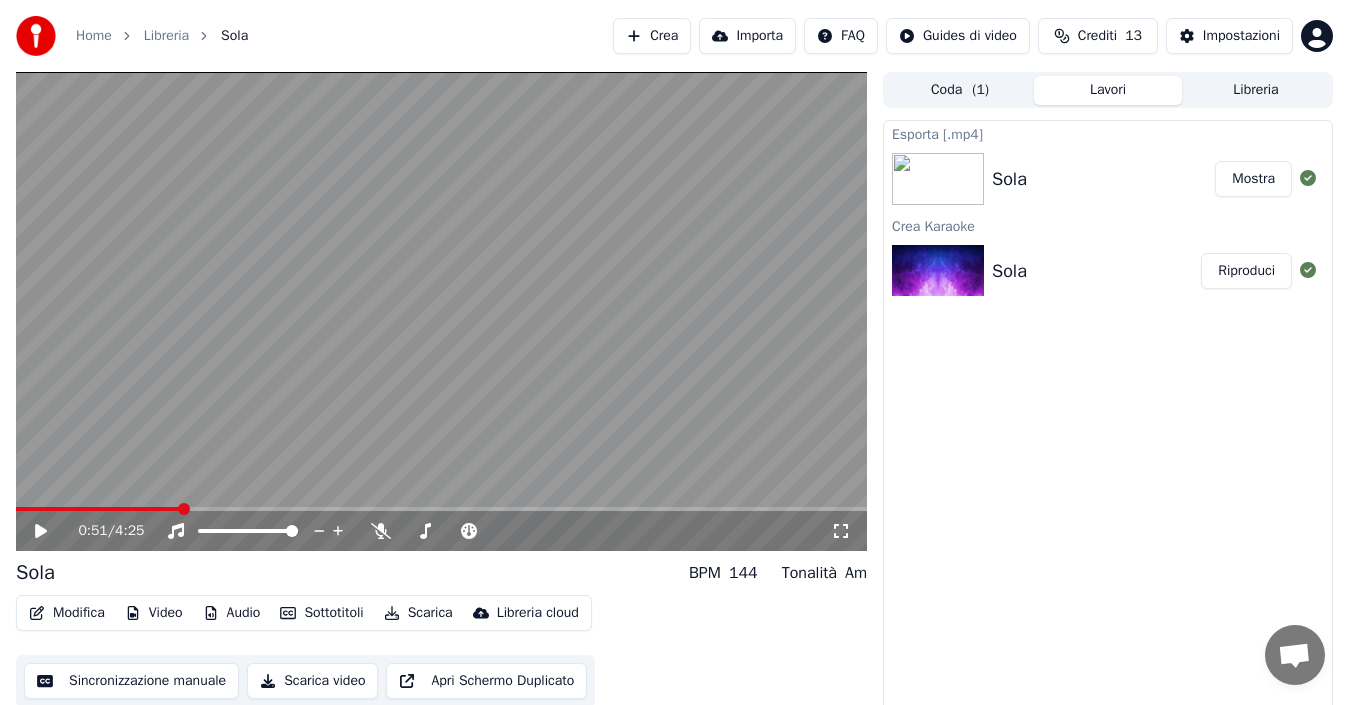 click at bounding box center [441, 311] 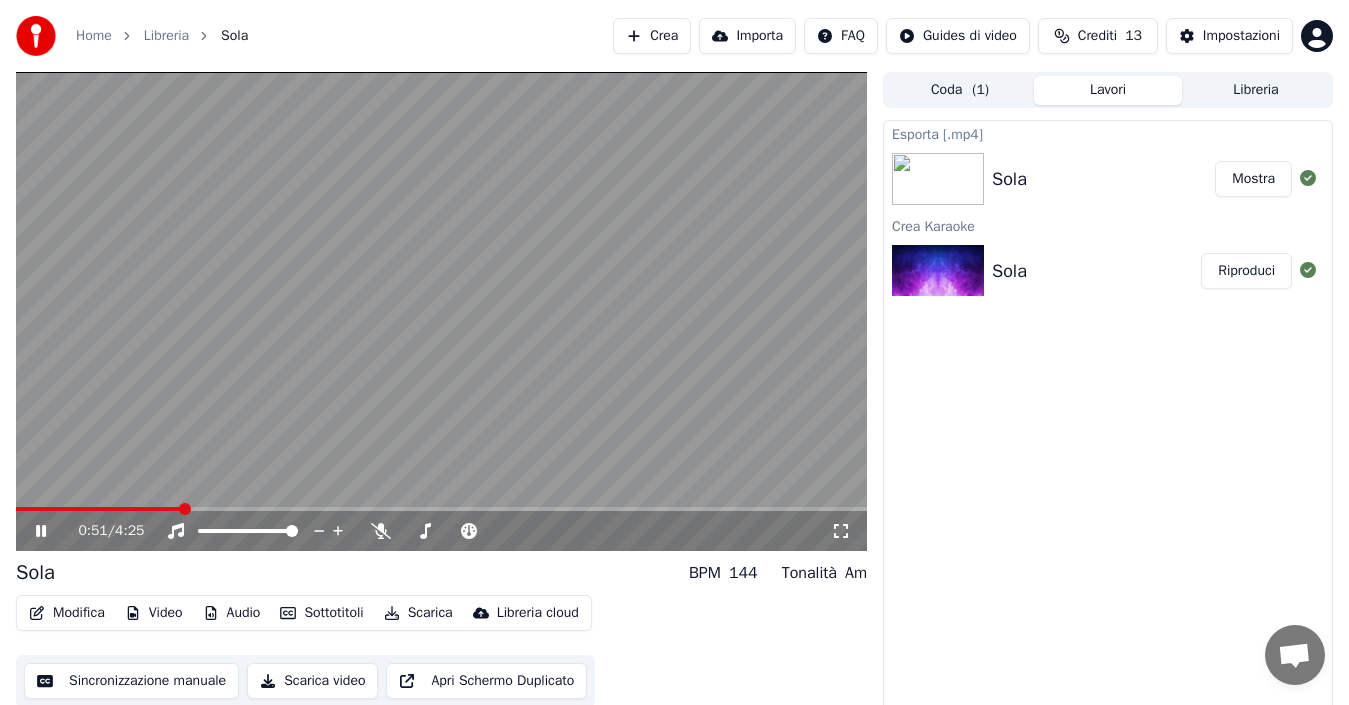 click on "0:51  /  4:25" at bounding box center [441, 531] 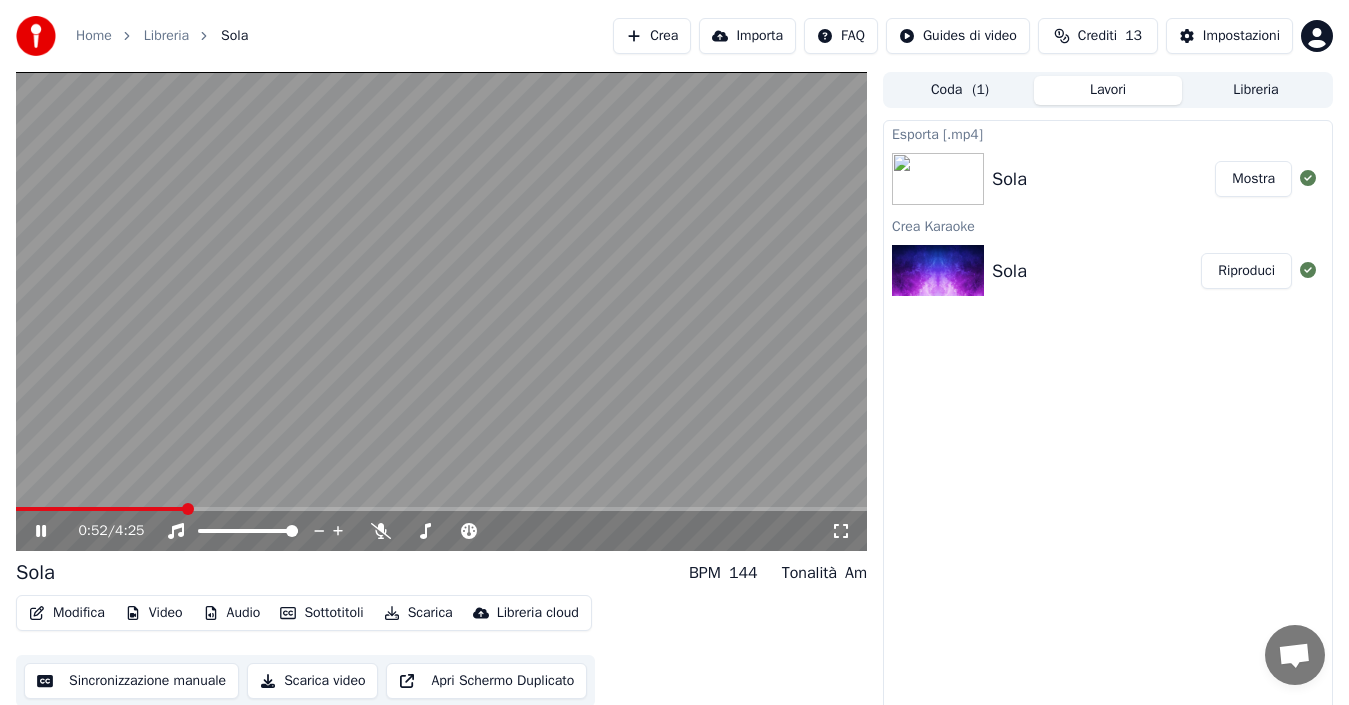 click at bounding box center [100, 509] 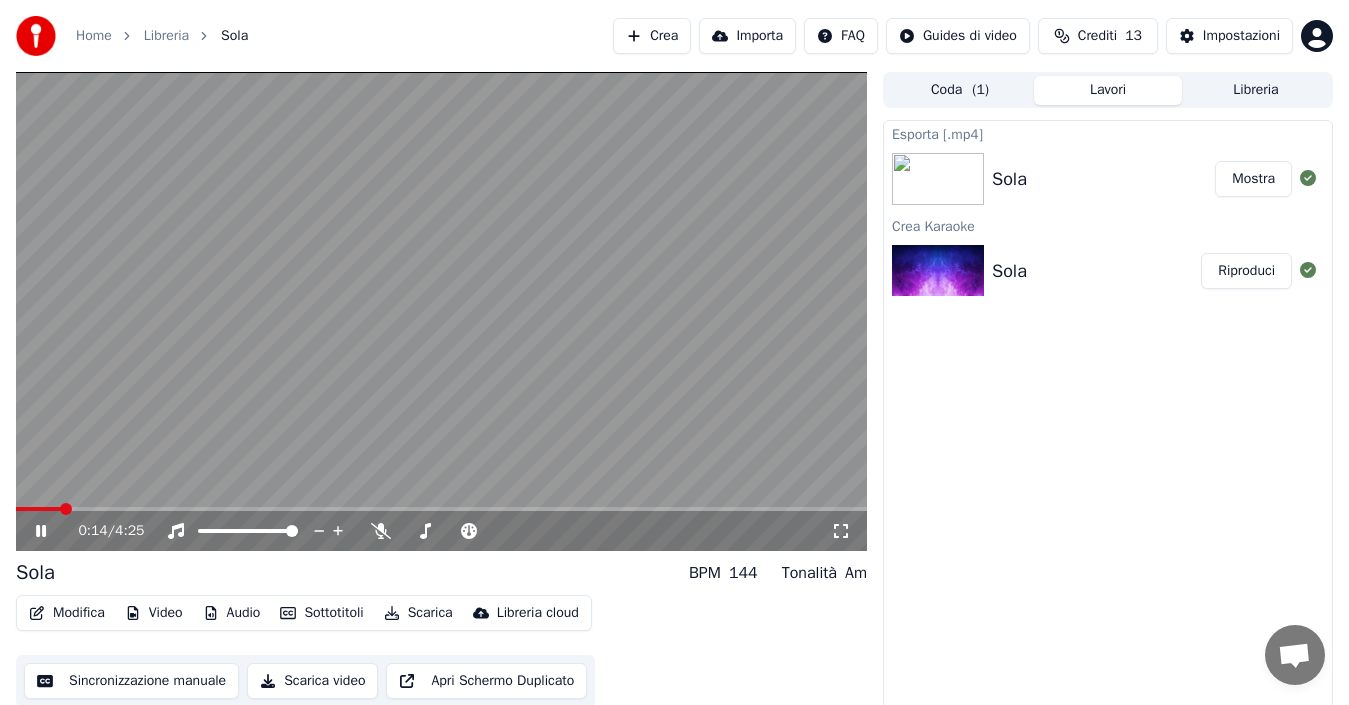 click at bounding box center (38, 509) 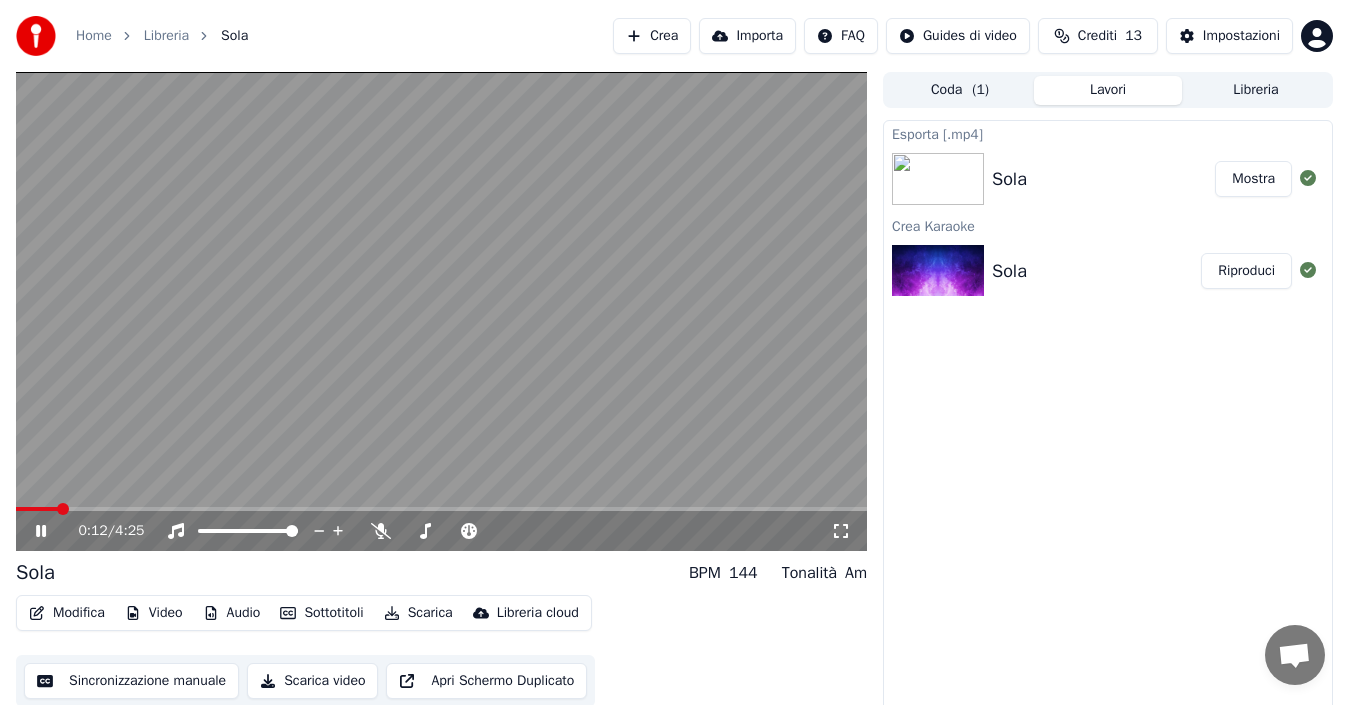 click at bounding box center [37, 509] 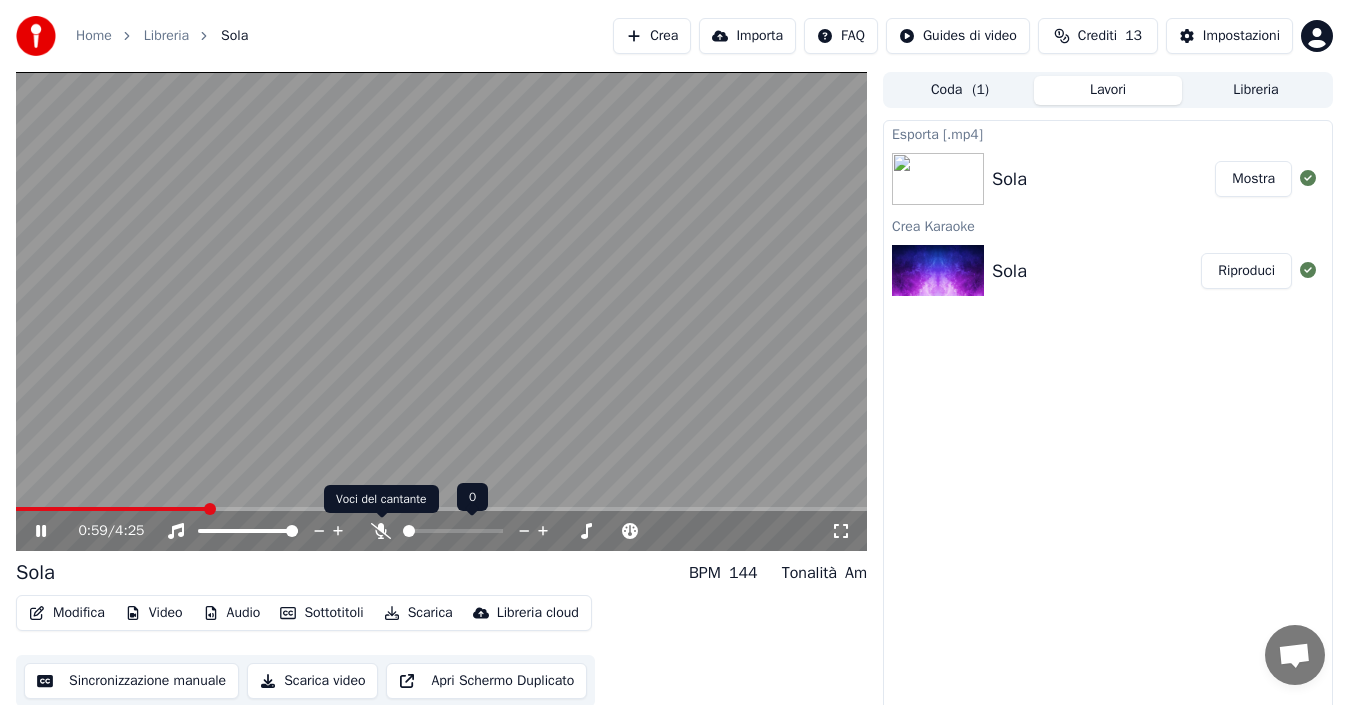 click 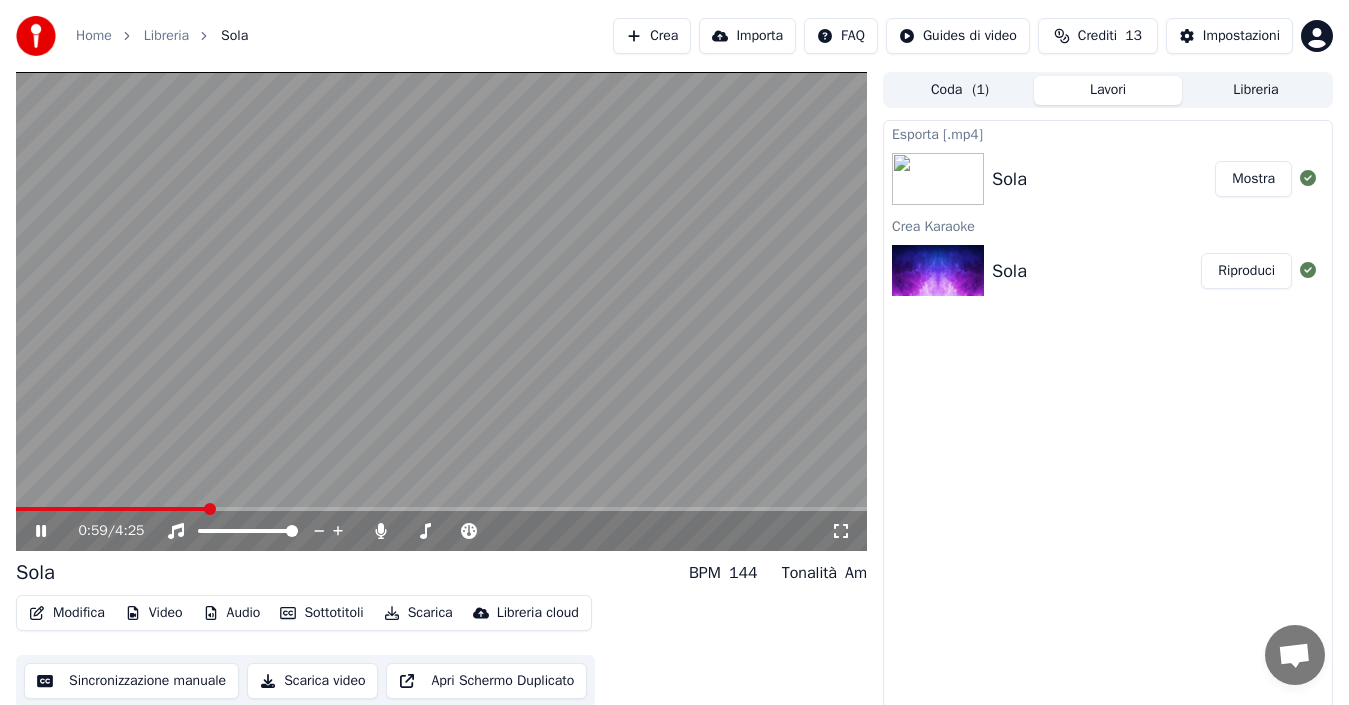 click at bounding box center [441, 311] 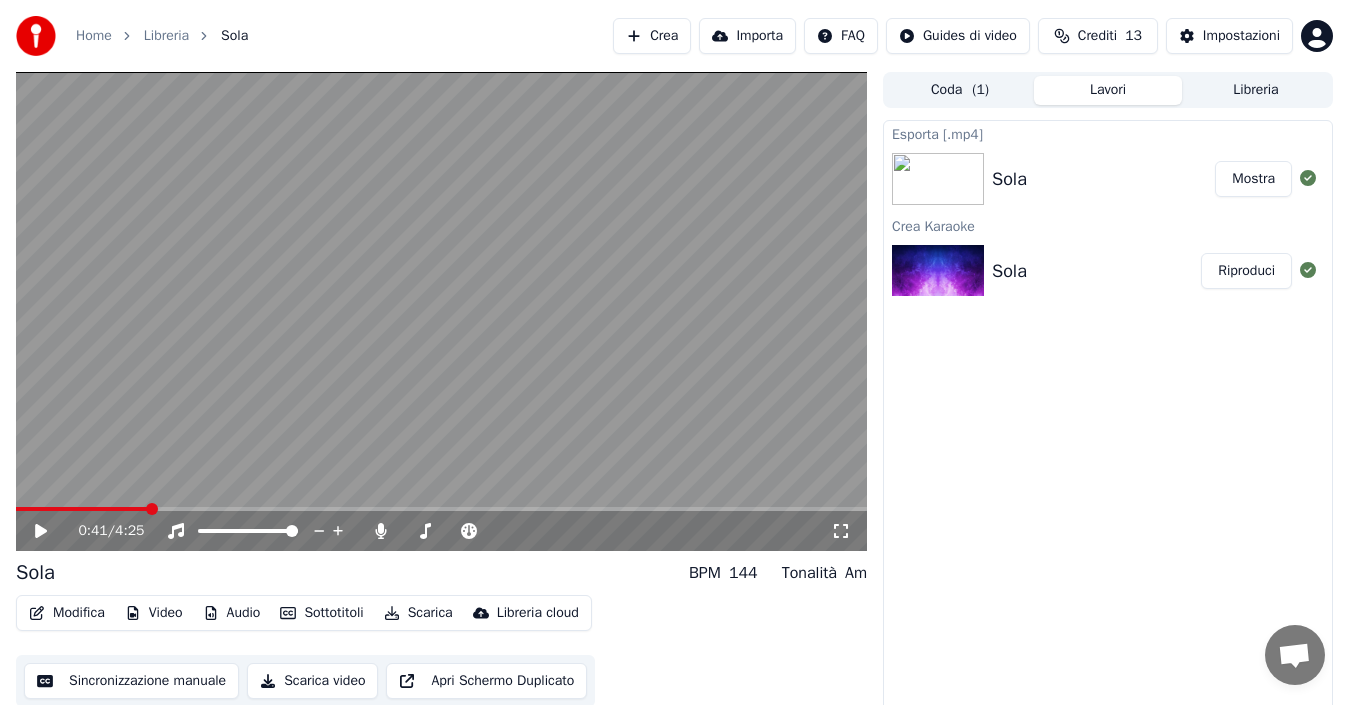 click at bounding box center [82, 509] 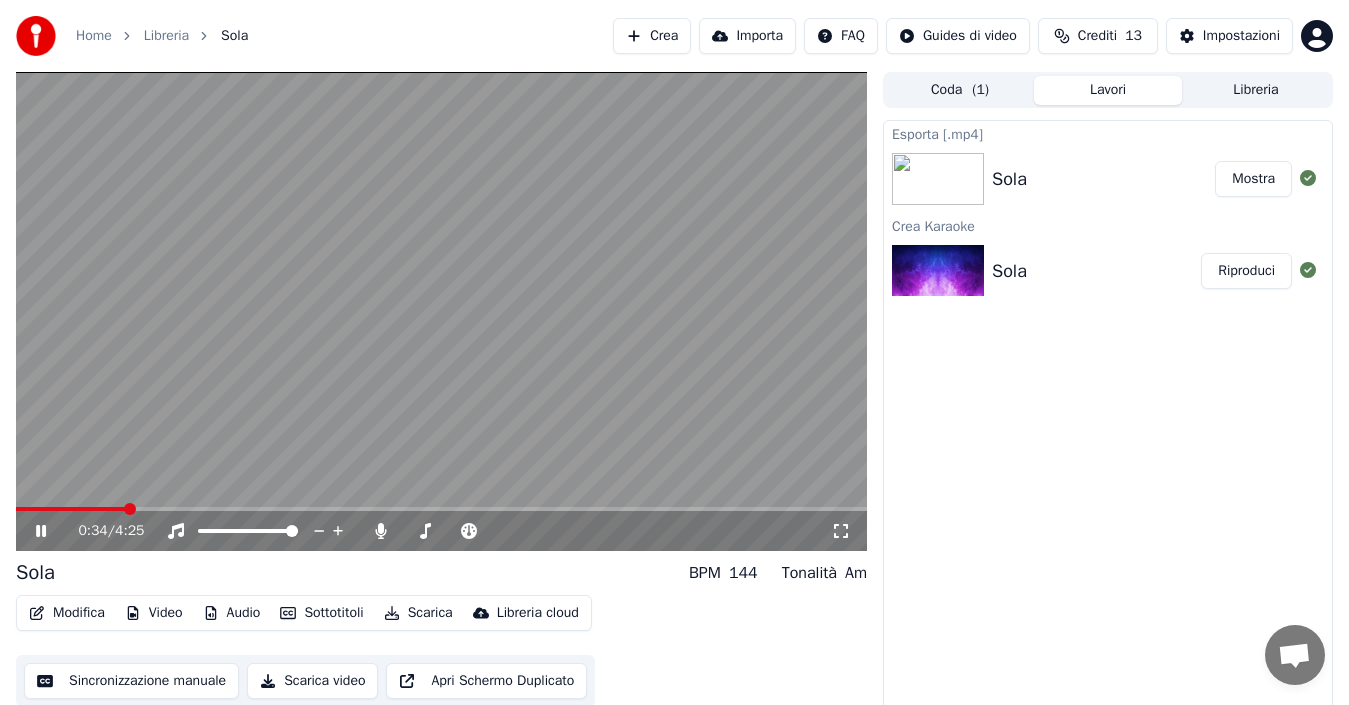 click at bounding box center [130, 509] 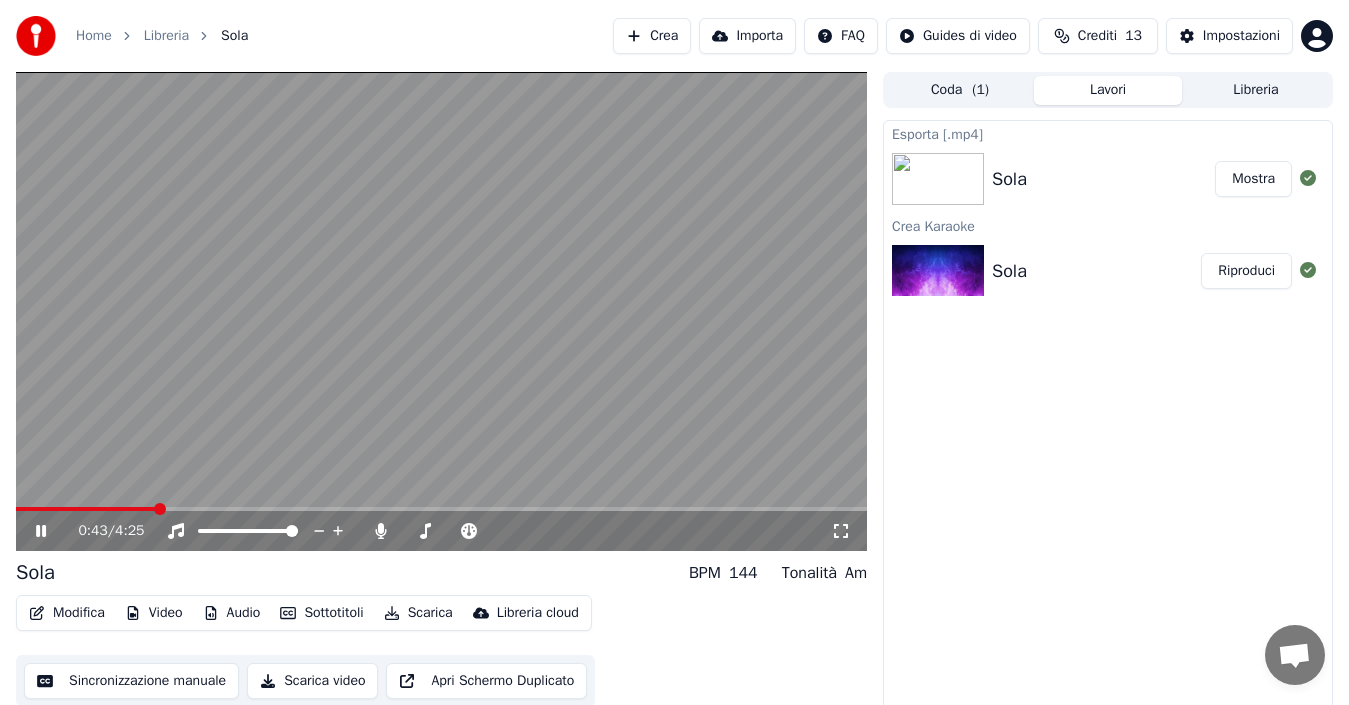 click on "0:43  /  4:25" at bounding box center (441, 531) 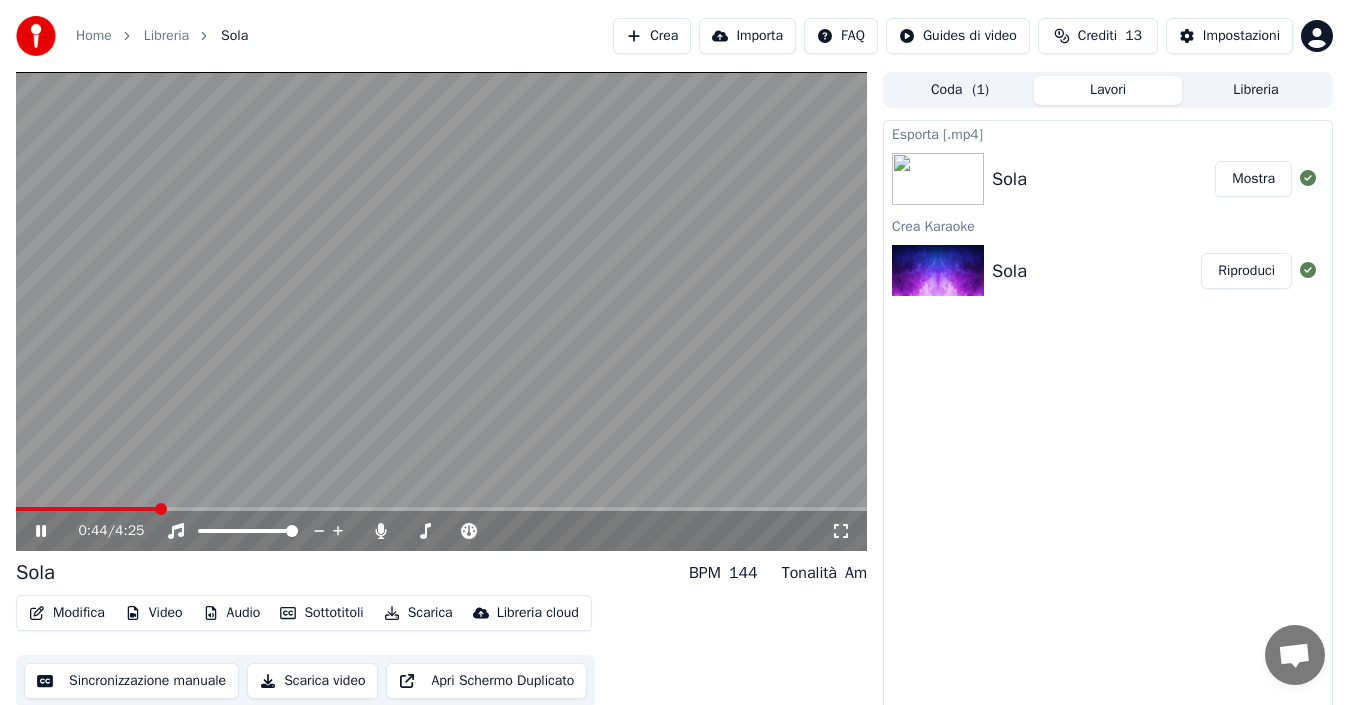 click at bounding box center (441, 311) 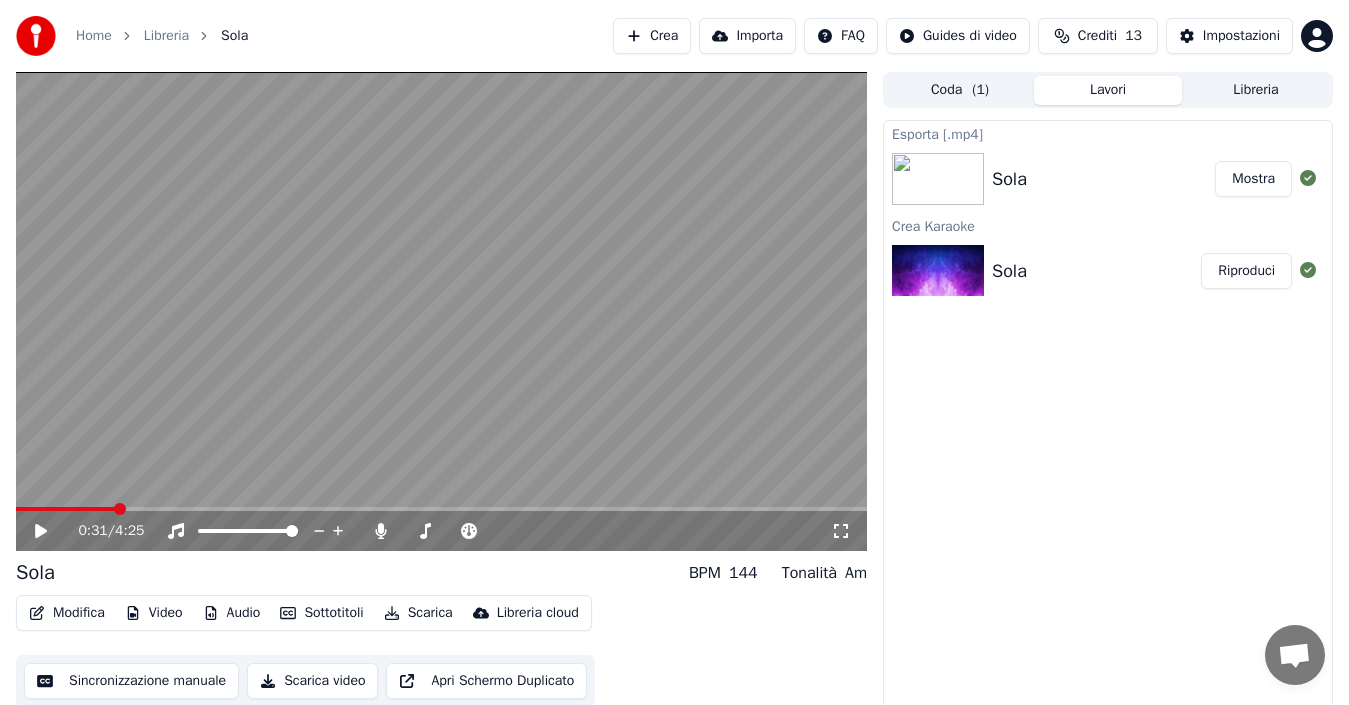 click at bounding box center [66, 509] 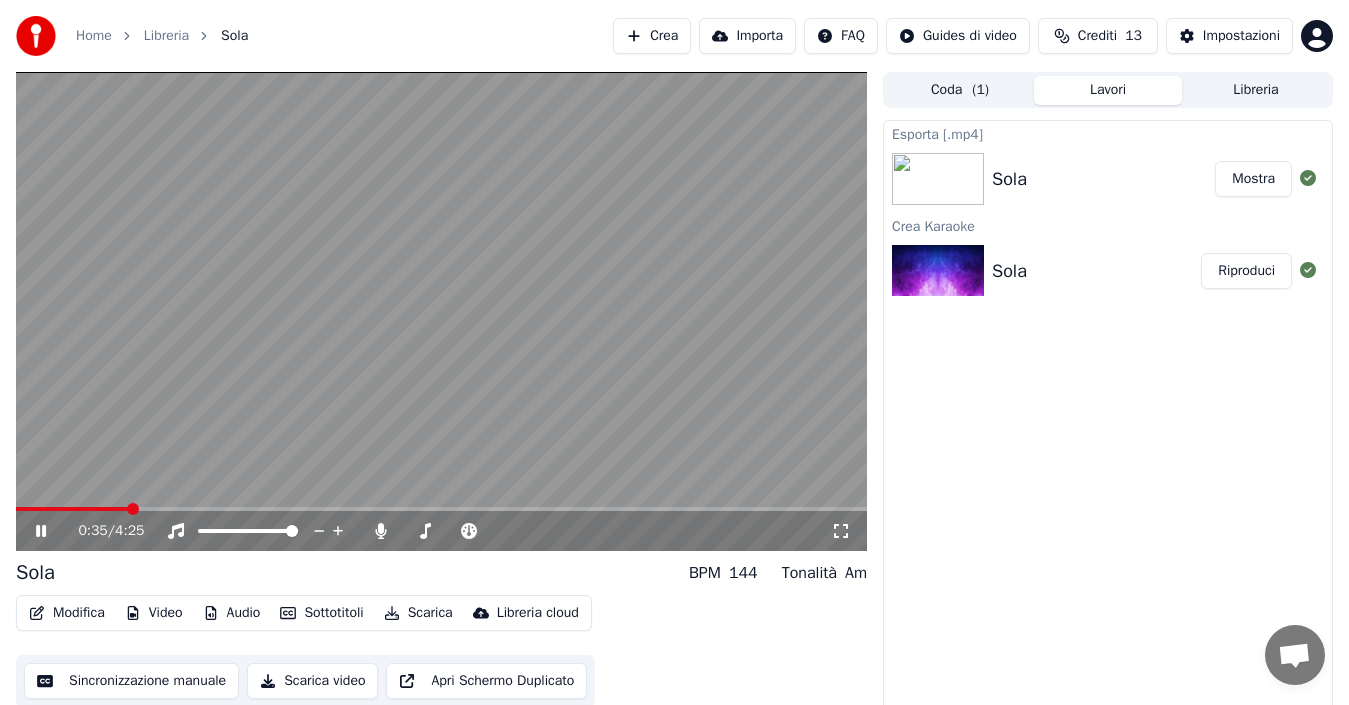 click at bounding box center (72, 509) 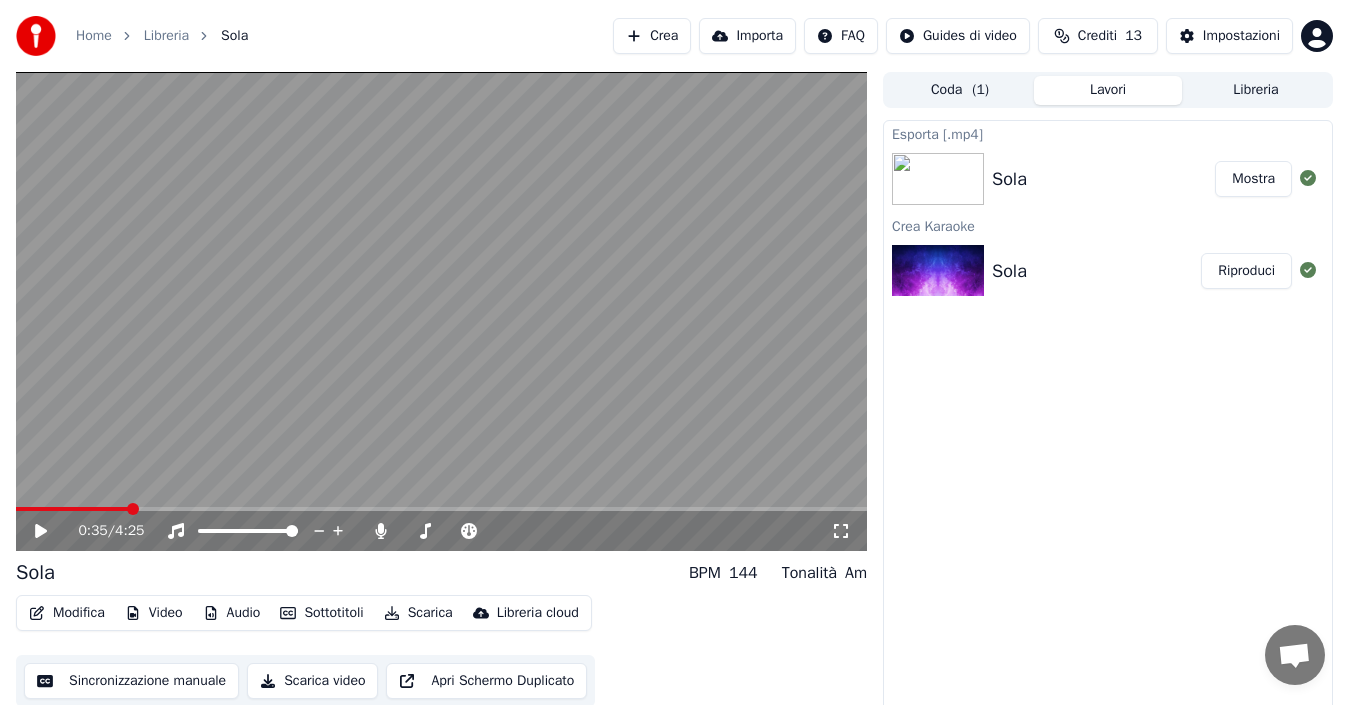 click 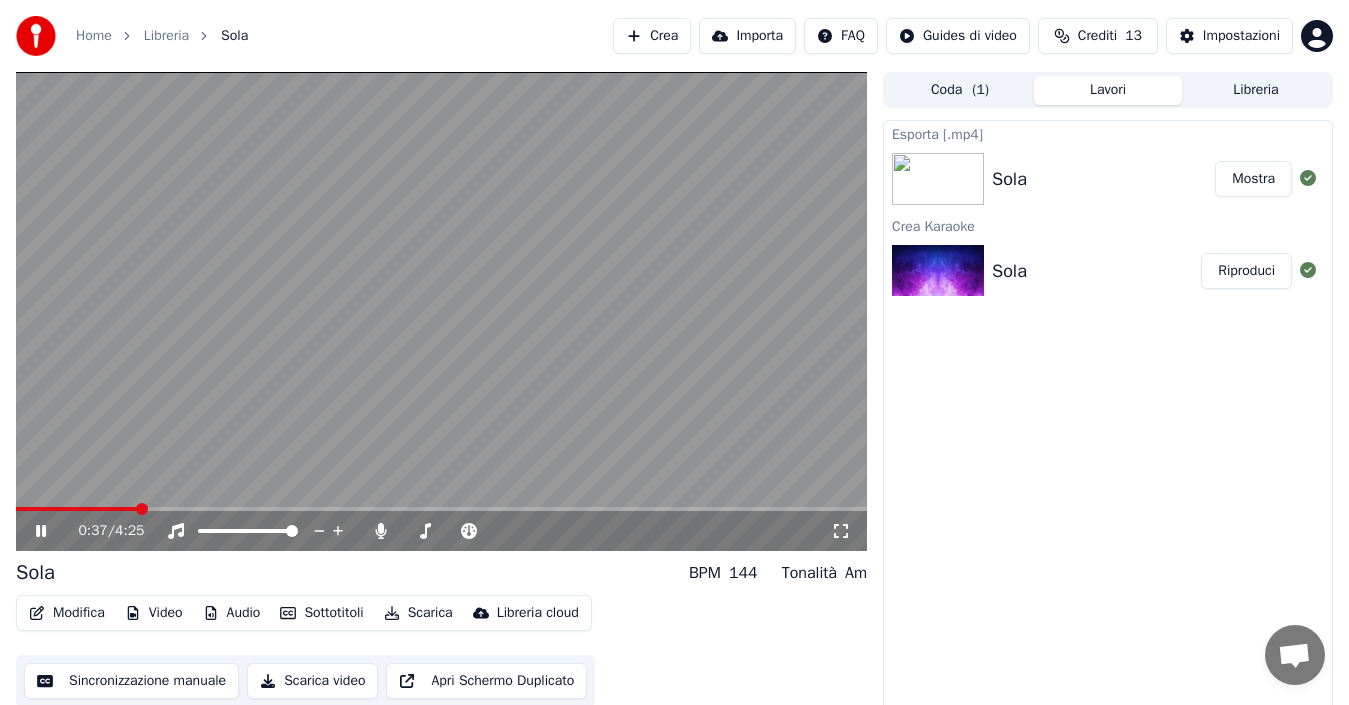 click at bounding box center (142, 509) 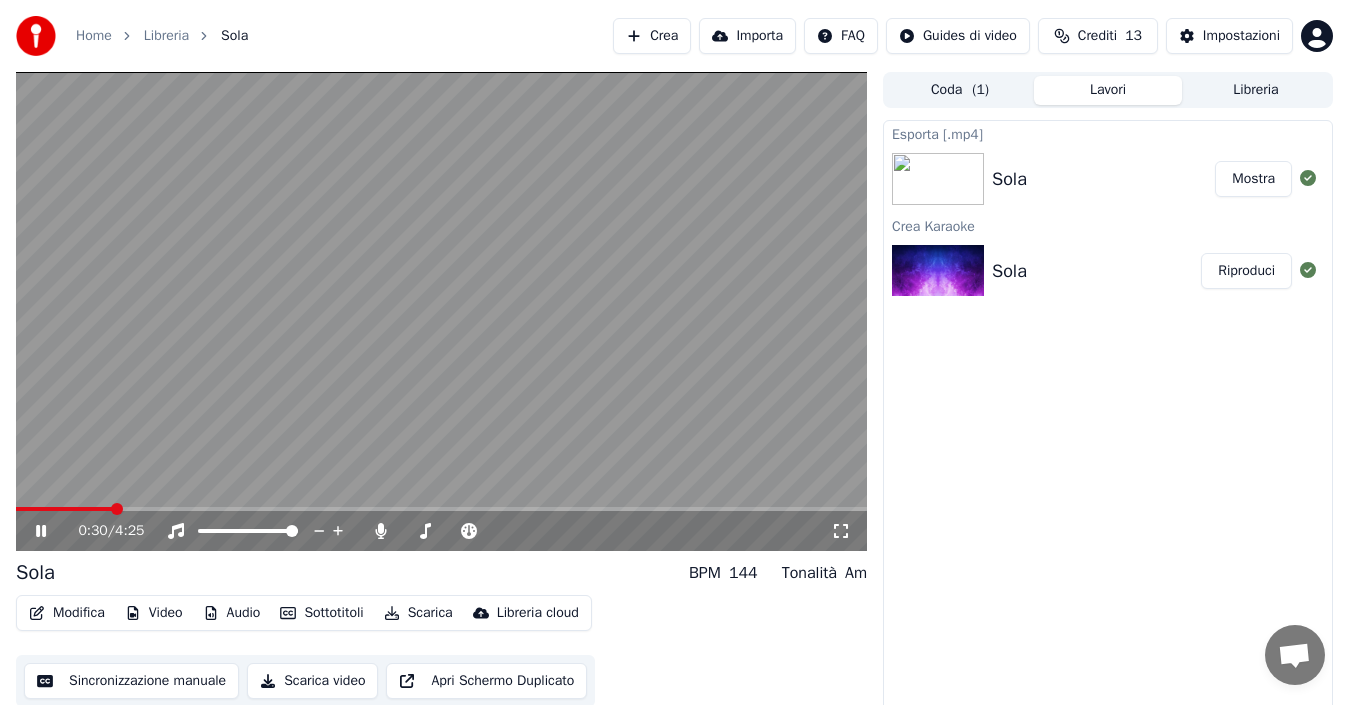 click at bounding box center (64, 509) 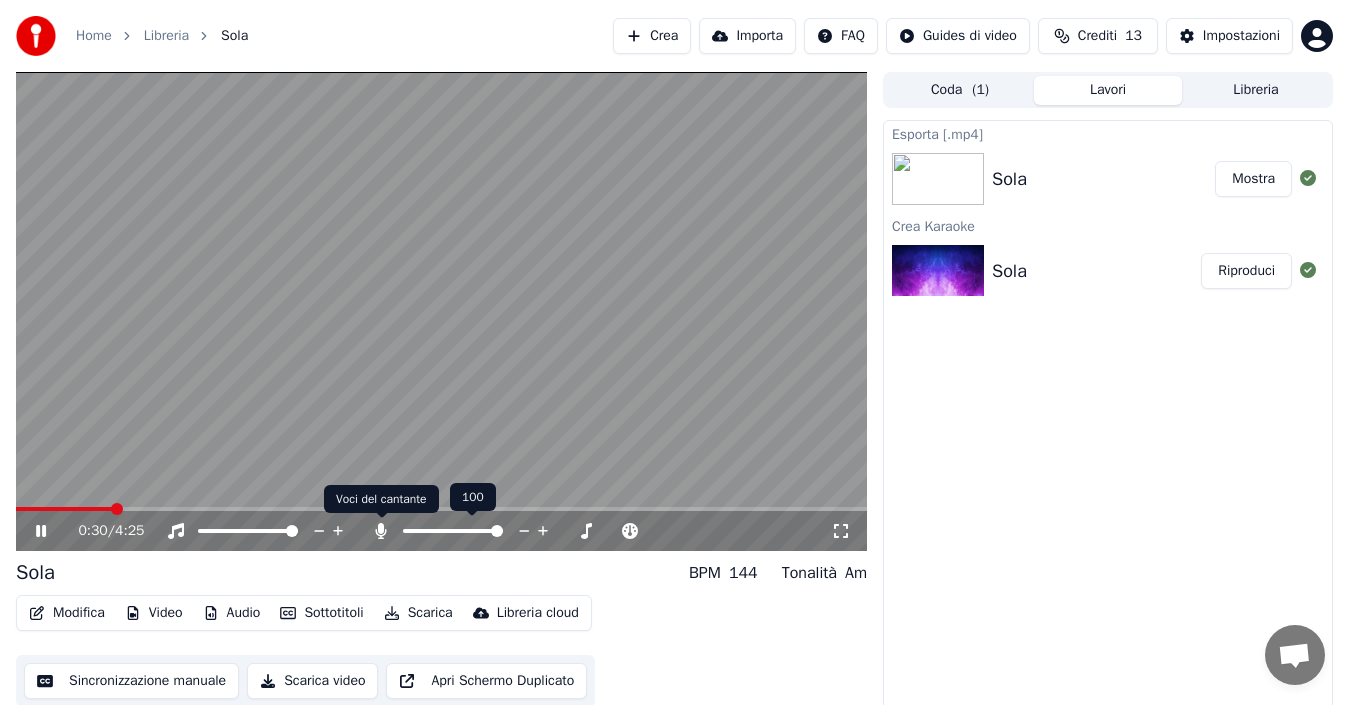 click 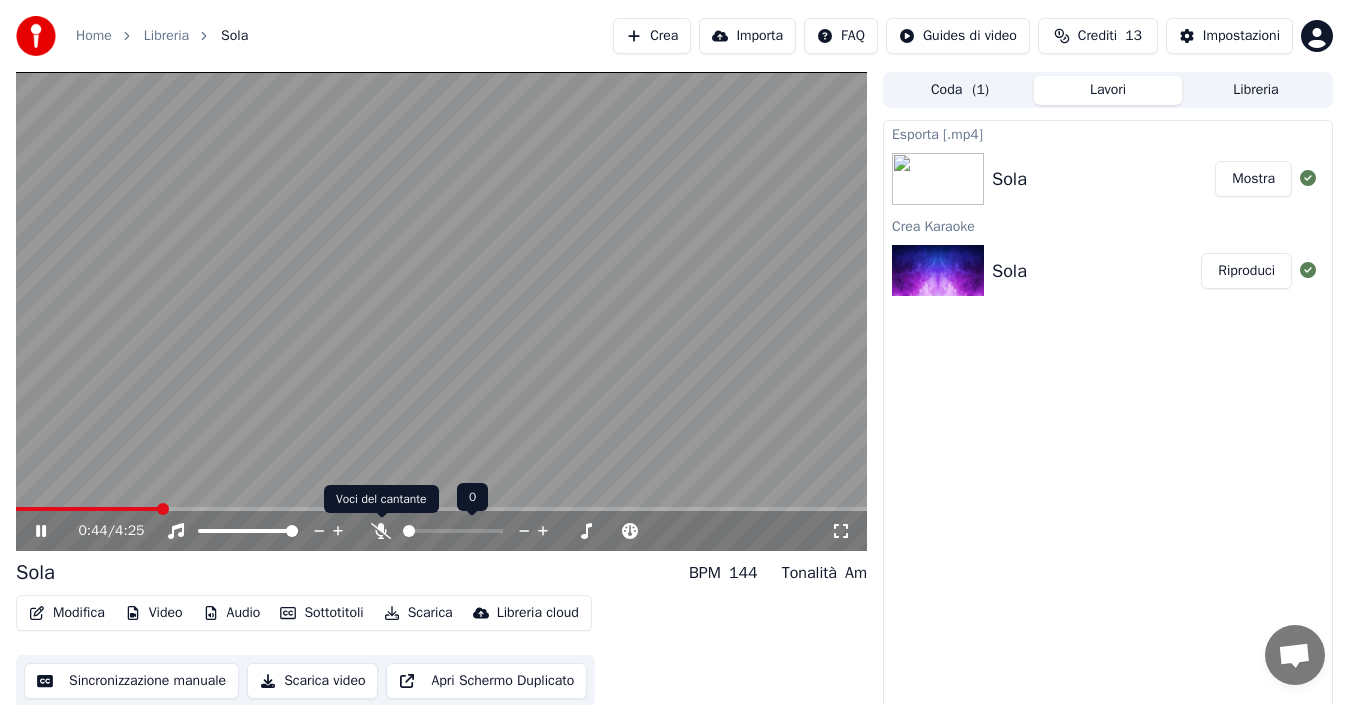 click 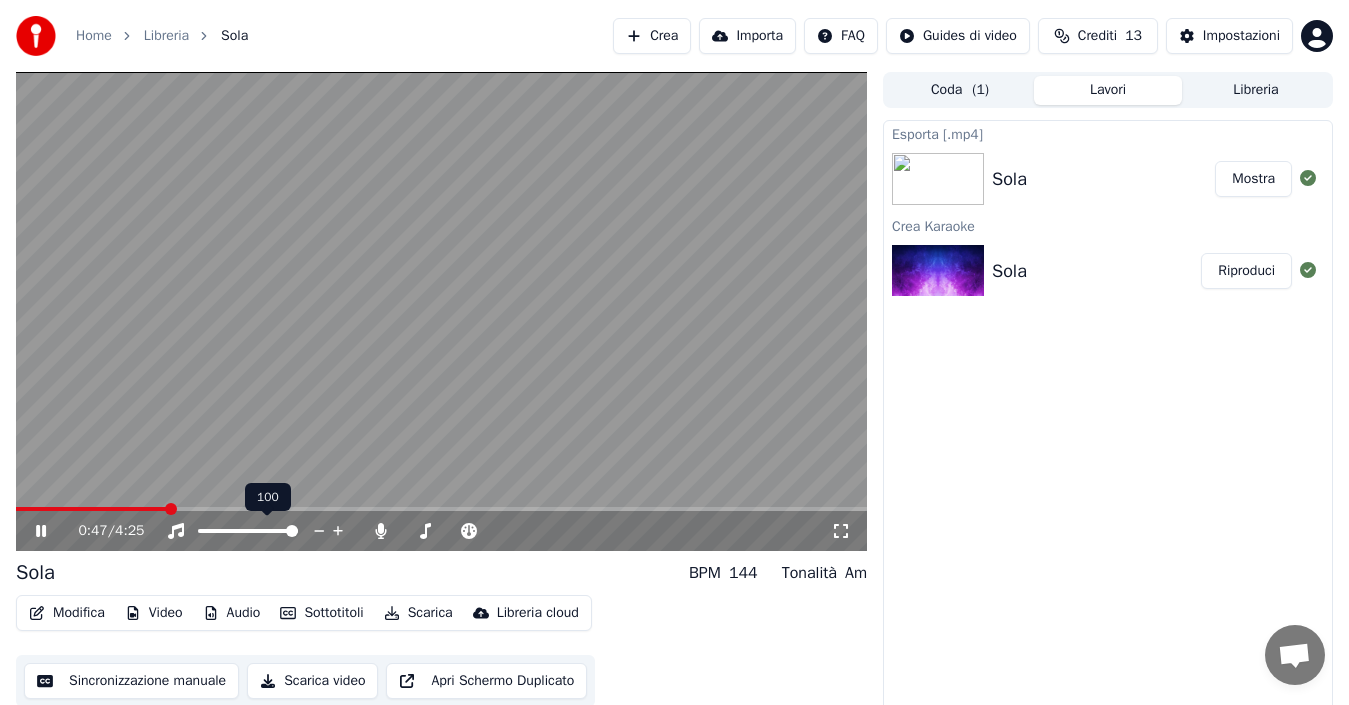 click at bounding box center (91, 509) 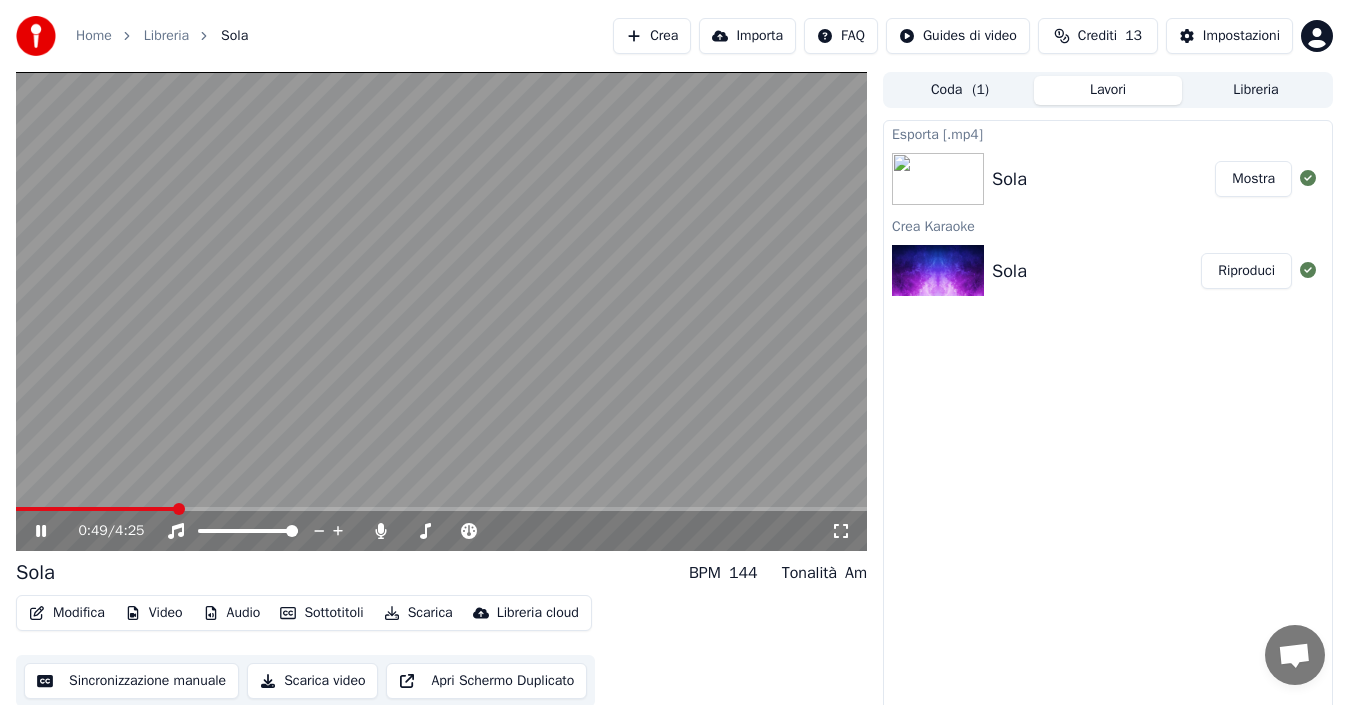 click at bounding box center (95, 509) 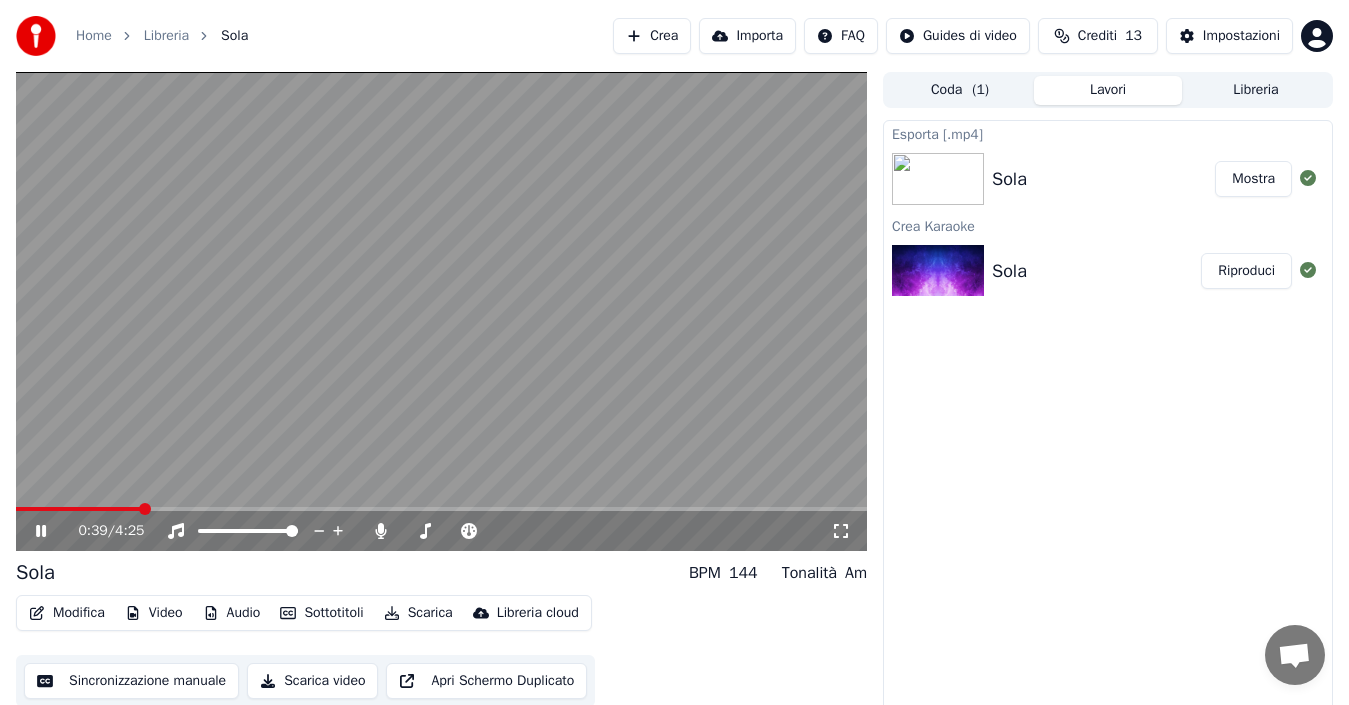 click at bounding box center (78, 509) 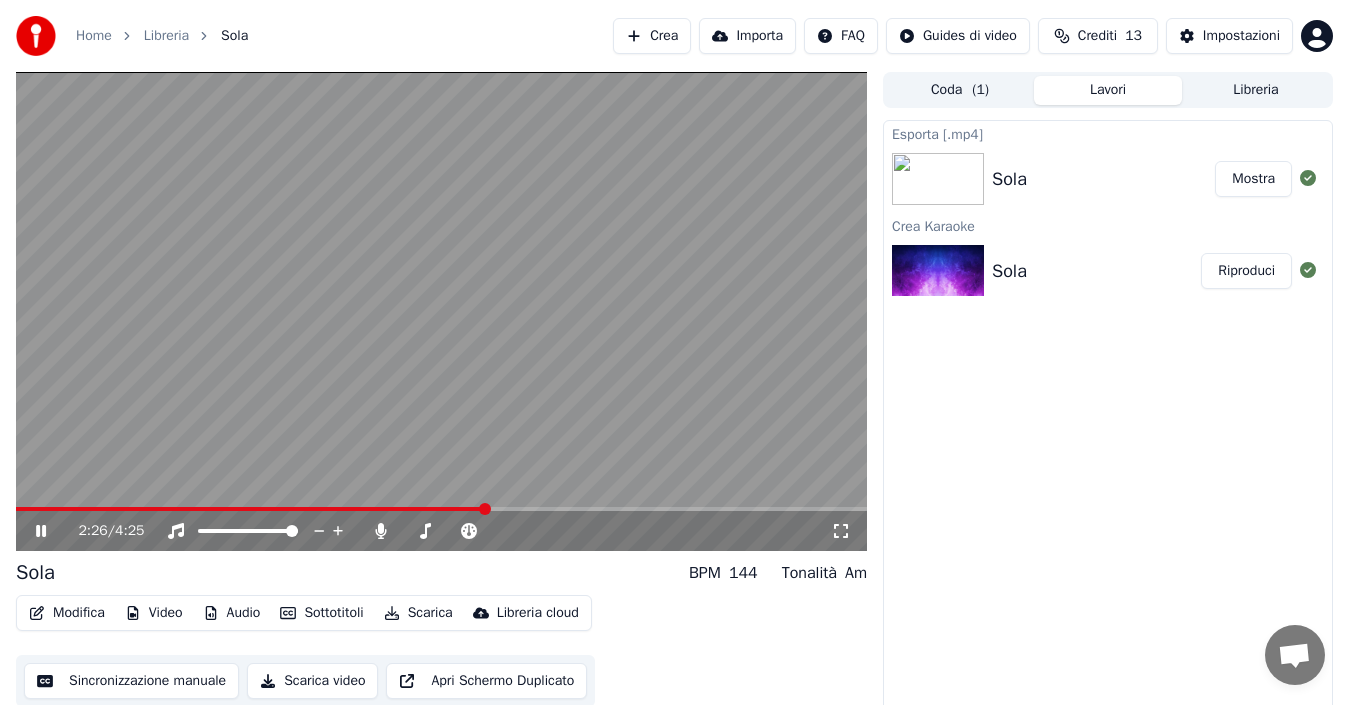 click on "2:26  /  4:25" at bounding box center (441, 531) 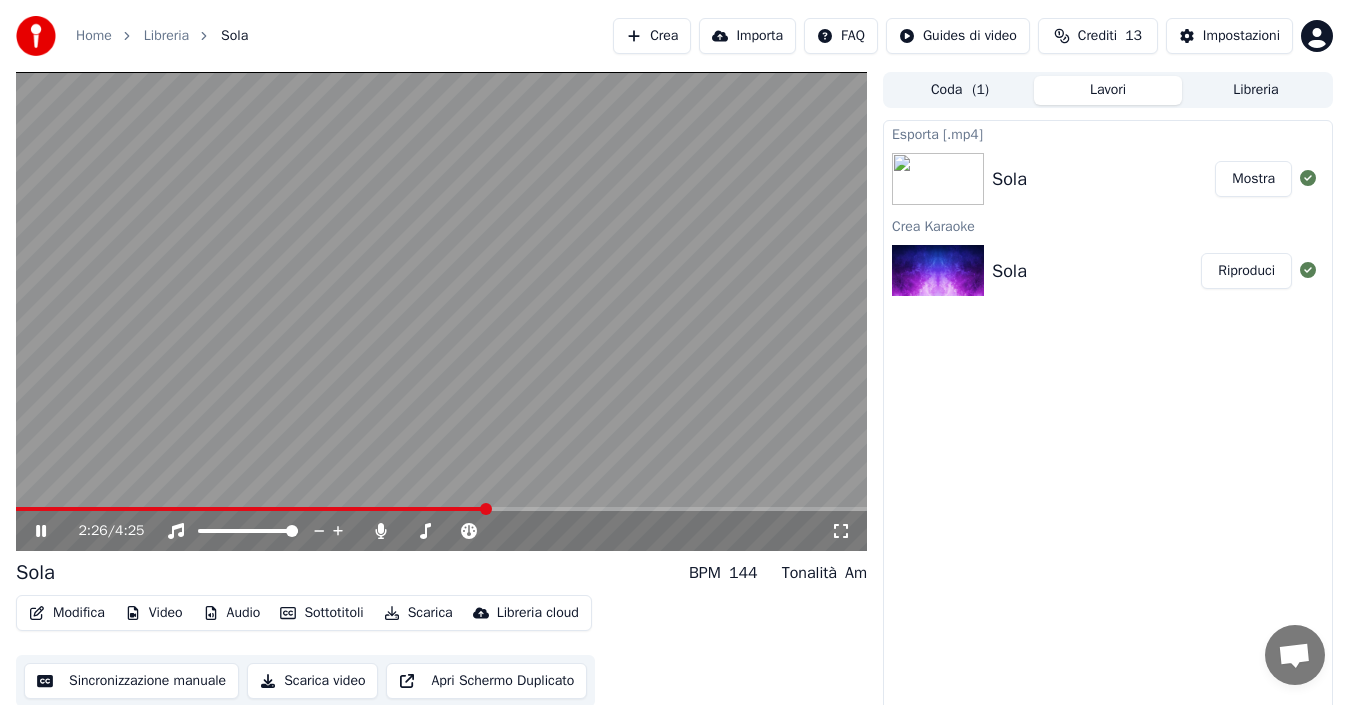 click at bounding box center [441, 311] 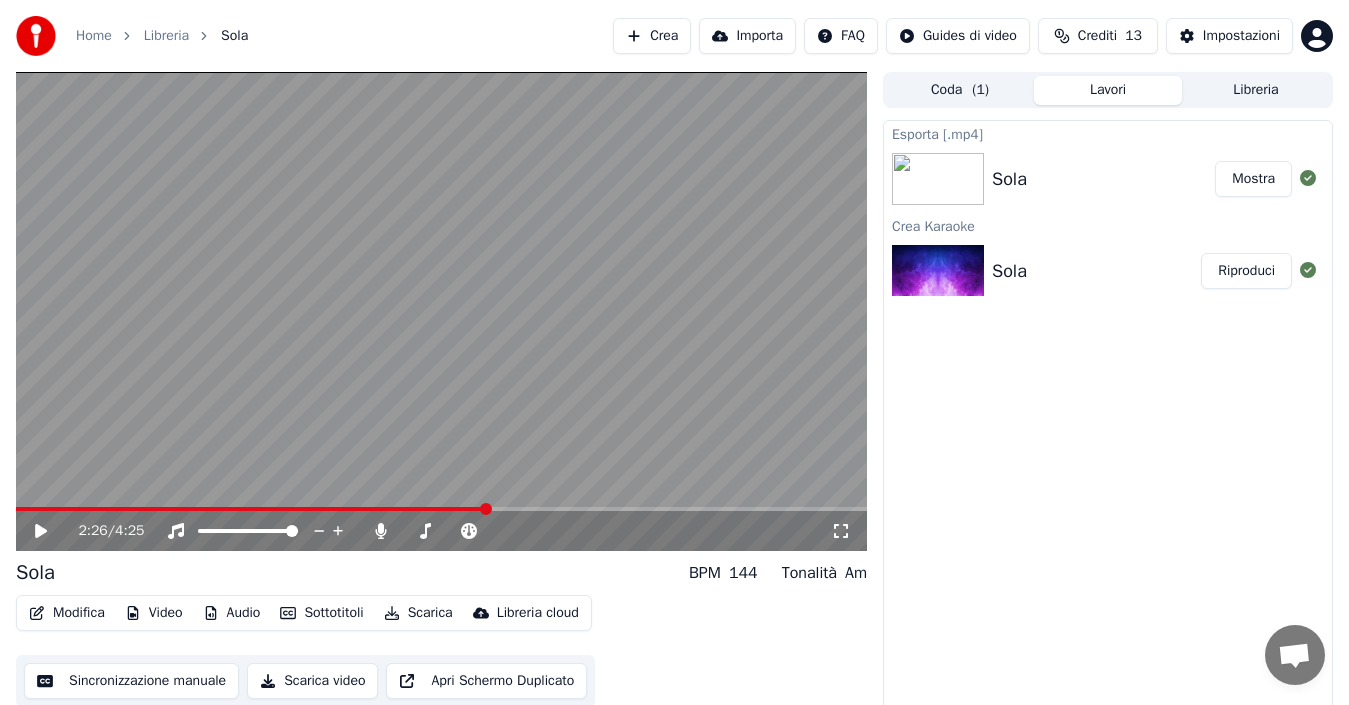 click at bounding box center [251, 509] 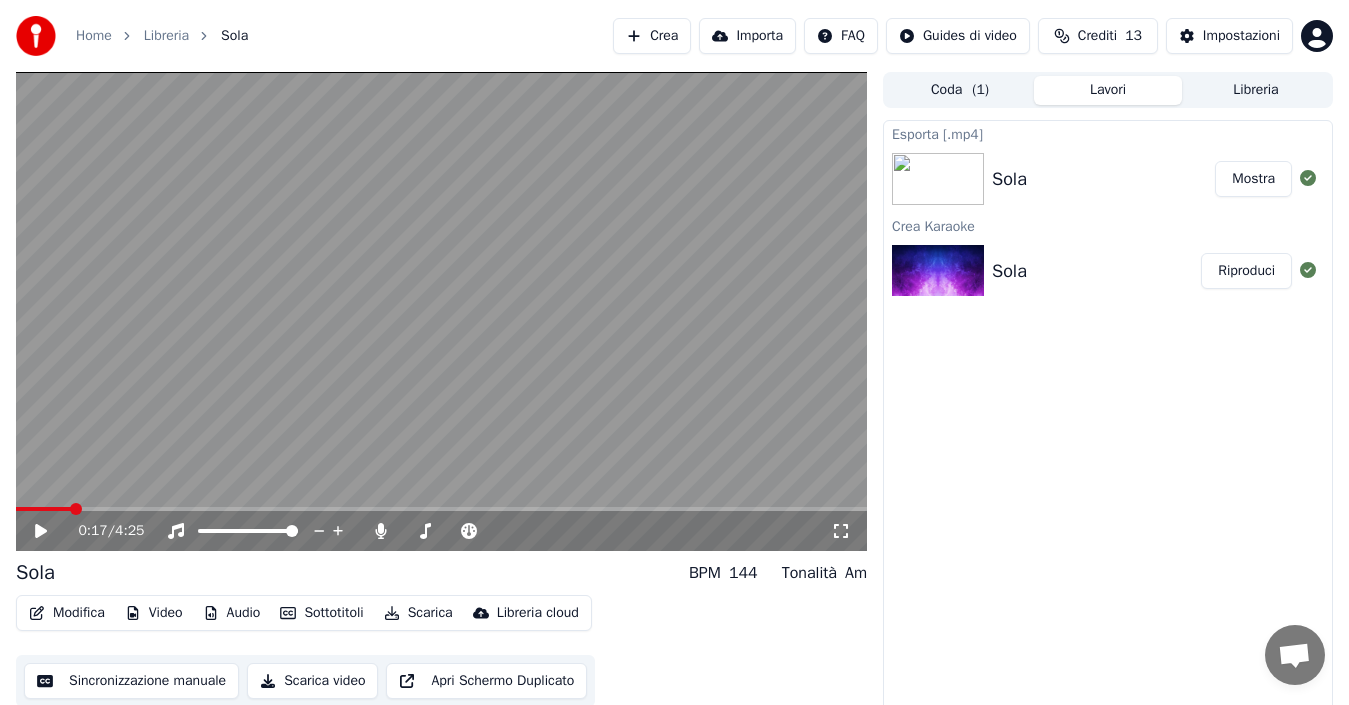 click on "Crea" at bounding box center (652, 36) 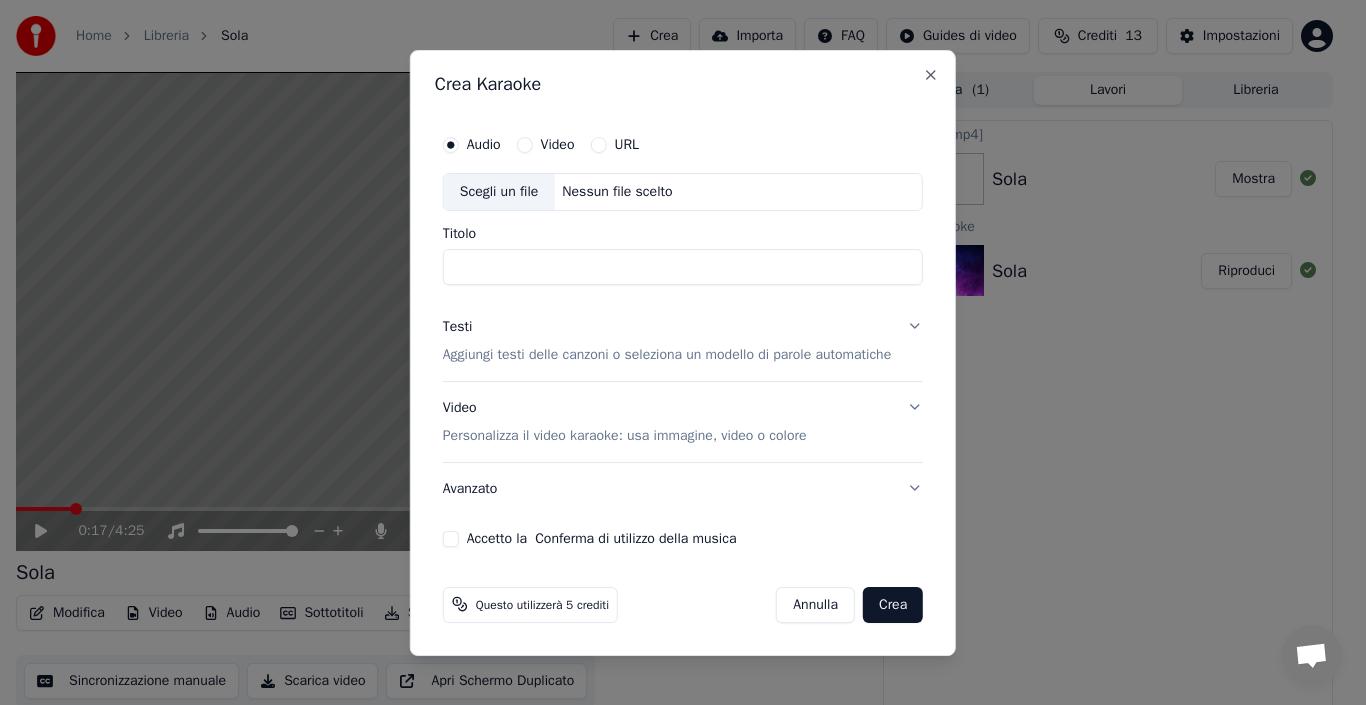 click on "Accetto la   Conferma di utilizzo della musica" at bounding box center [451, 538] 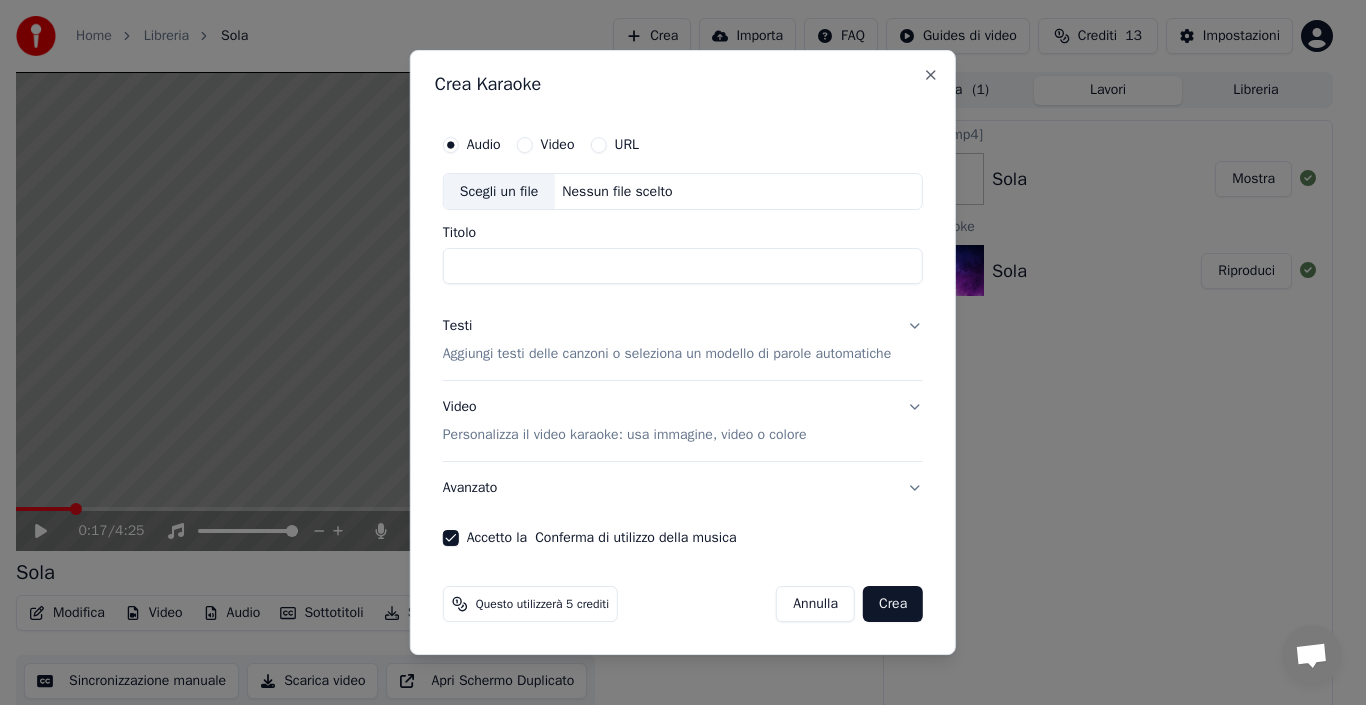 click on "Scegli un file" at bounding box center [499, 192] 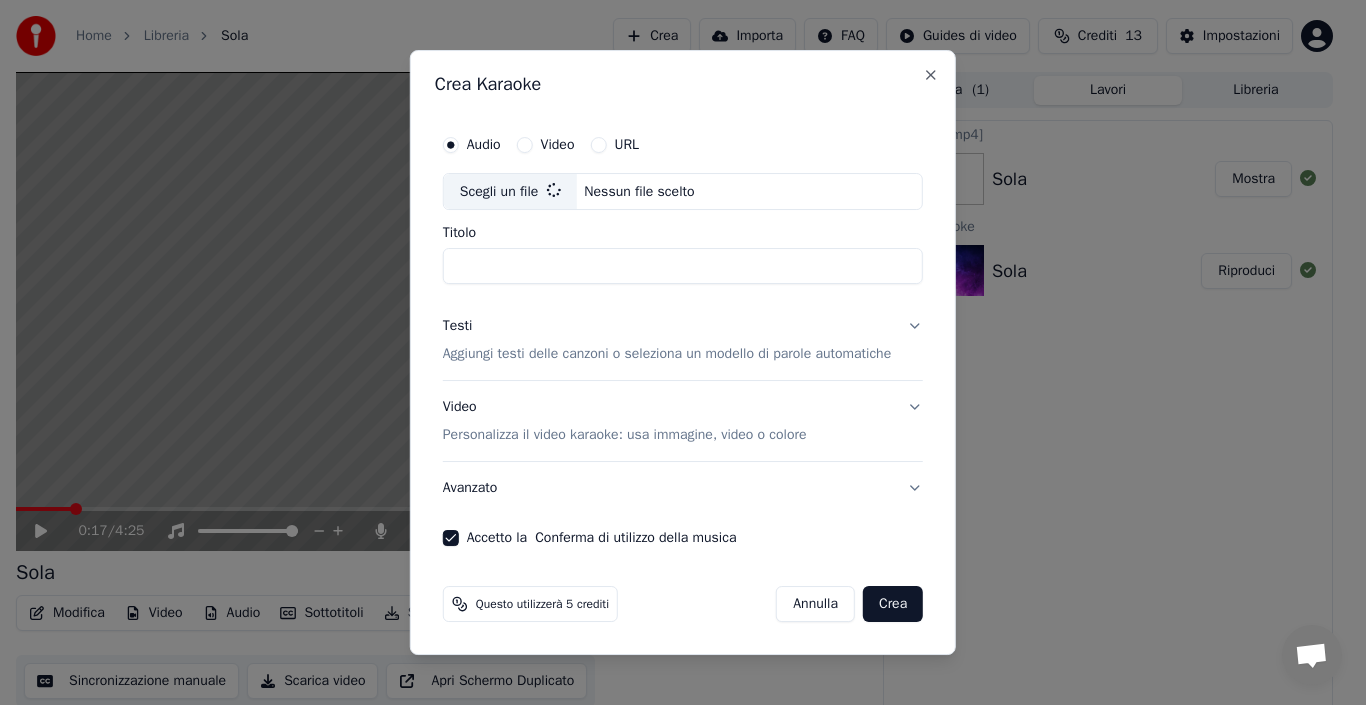 type on "****" 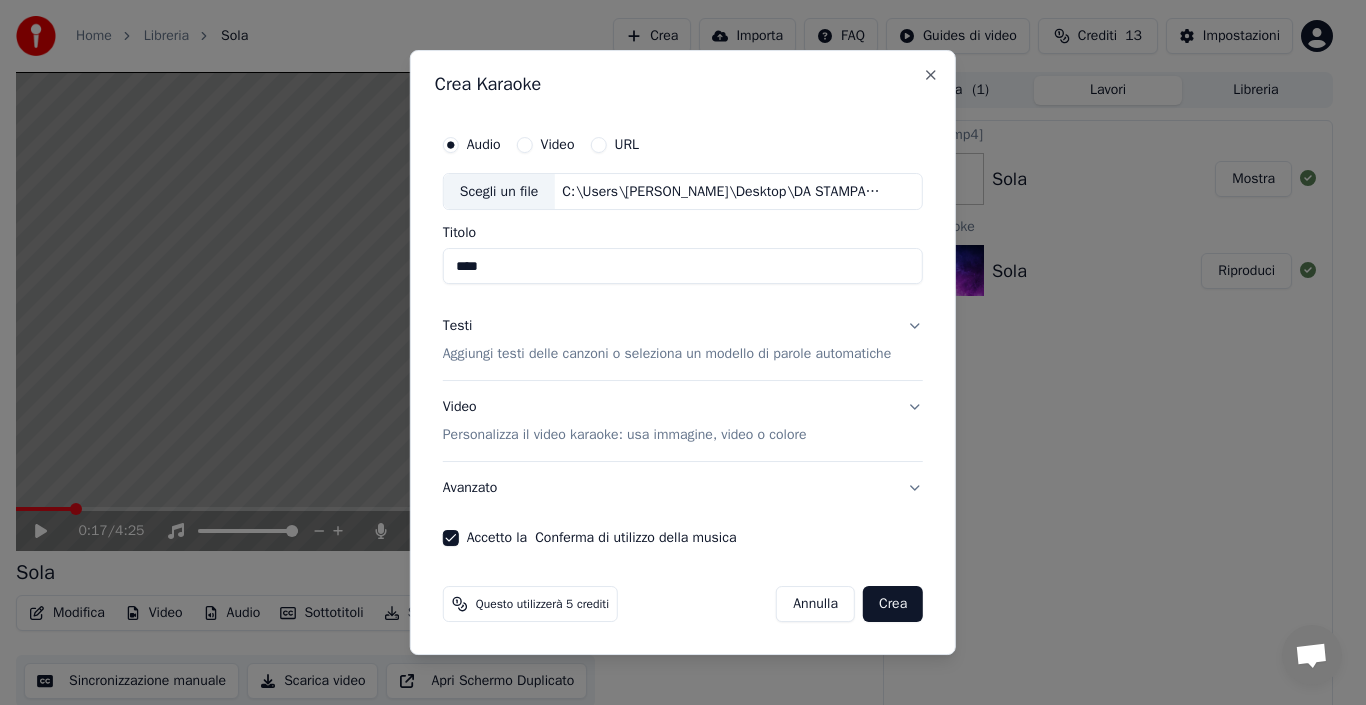 click on "Aggiungi testi delle canzoni o seleziona un modello di parole automatiche" at bounding box center [667, 355] 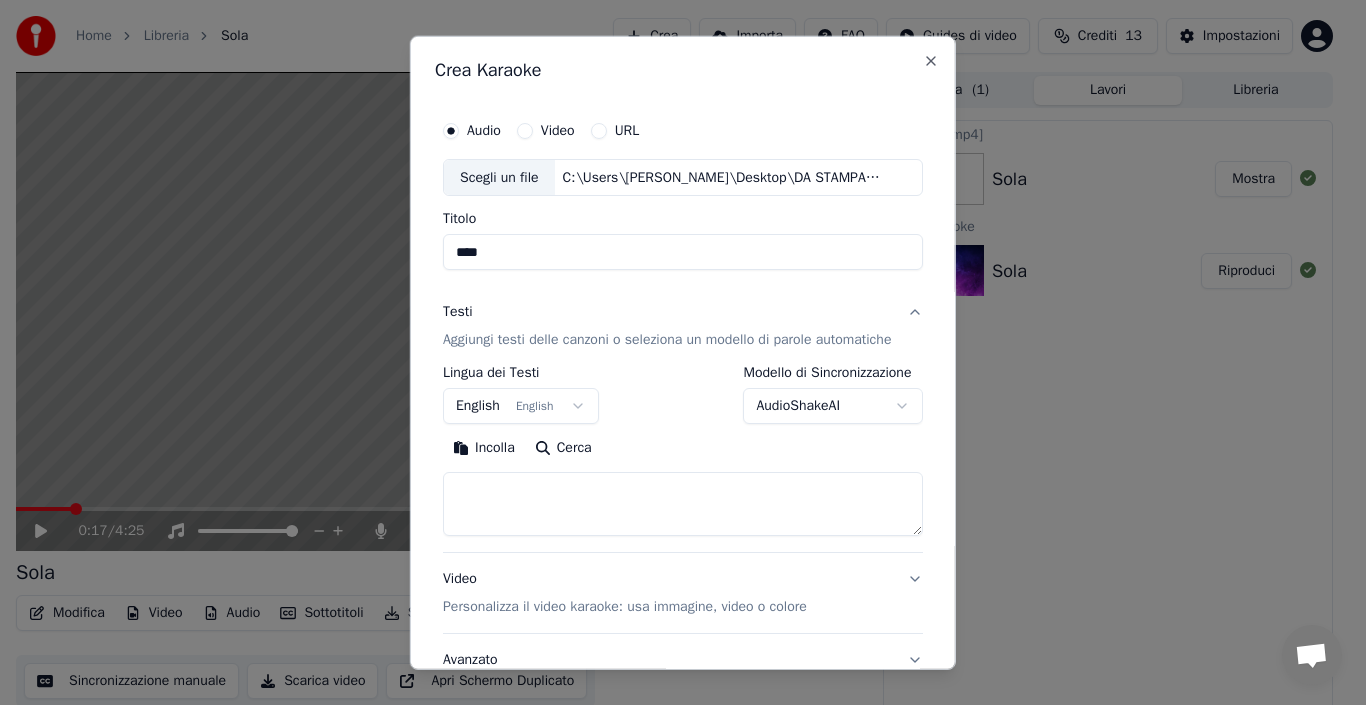 click at bounding box center [683, 504] 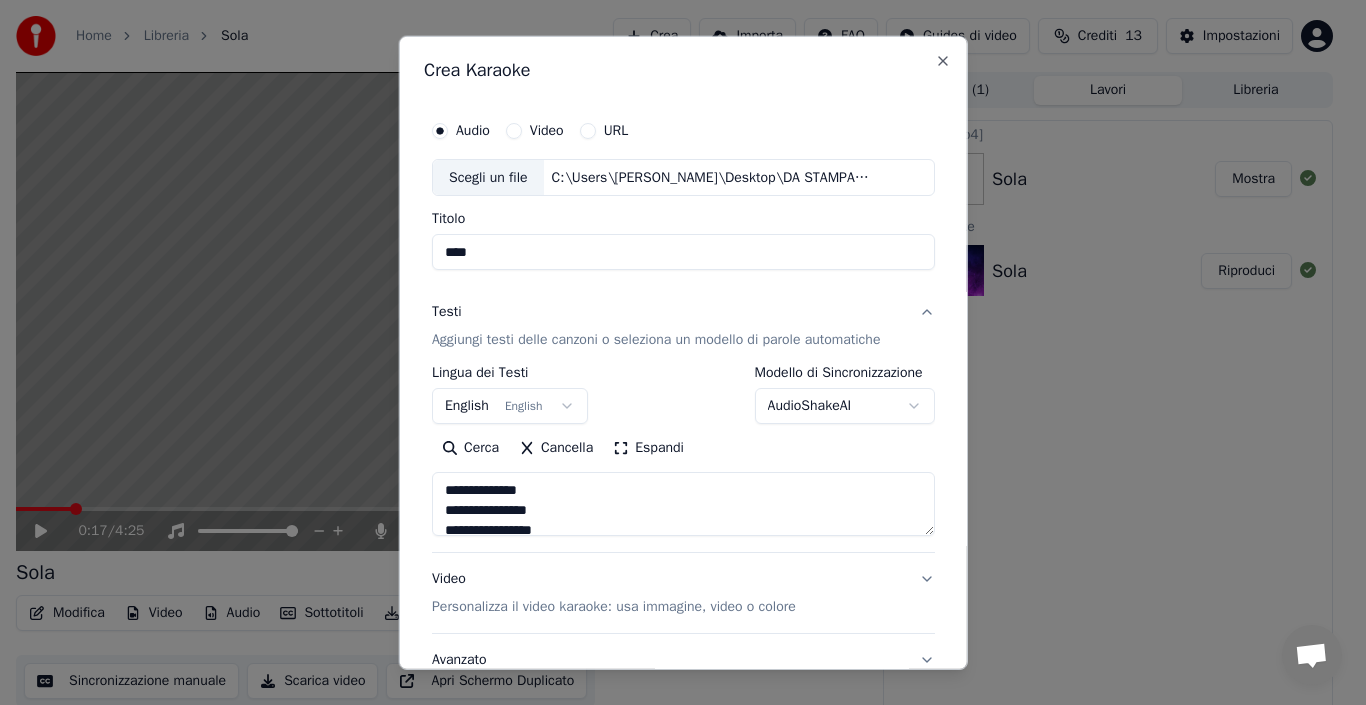 scroll, scrollTop: 1045, scrollLeft: 0, axis: vertical 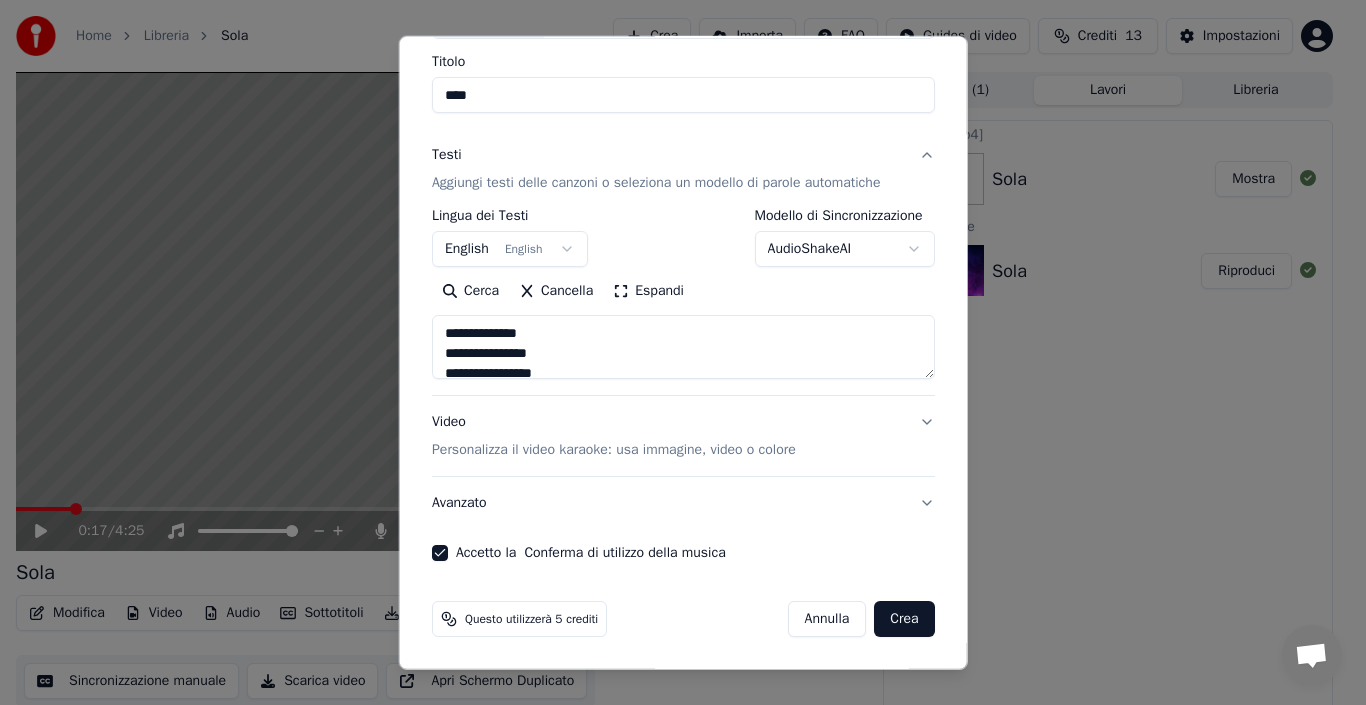 click on "Video Personalizza il video karaoke: usa immagine, video o colore" at bounding box center (683, 436) 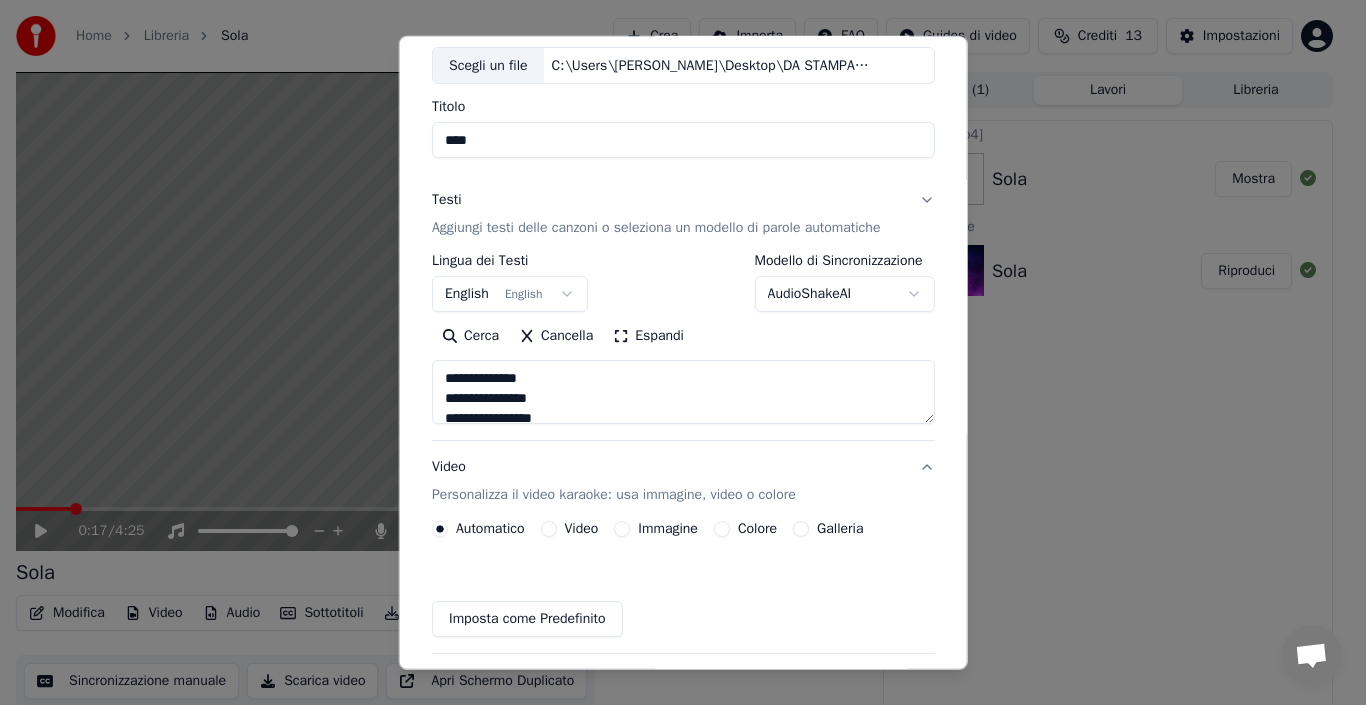 scroll, scrollTop: 103, scrollLeft: 0, axis: vertical 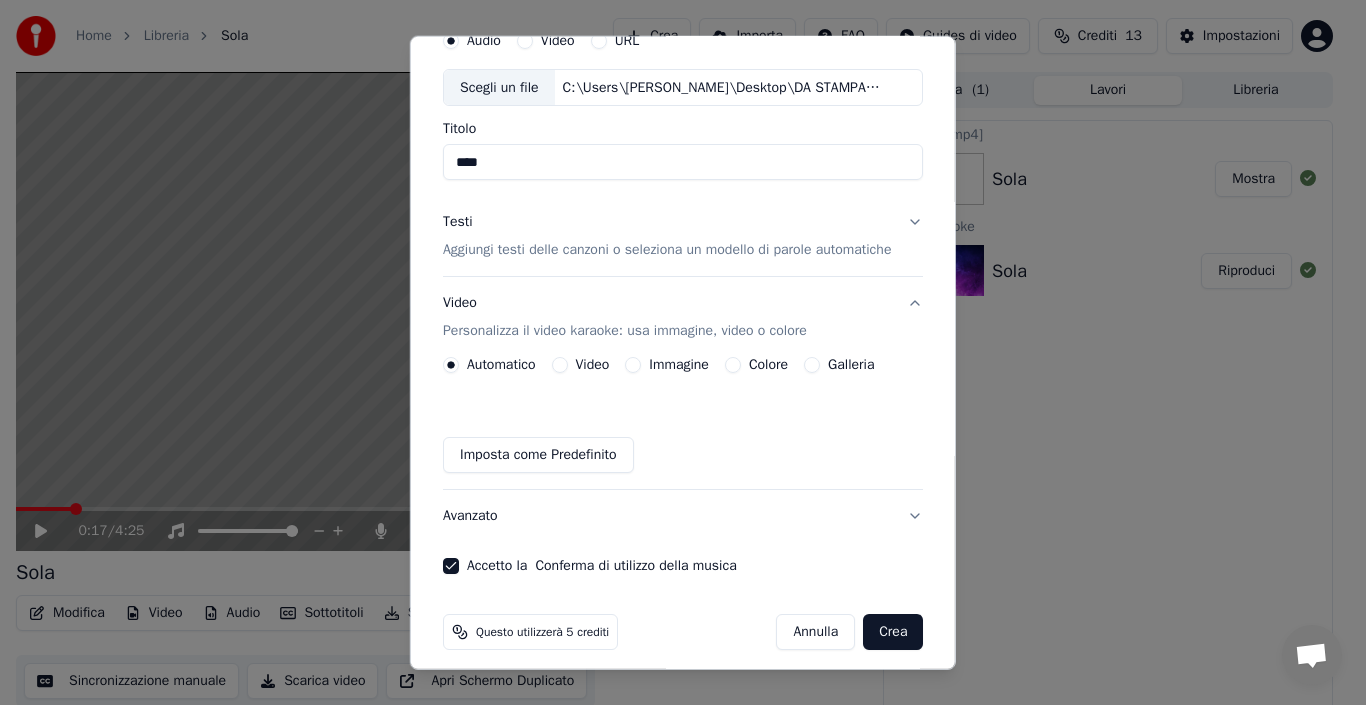 click on "Video Personalizza il video karaoke: usa immagine, video o colore" at bounding box center (683, 317) 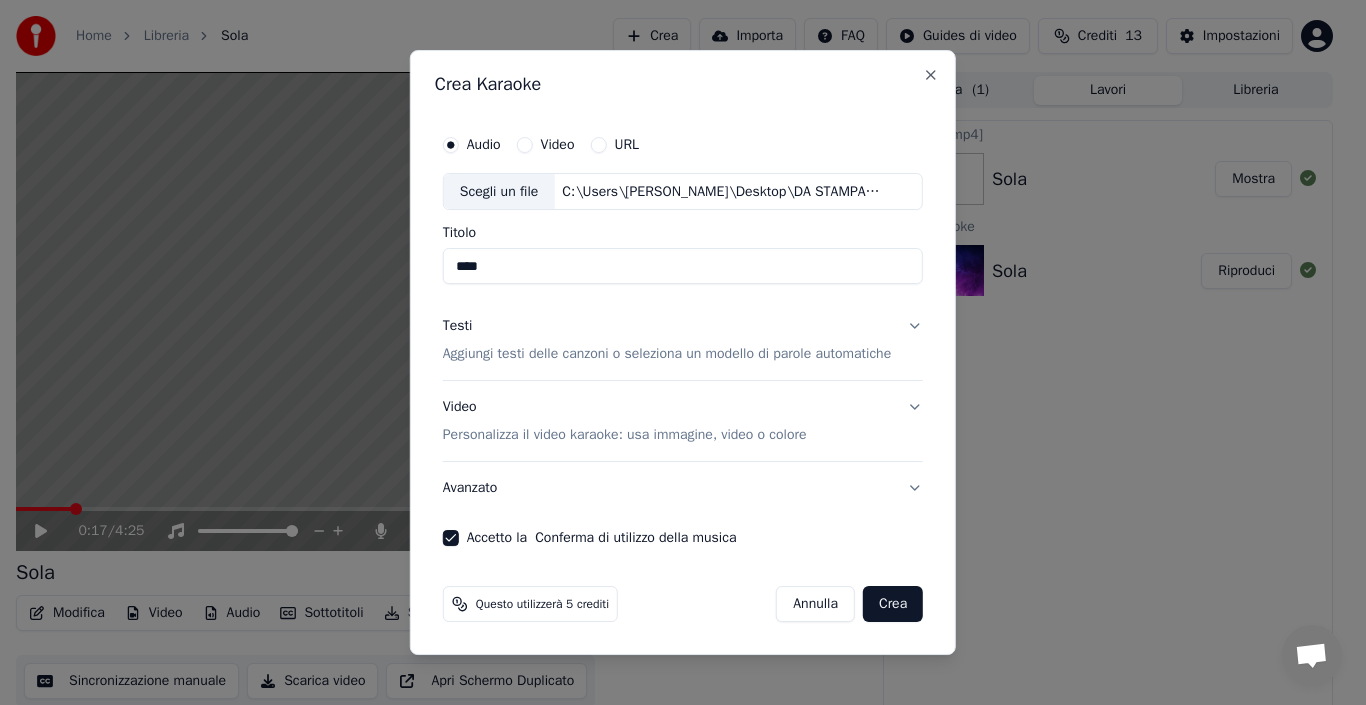 click on "URL" at bounding box center (598, 145) 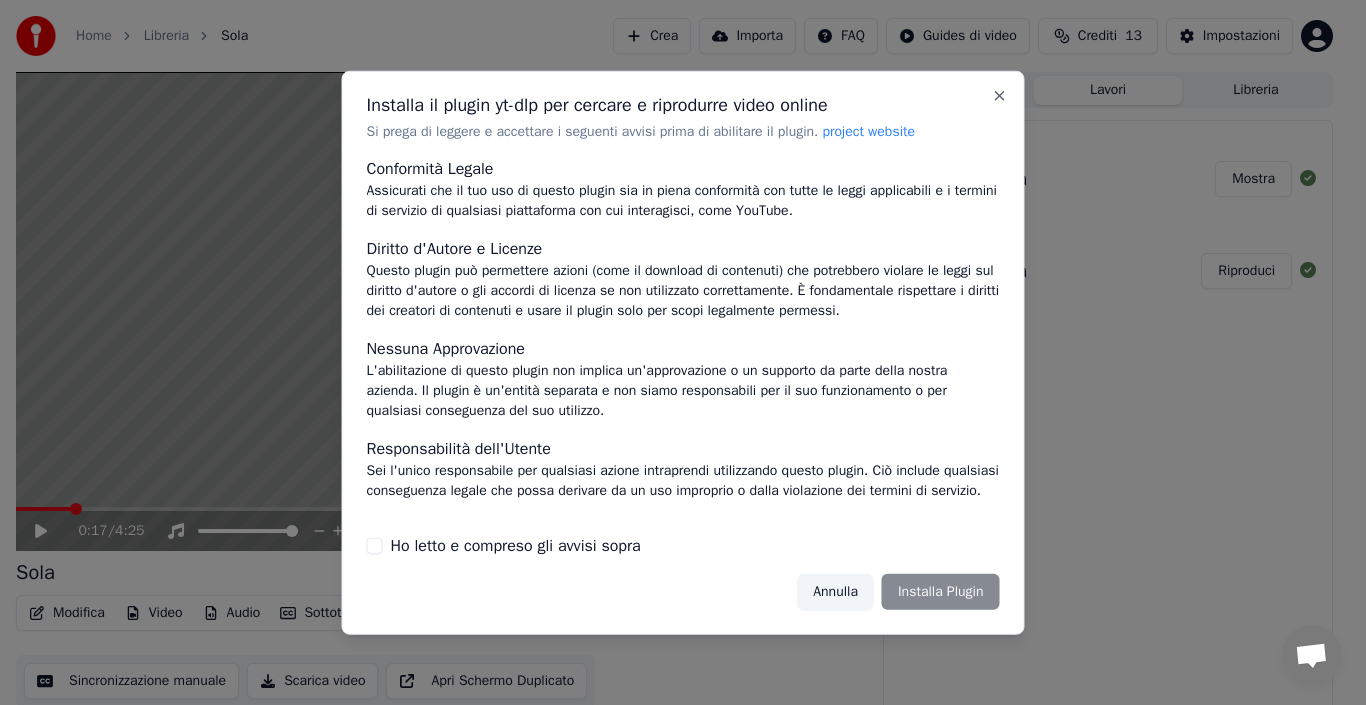 click on "Annulla" at bounding box center [835, 592] 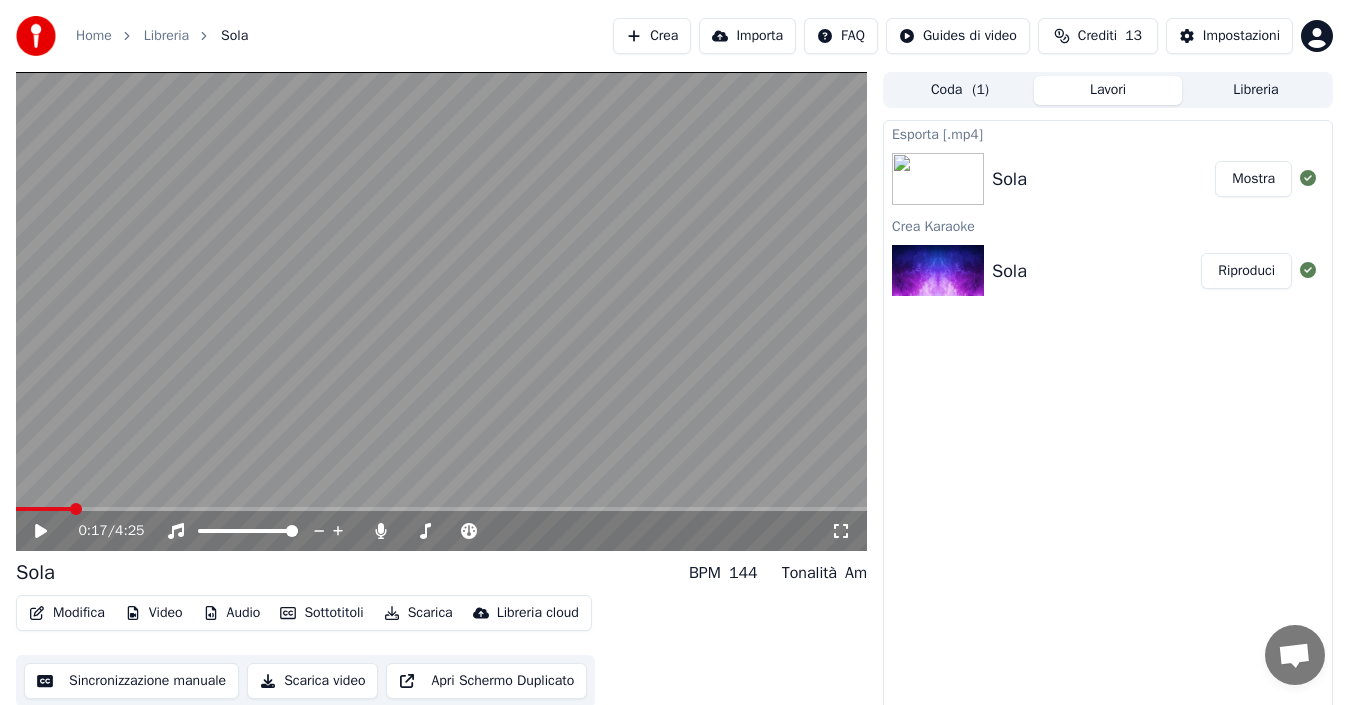 click on "Crea" at bounding box center [652, 36] 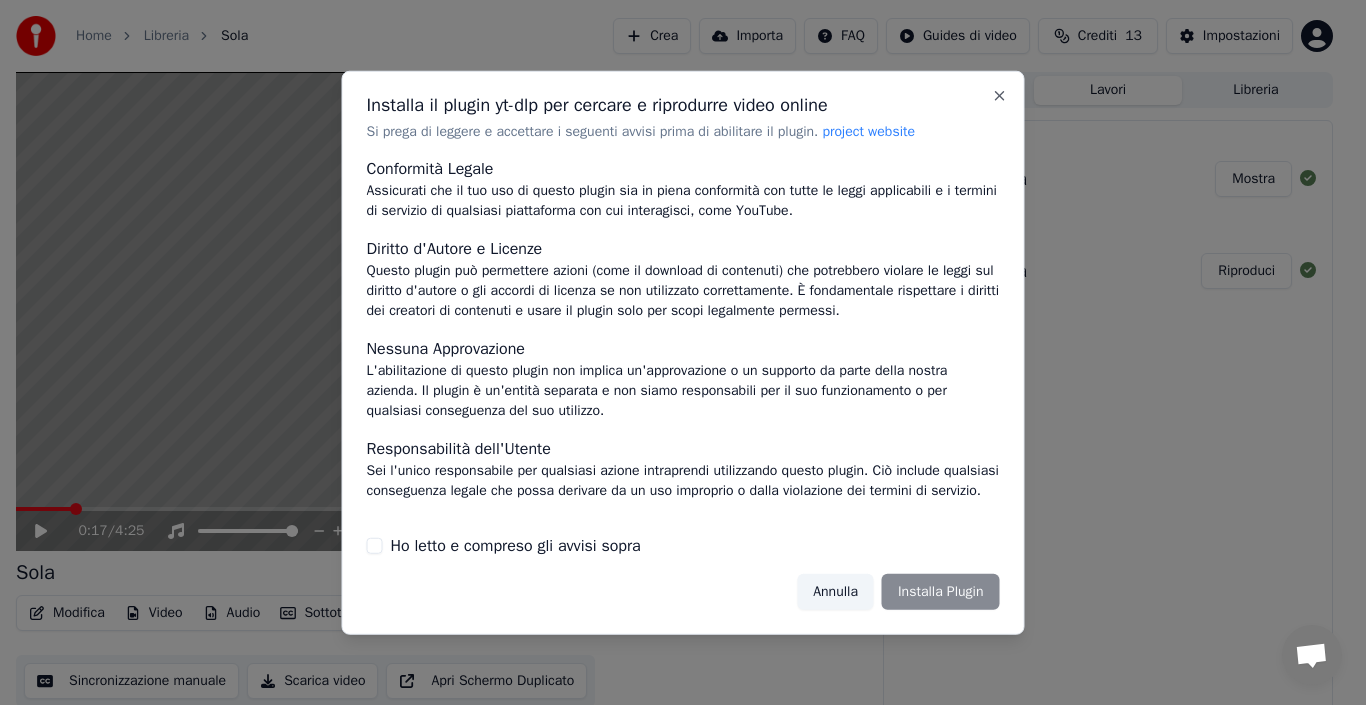 click on "Annulla Installa Plugin" at bounding box center [898, 592] 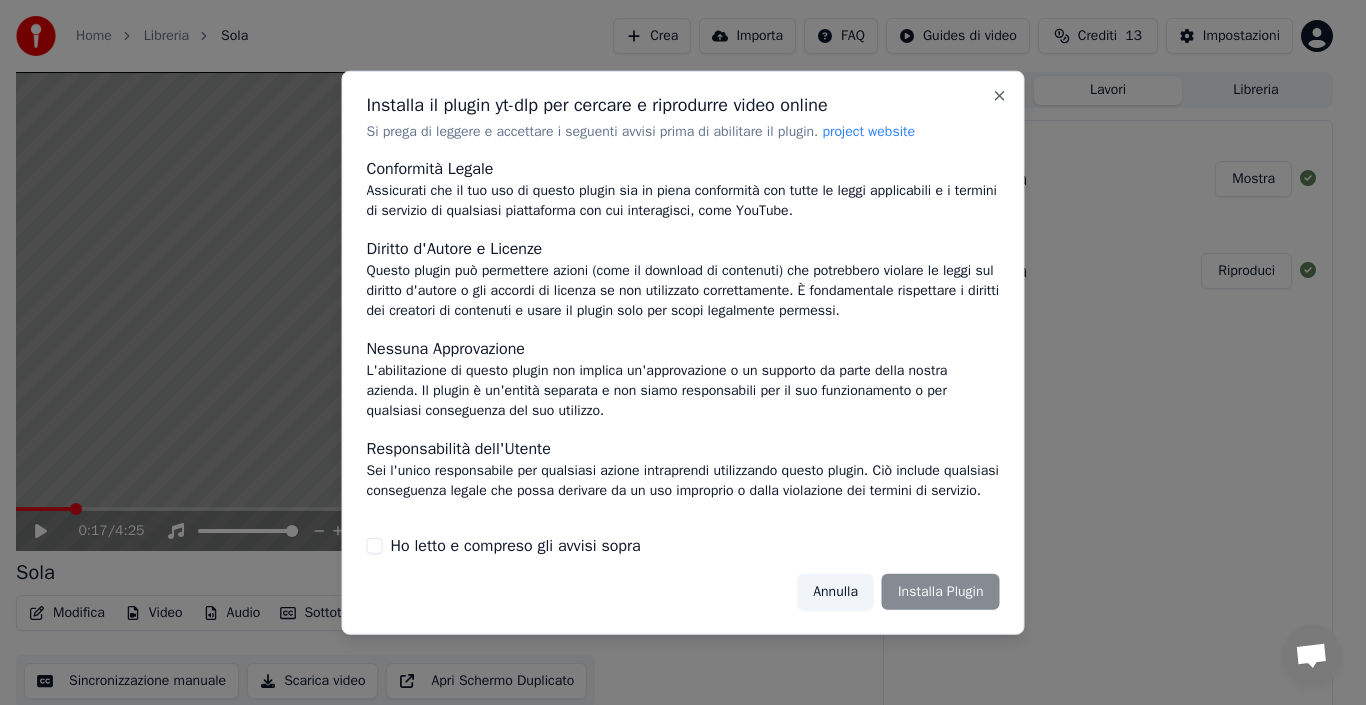 scroll, scrollTop: 171, scrollLeft: 0, axis: vertical 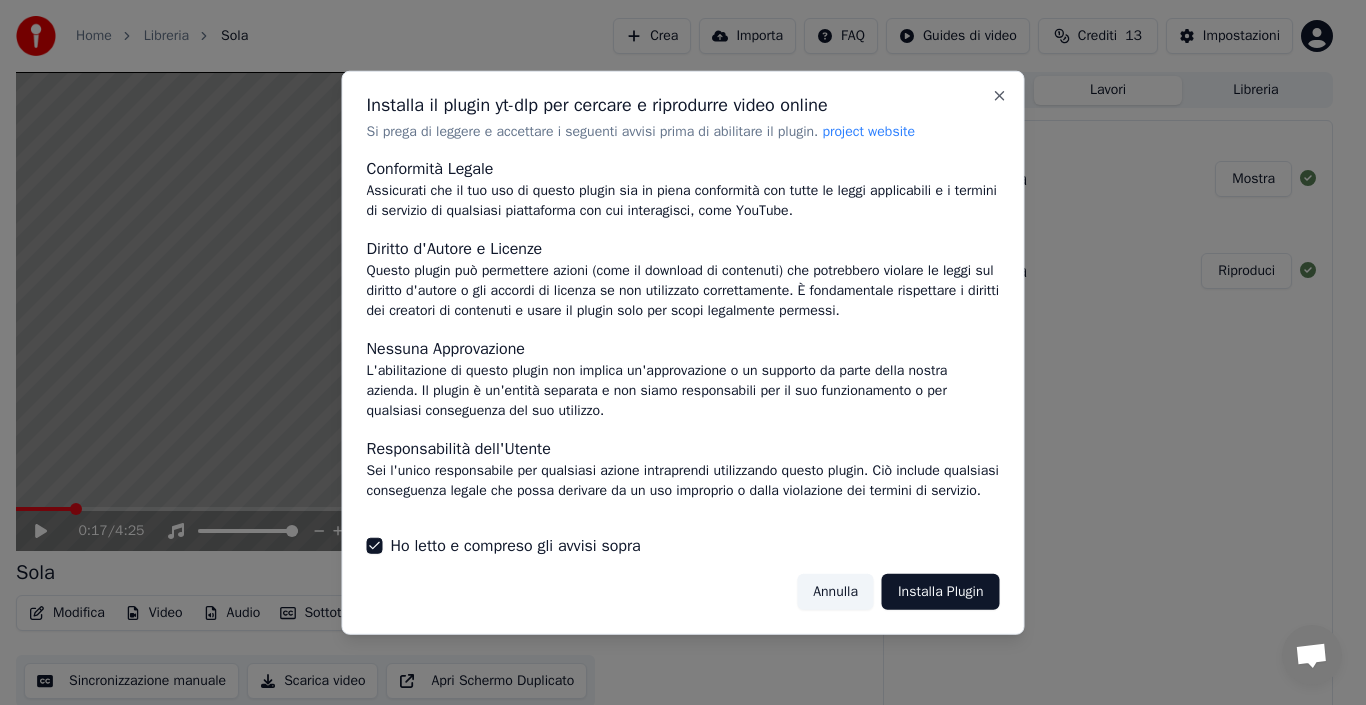click on "Installa Plugin" at bounding box center [941, 592] 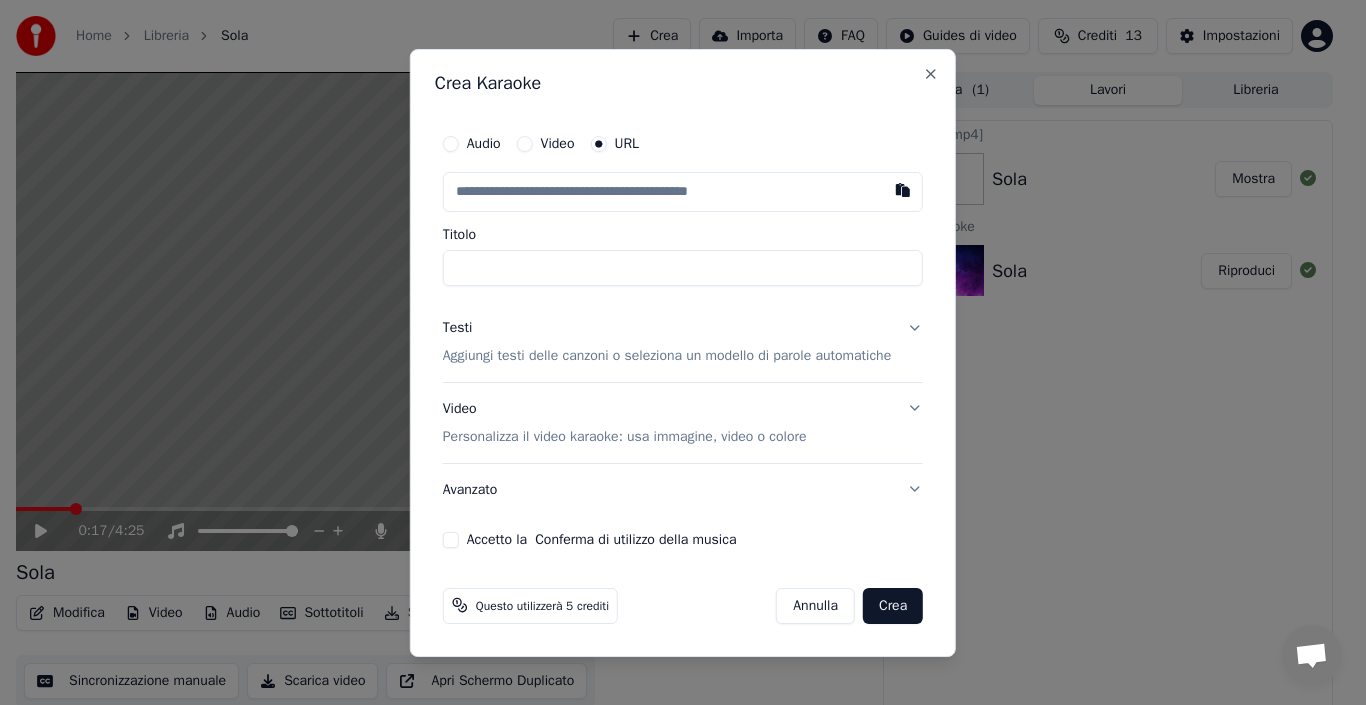 click on "Audio" at bounding box center (451, 144) 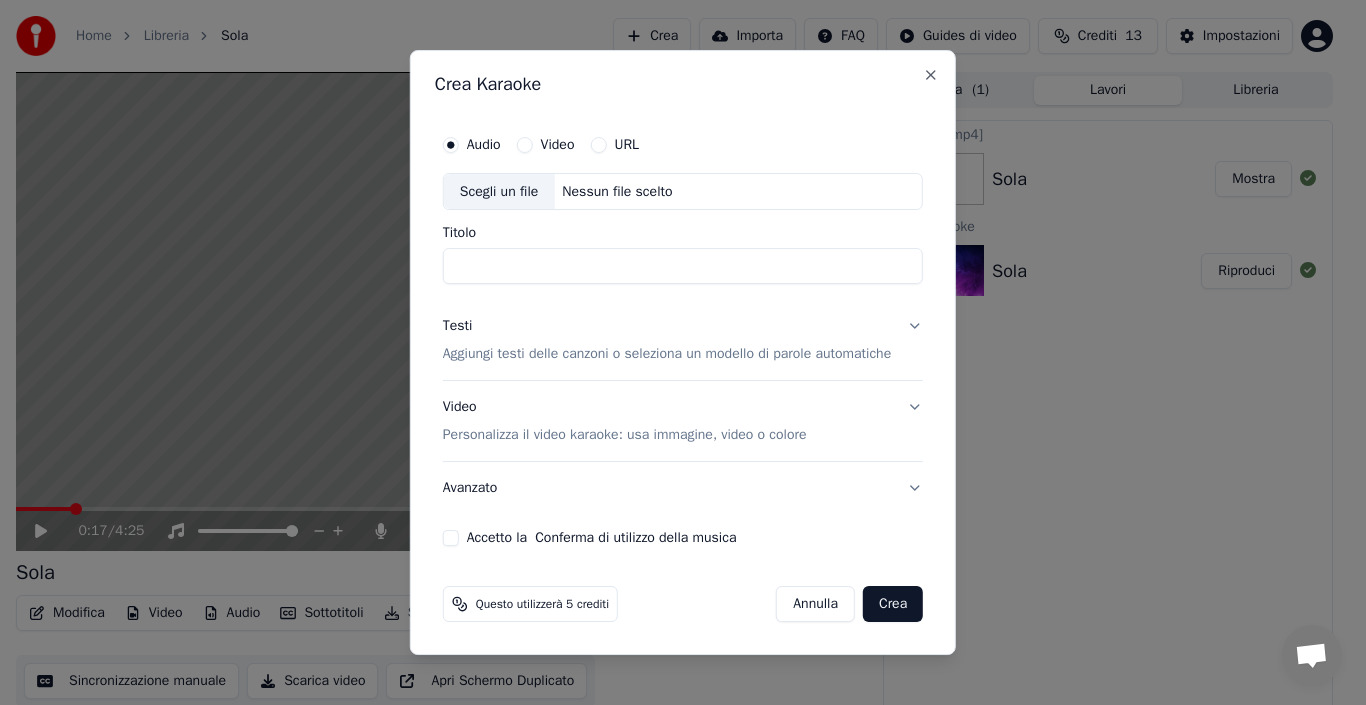click on "Scegli un file" at bounding box center (499, 192) 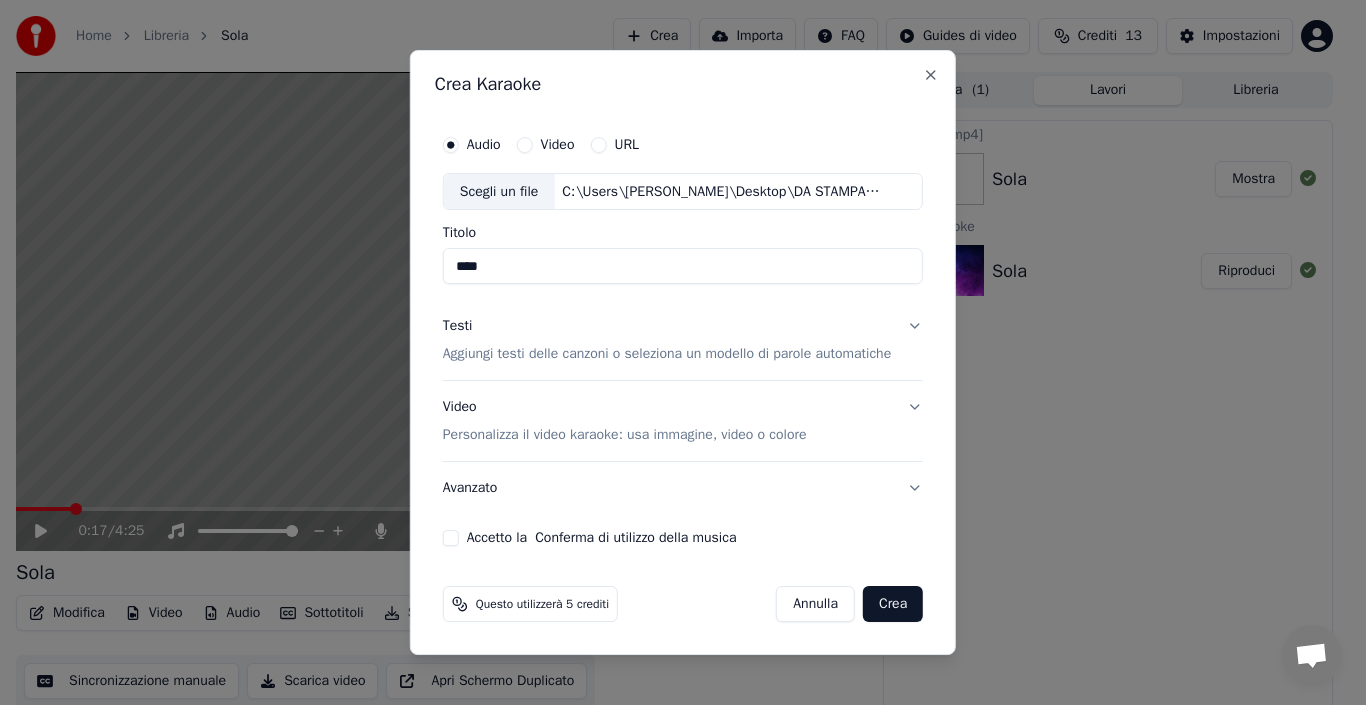 click on "URL" at bounding box center (598, 145) 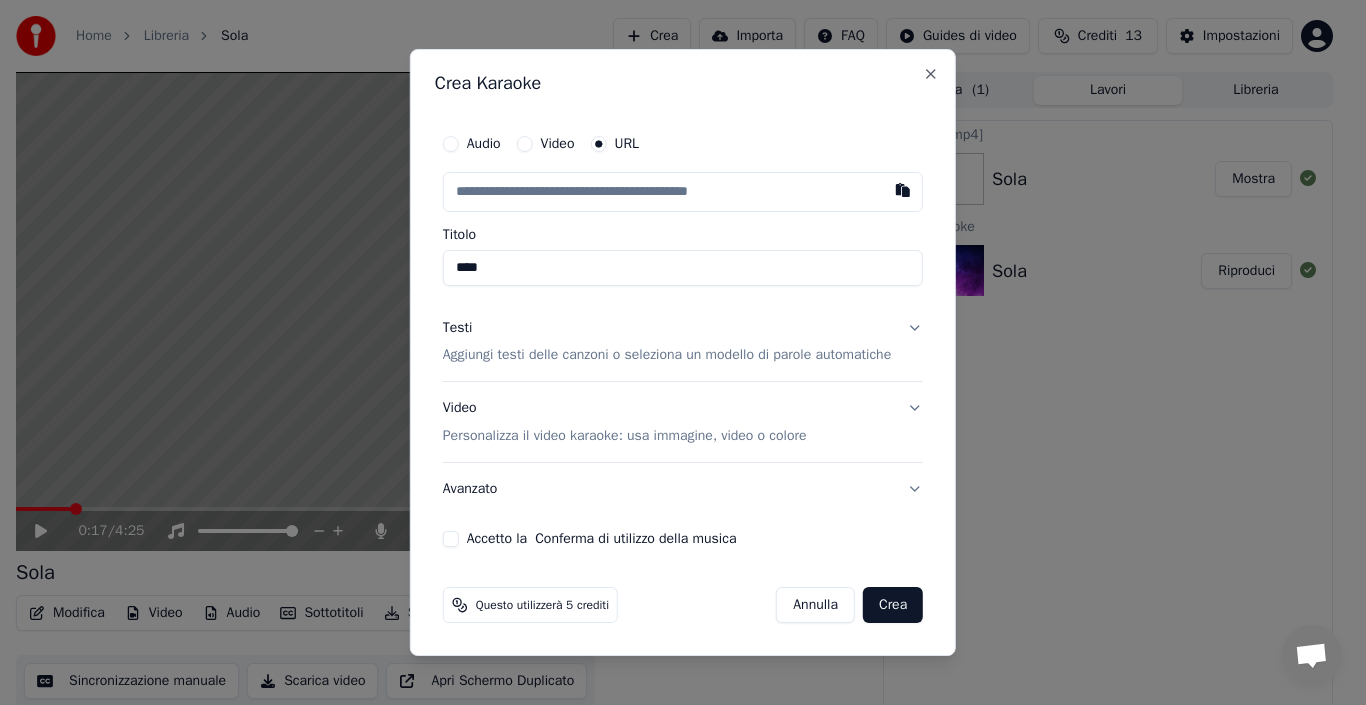 type 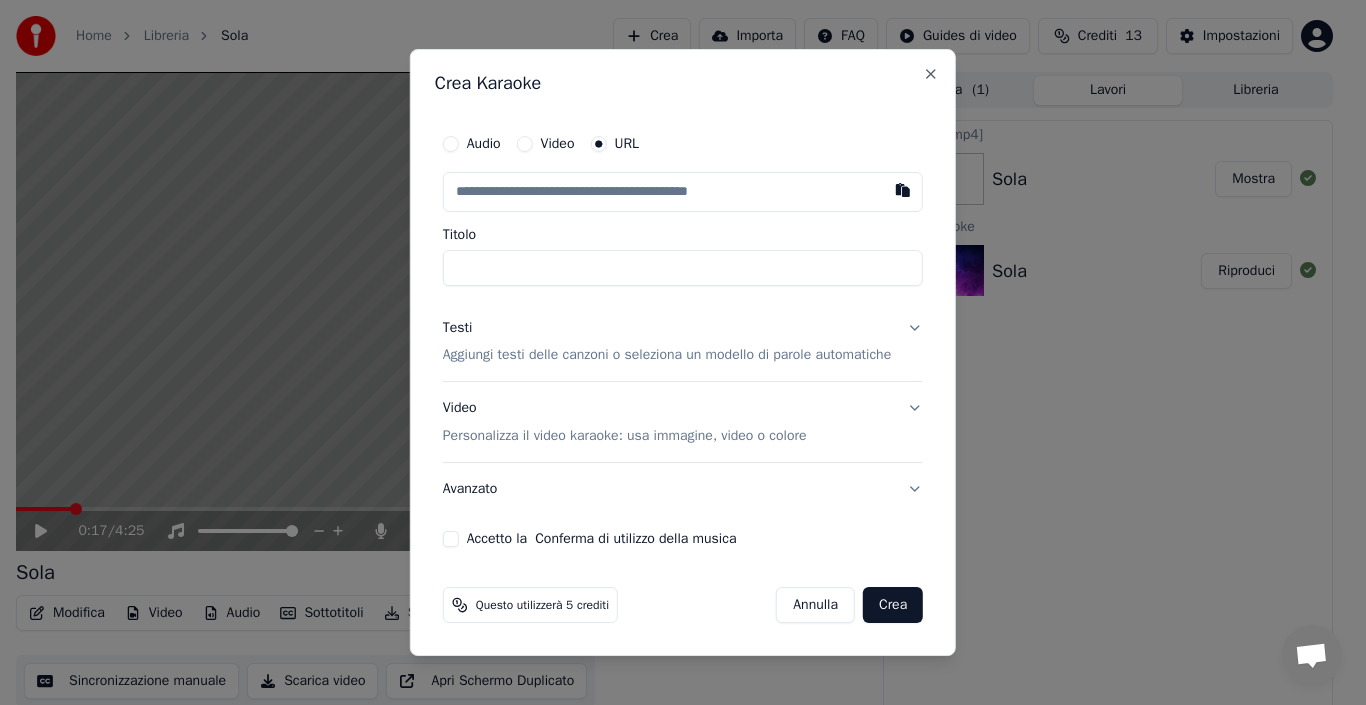 click at bounding box center [683, 192] 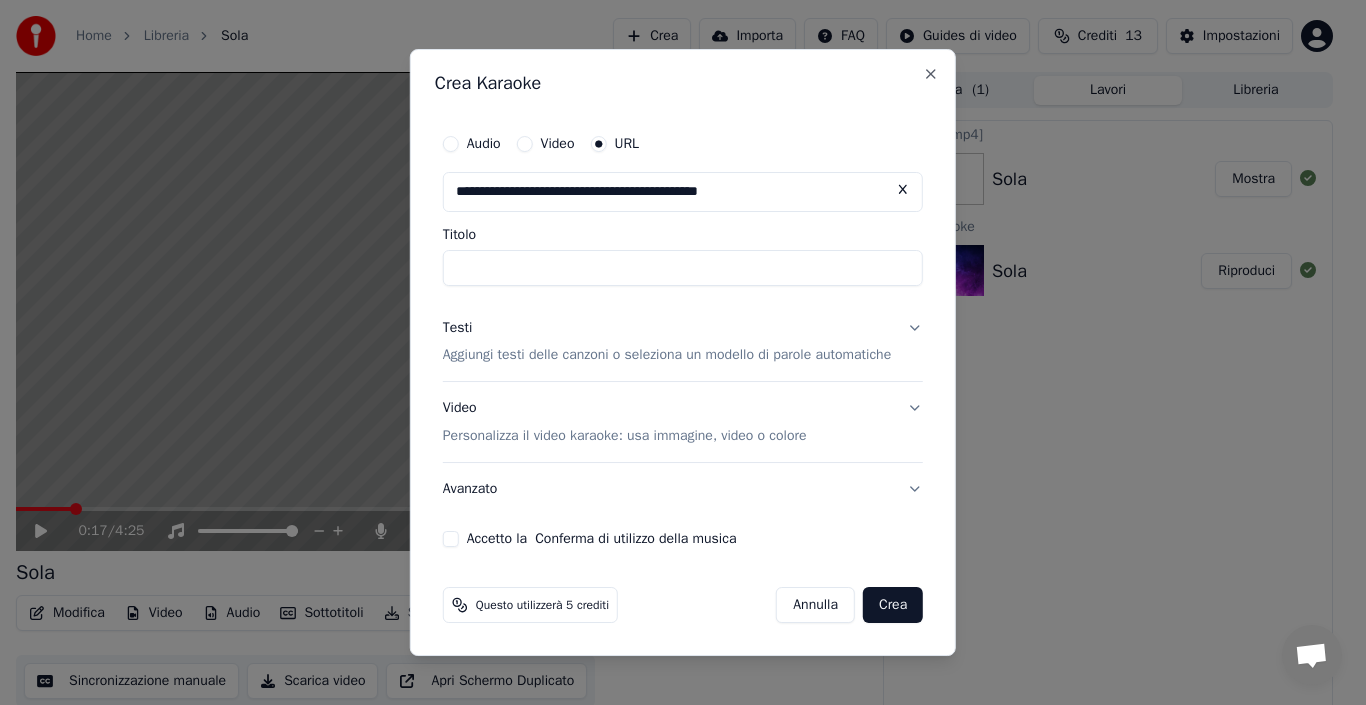 type on "****" 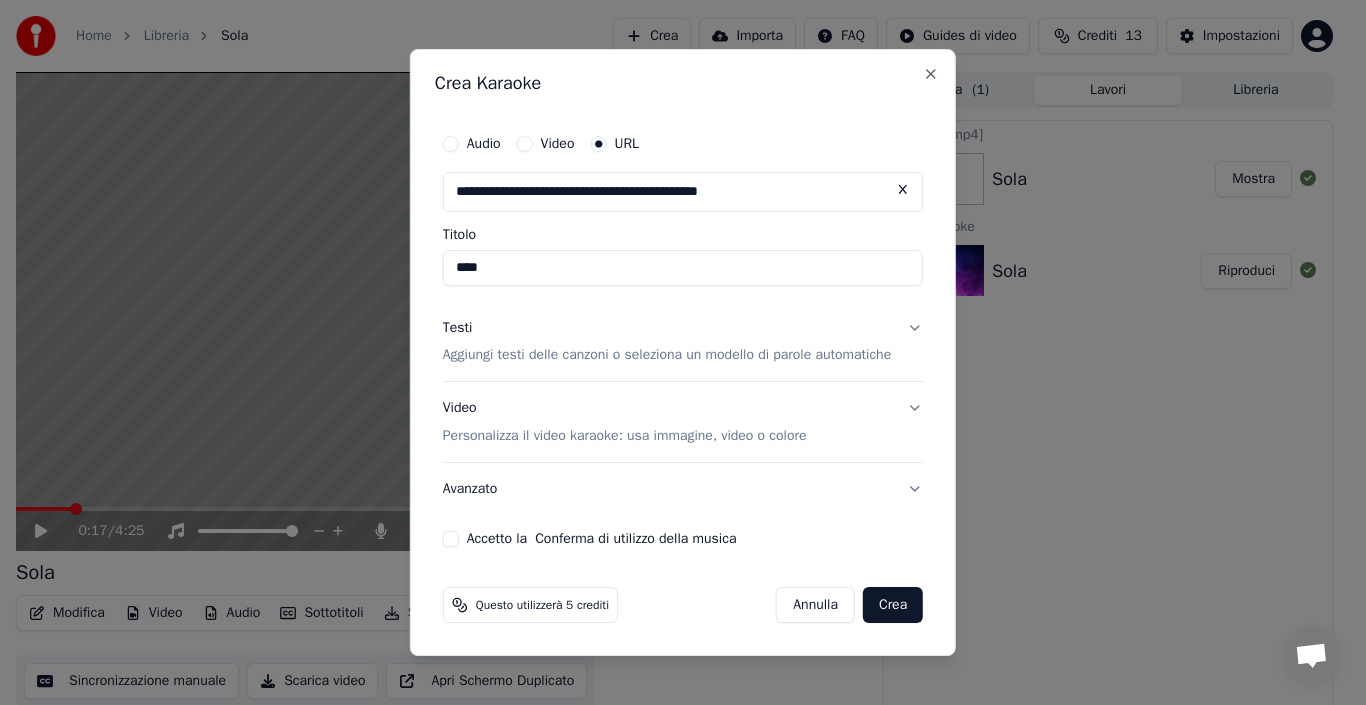 type on "**********" 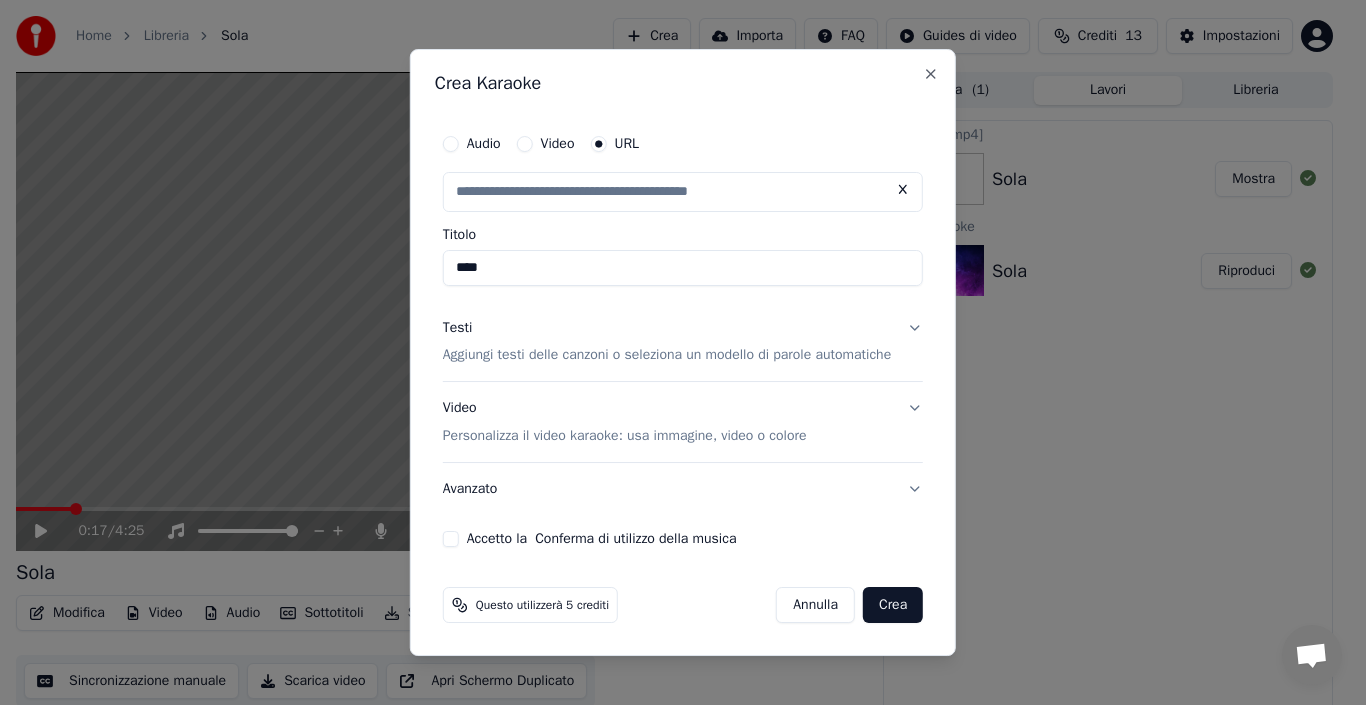 click on "Testi Aggiungi testi delle canzoni o seleziona un modello di parole automatiche" at bounding box center (667, 342) 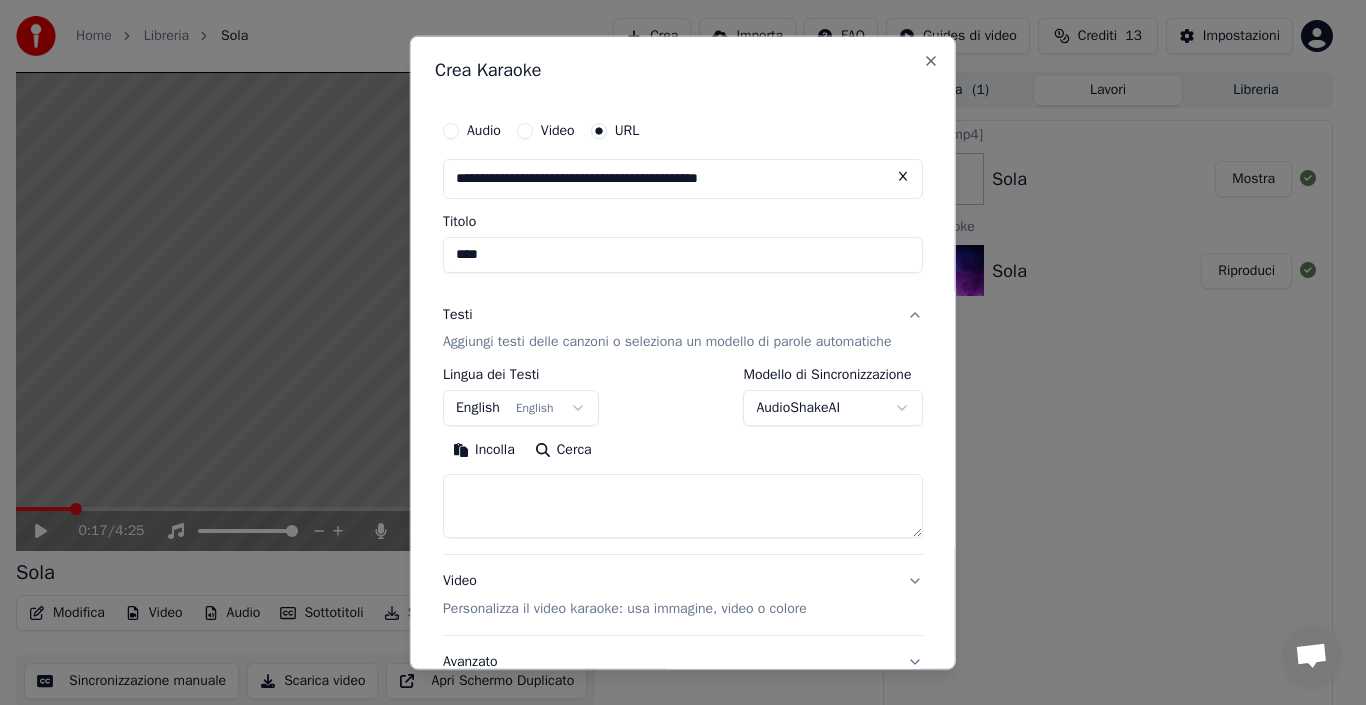 click at bounding box center (683, 506) 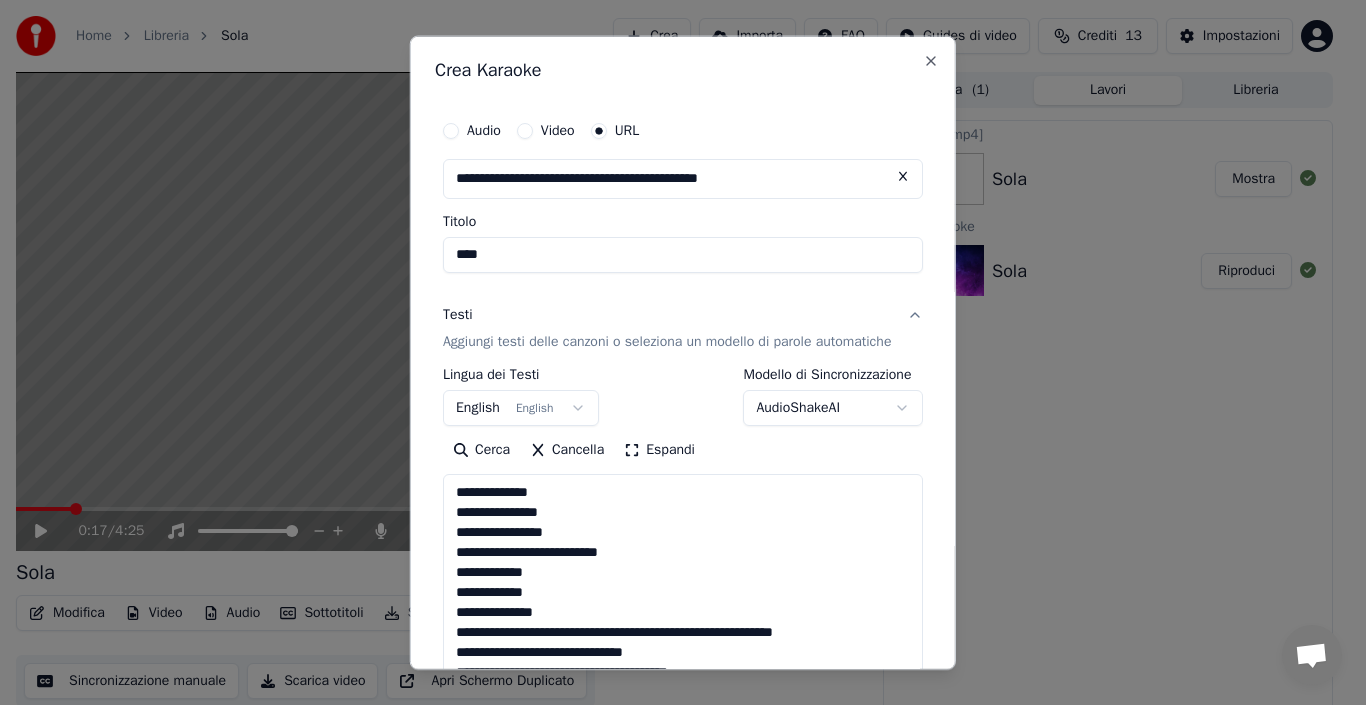 scroll, scrollTop: 1045, scrollLeft: 0, axis: vertical 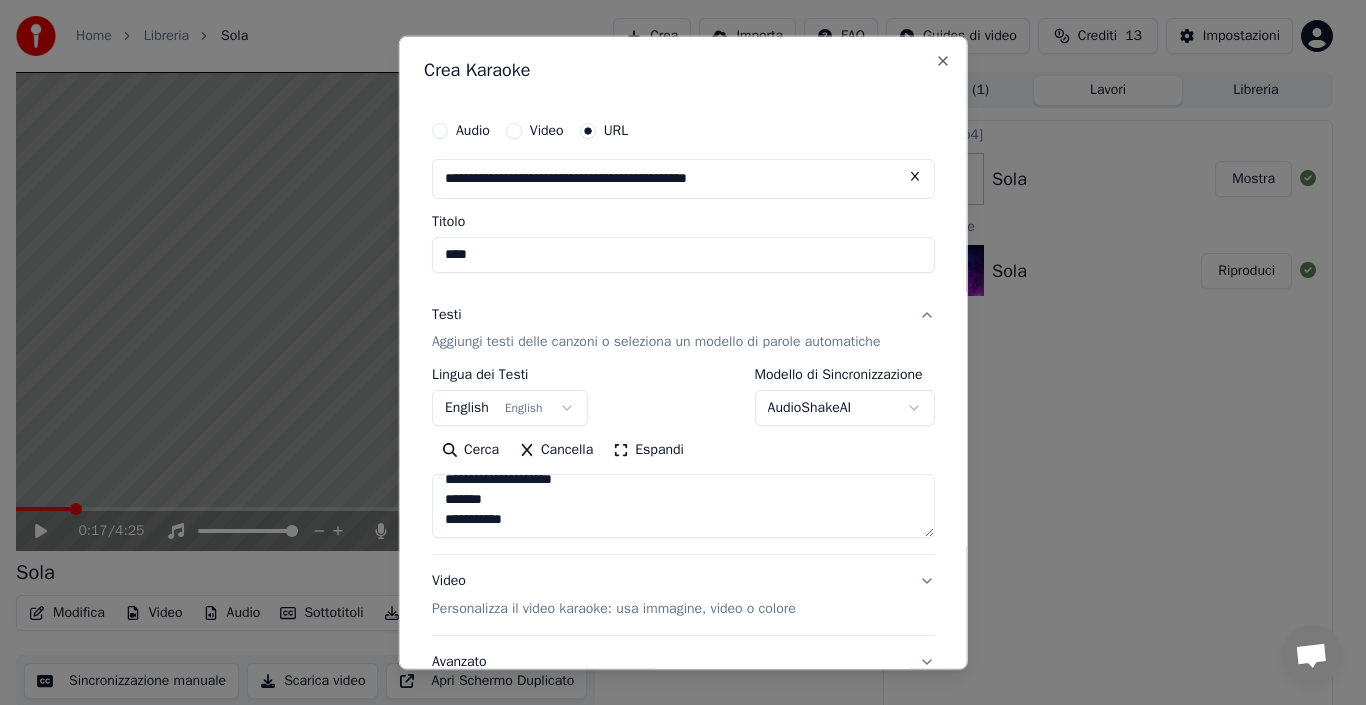 type on "**********" 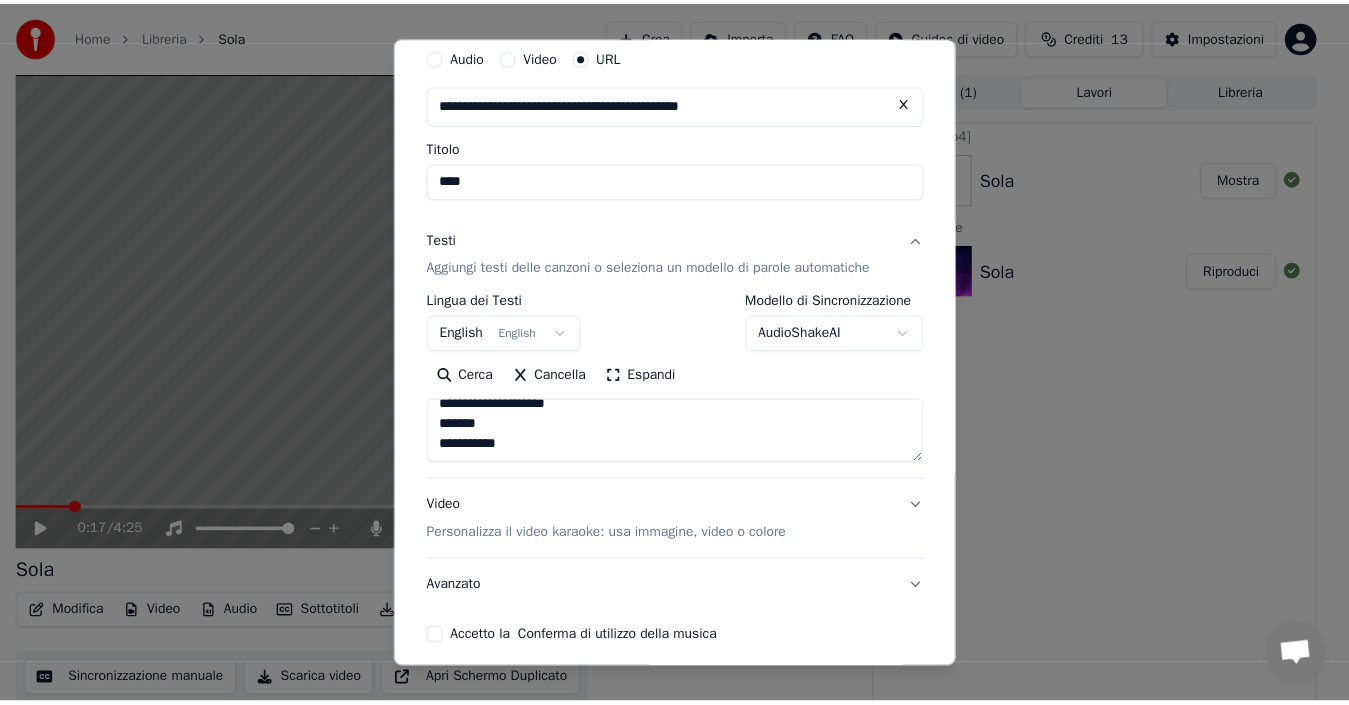 scroll, scrollTop: 159, scrollLeft: 0, axis: vertical 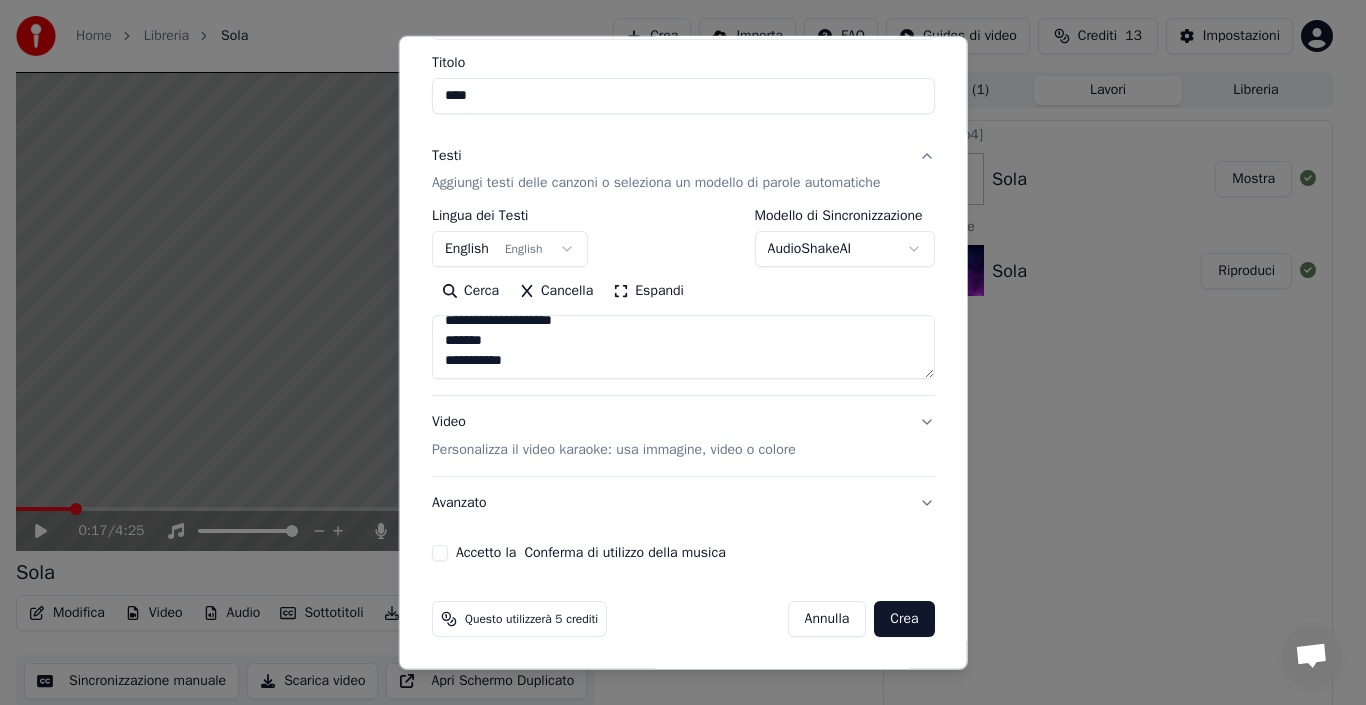 click on "Accetto la   Conferma di utilizzo della musica" at bounding box center [440, 553] 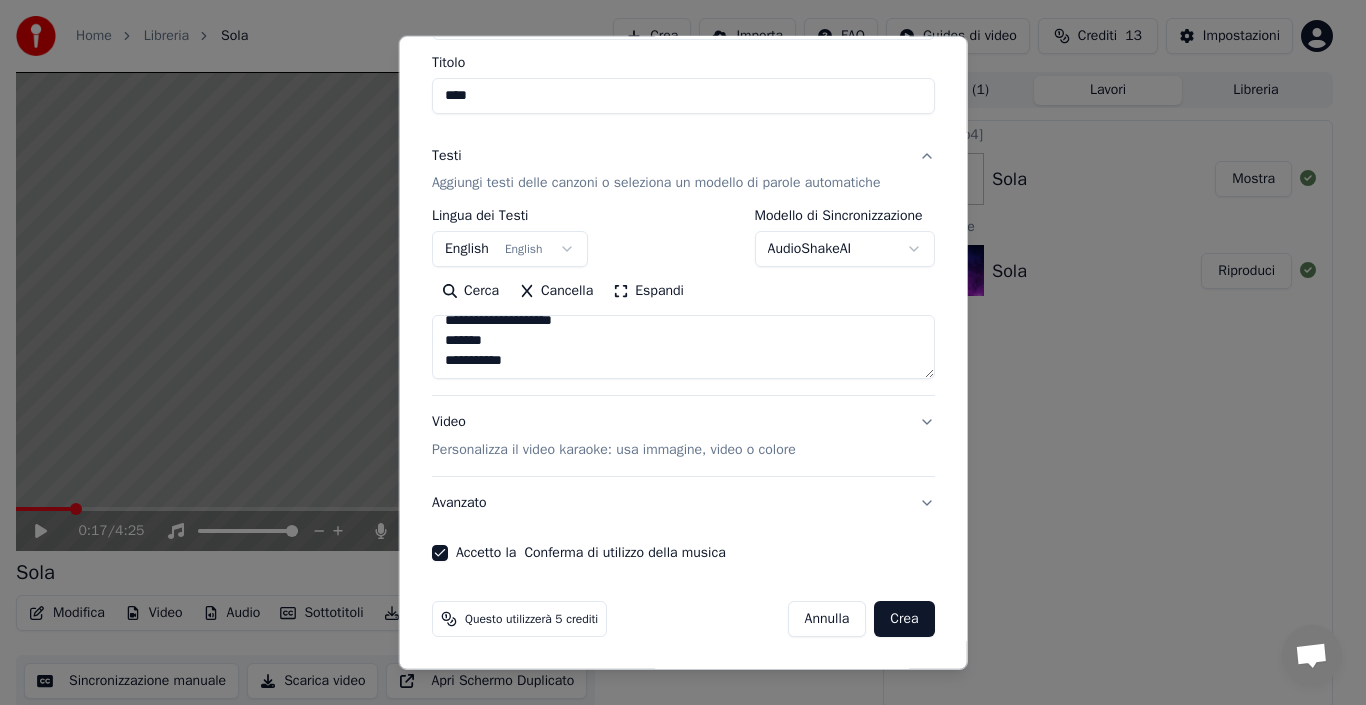 click on "Crea" at bounding box center [904, 619] 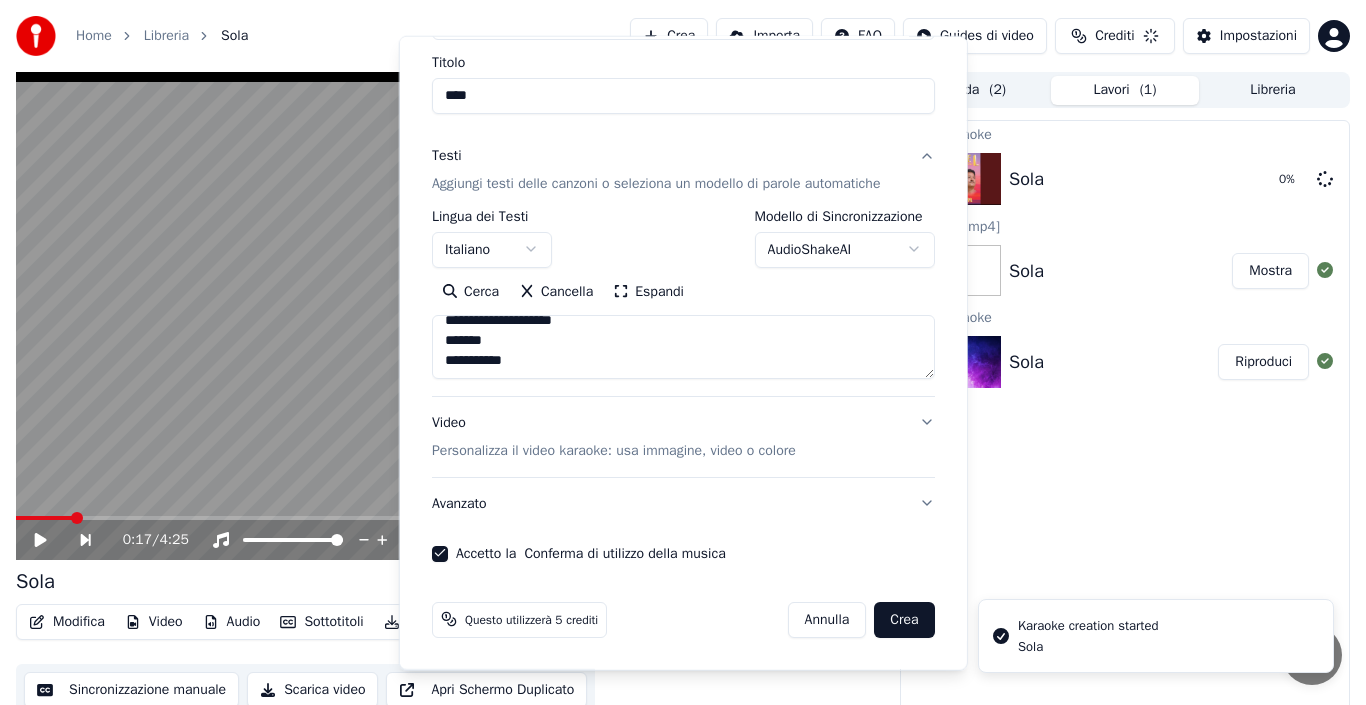 type 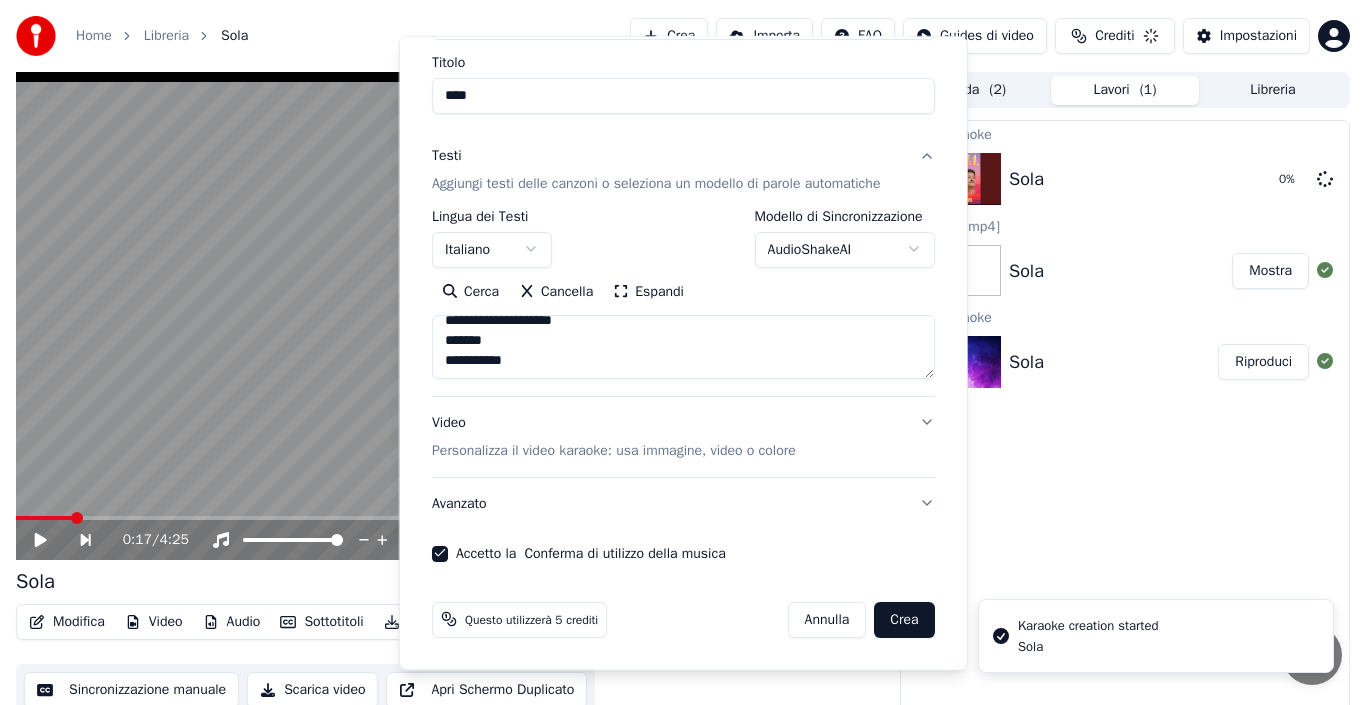 type 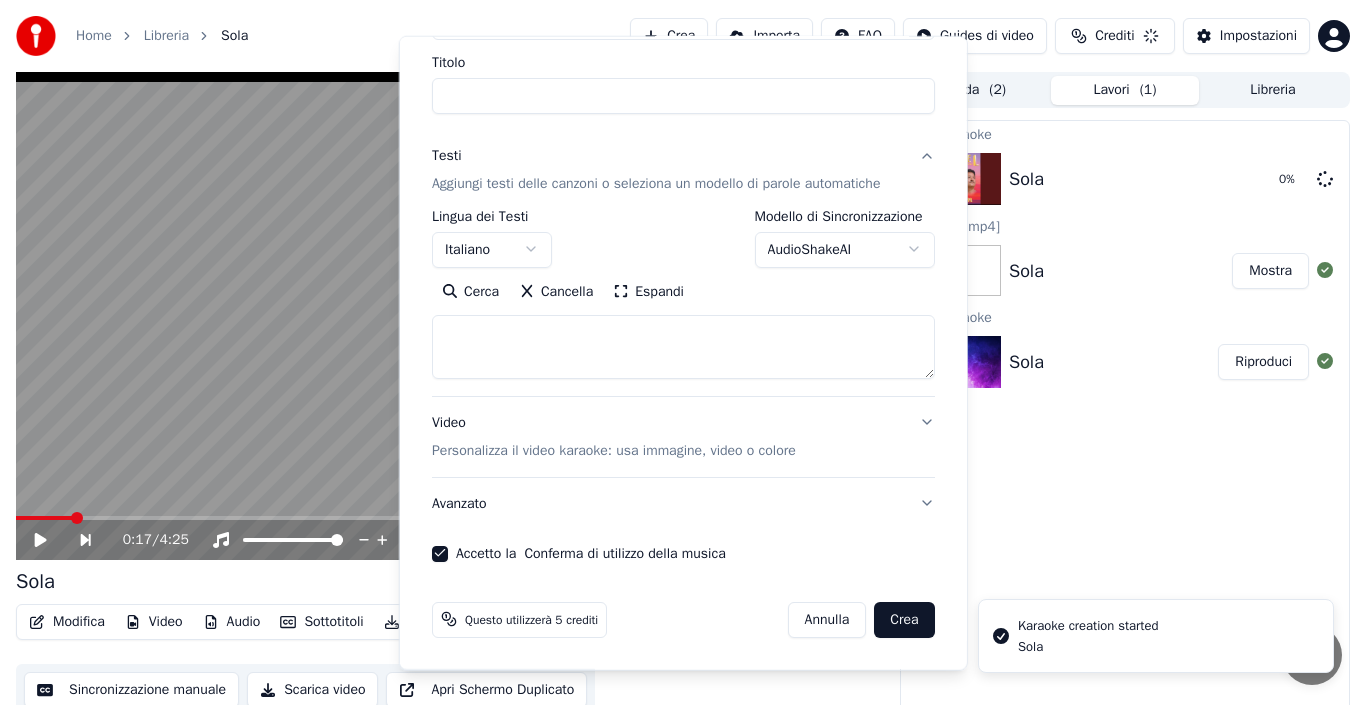 select 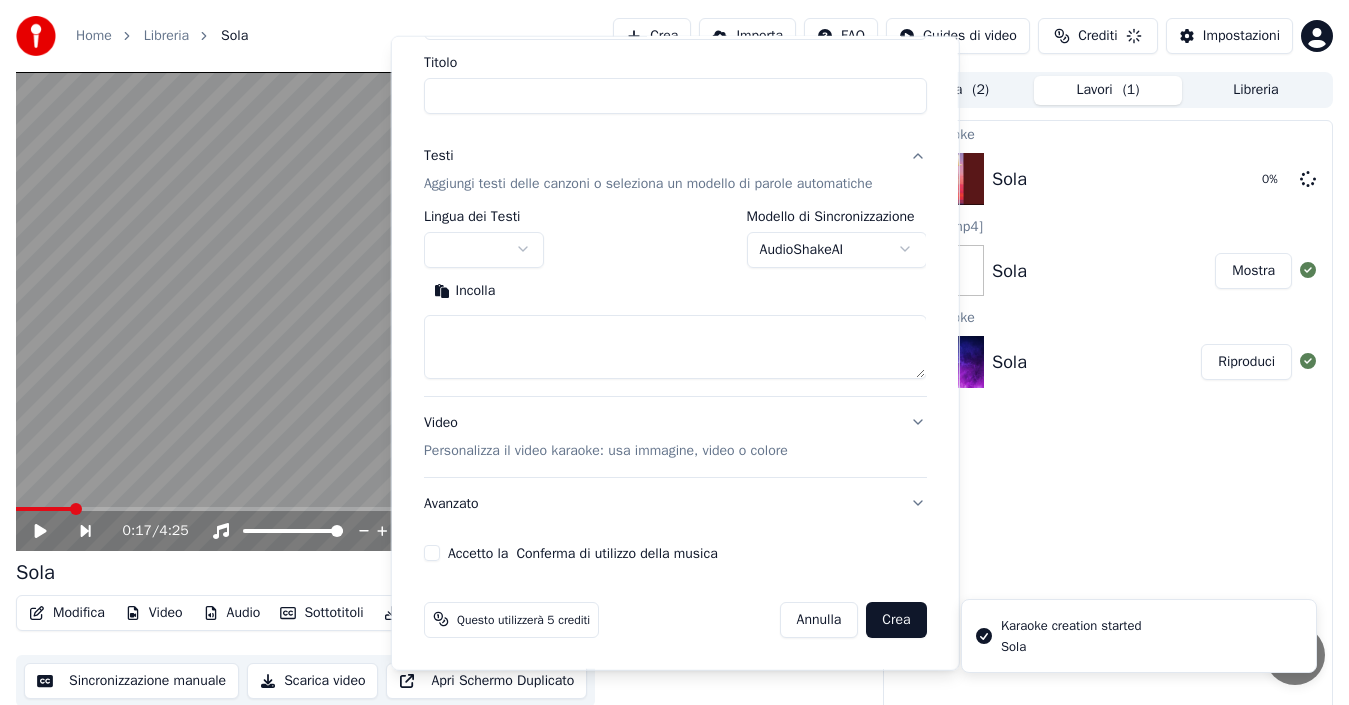 scroll, scrollTop: 0, scrollLeft: 0, axis: both 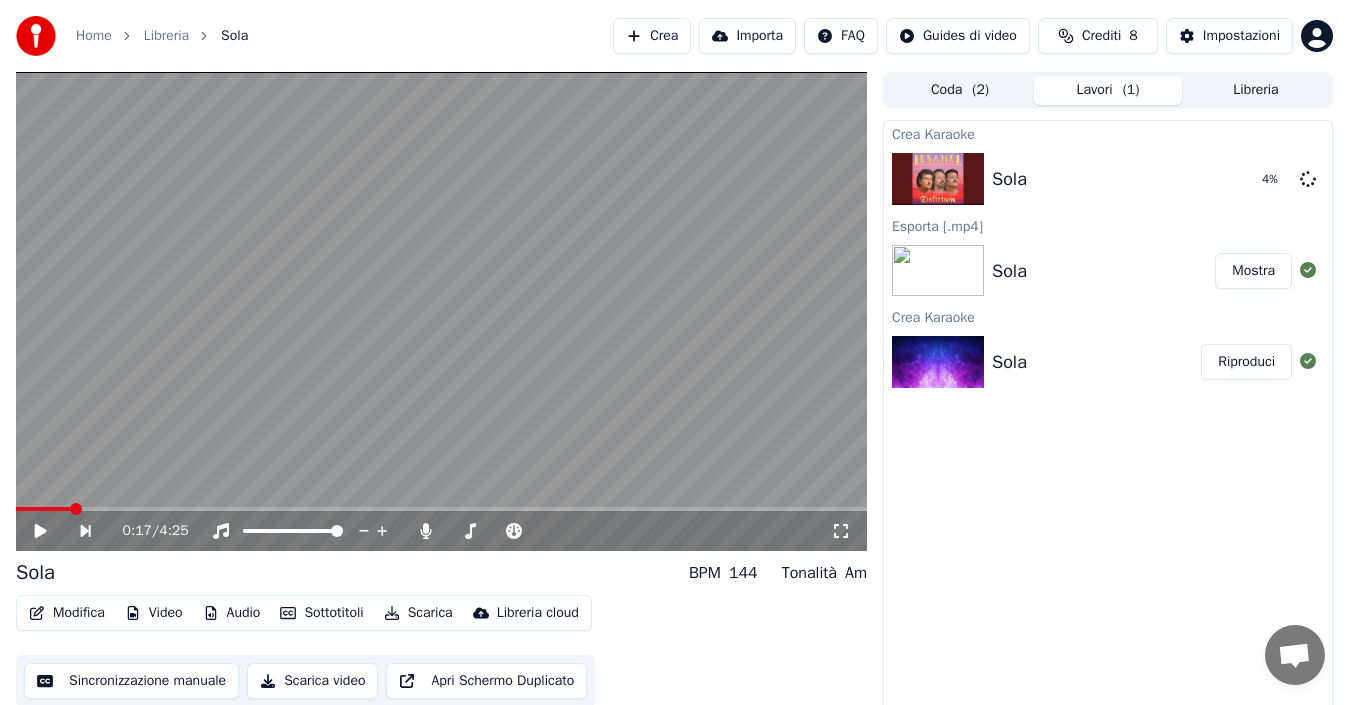 click 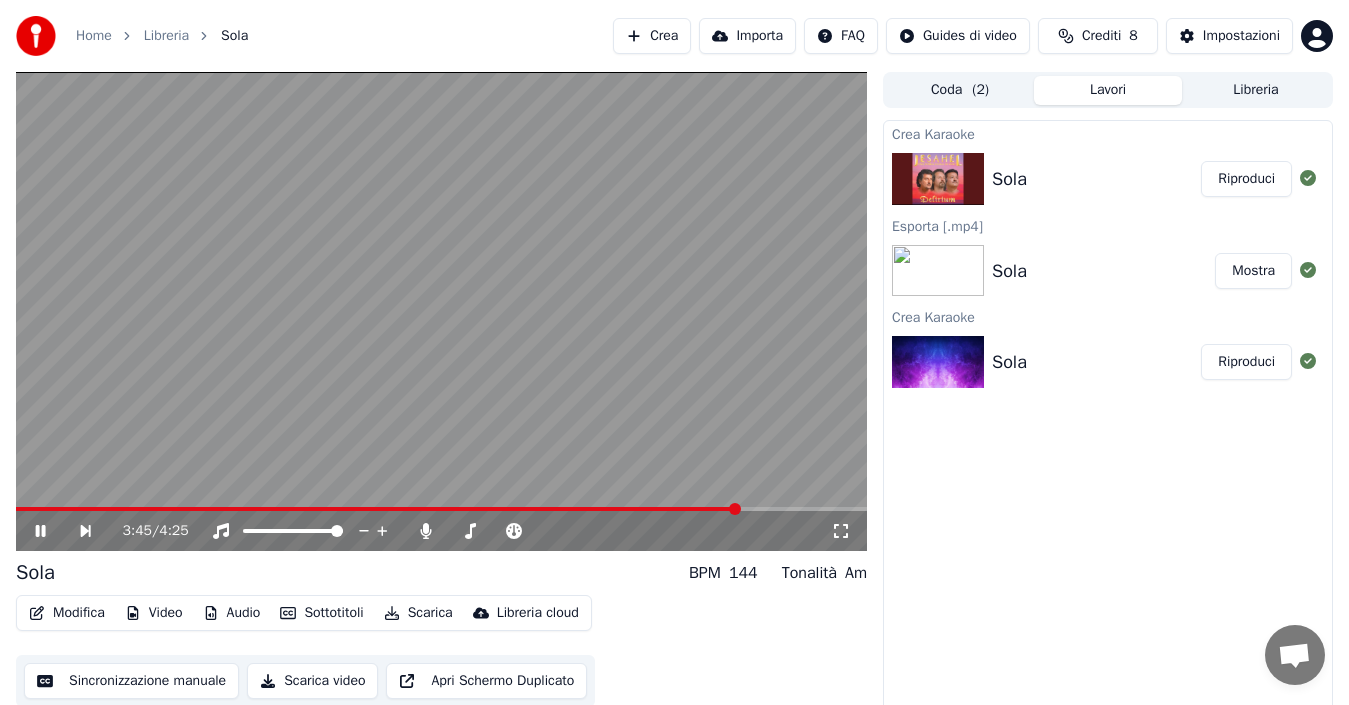 click at bounding box center [377, 509] 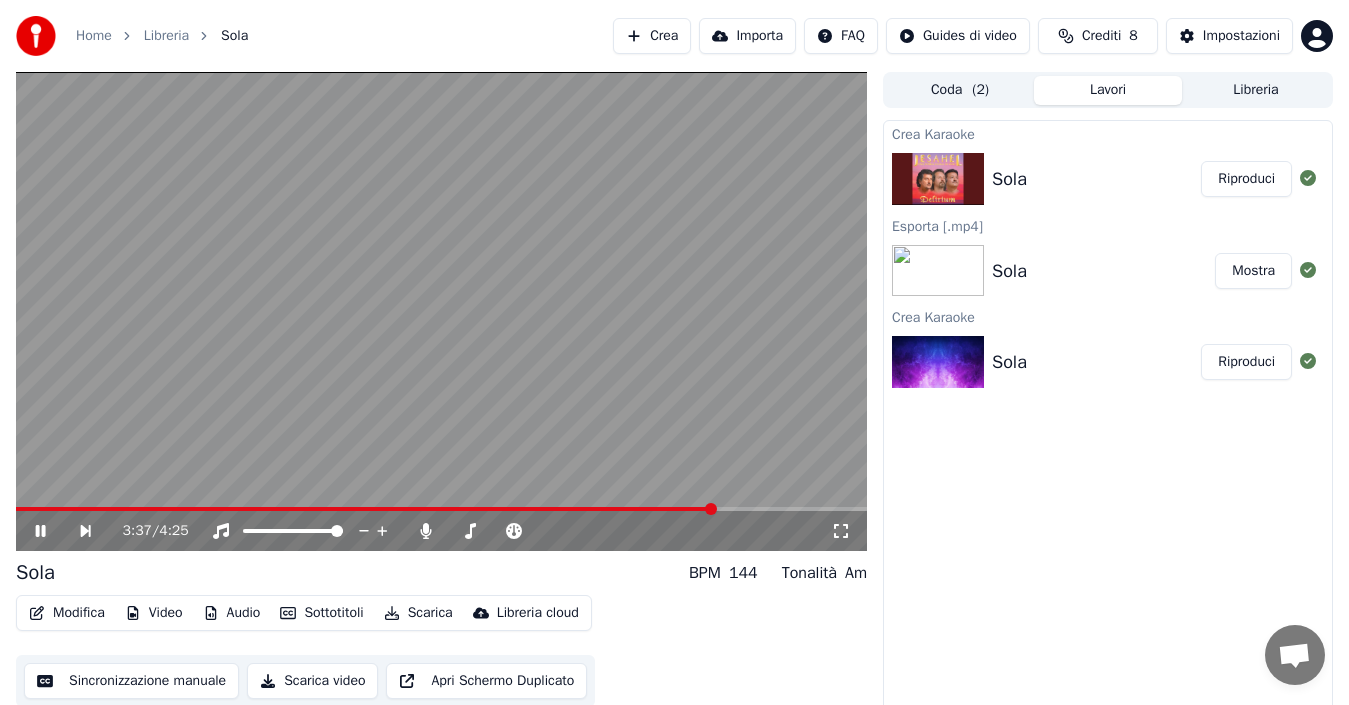 click at bounding box center [365, 509] 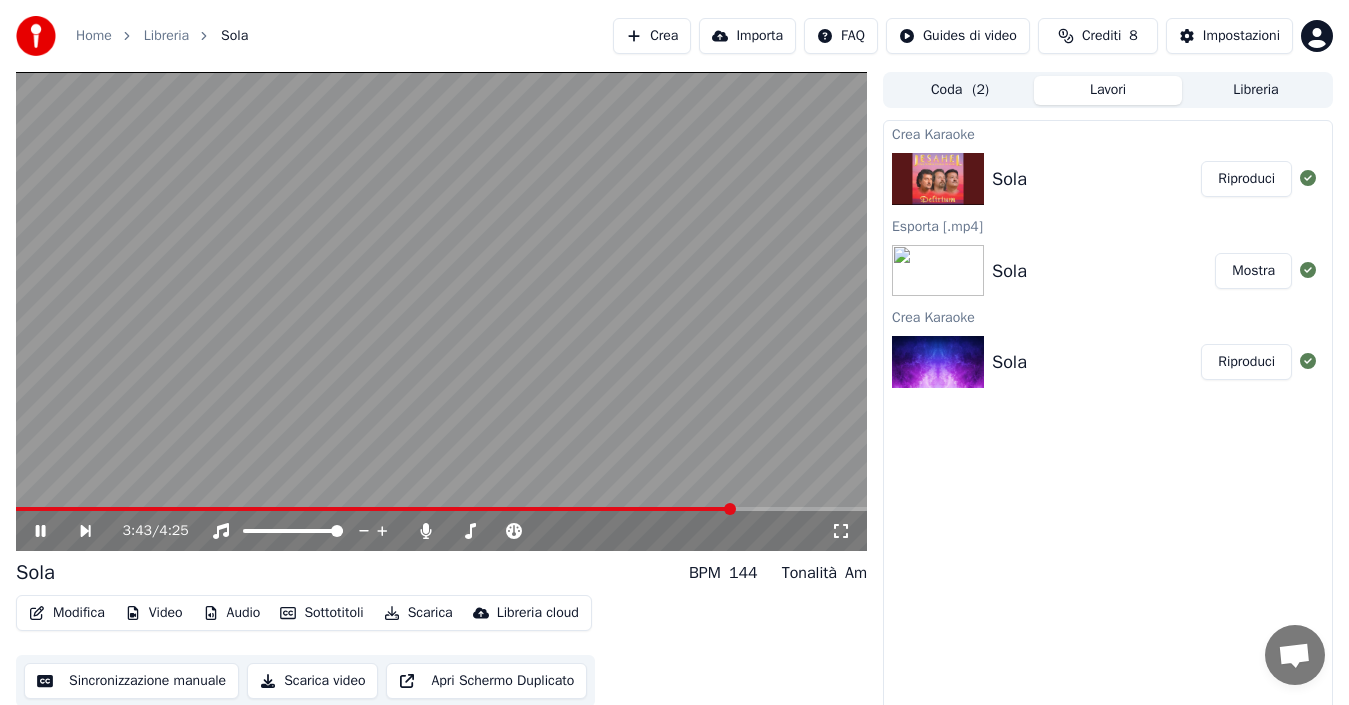 click 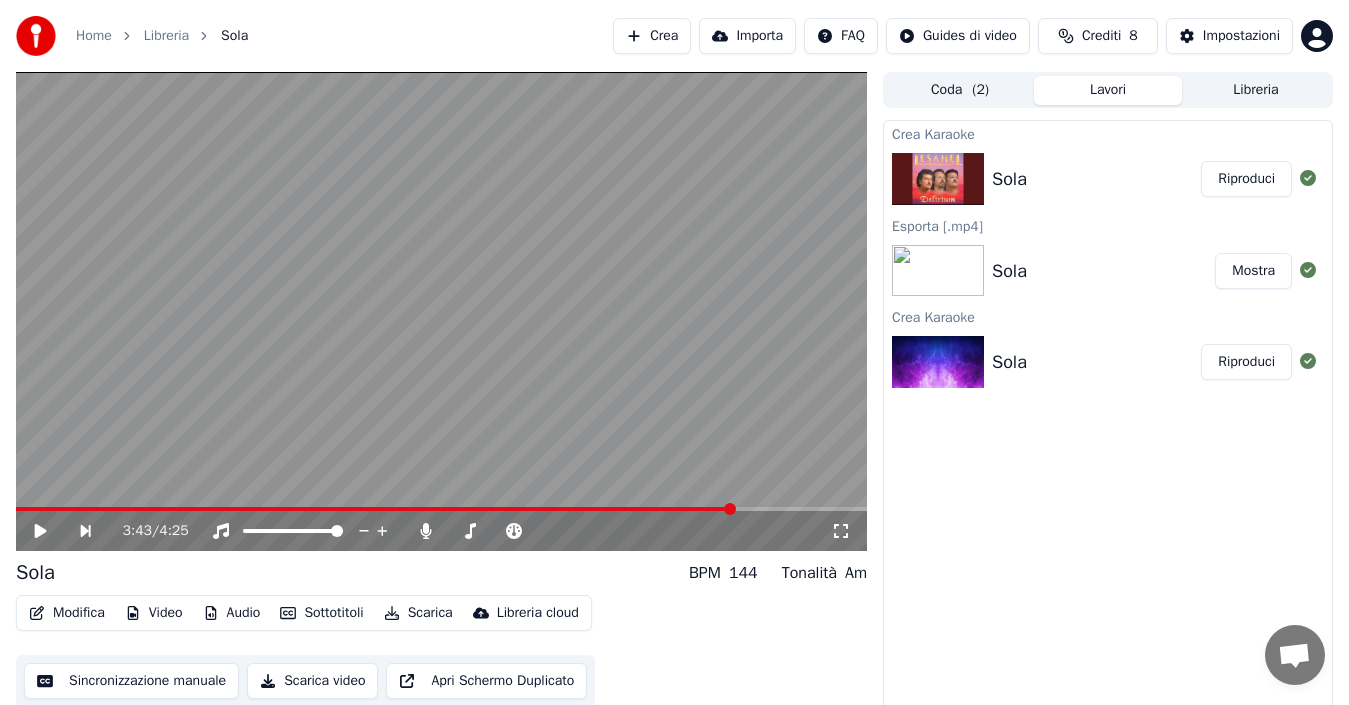 click on "Riproduci" at bounding box center (1246, 179) 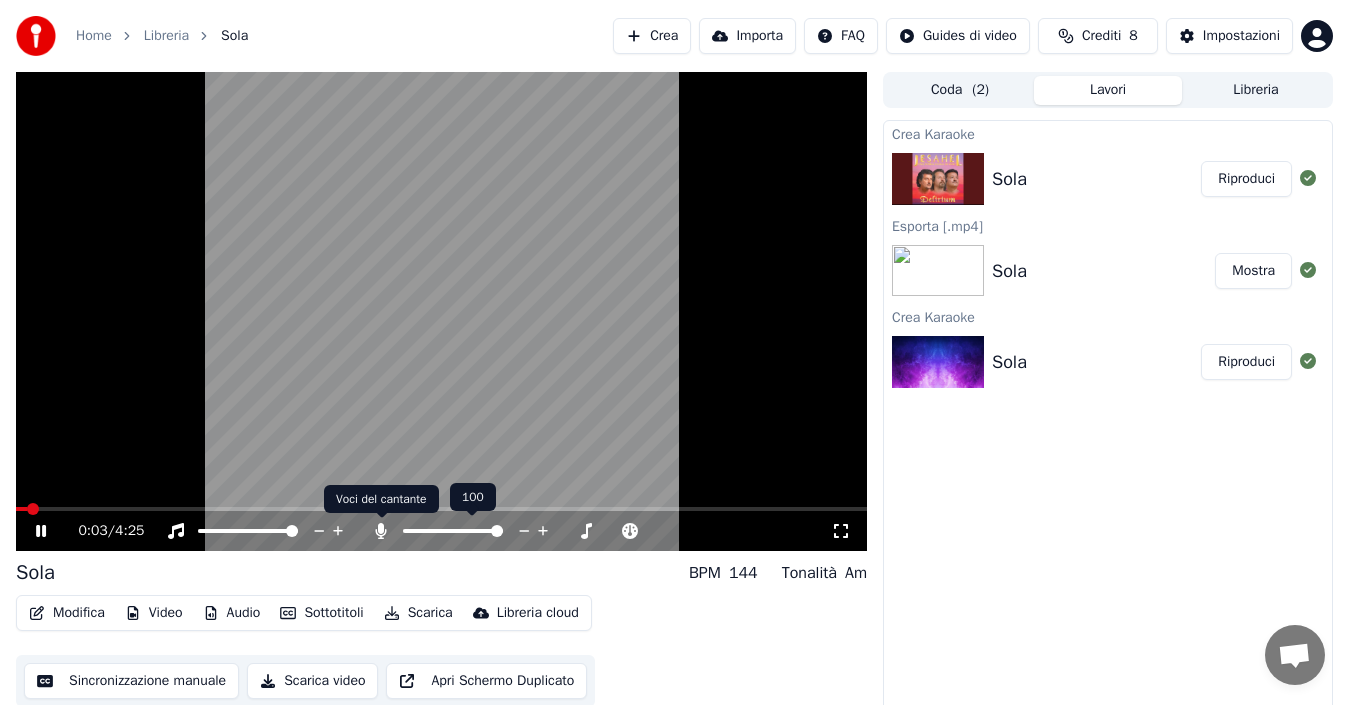 click 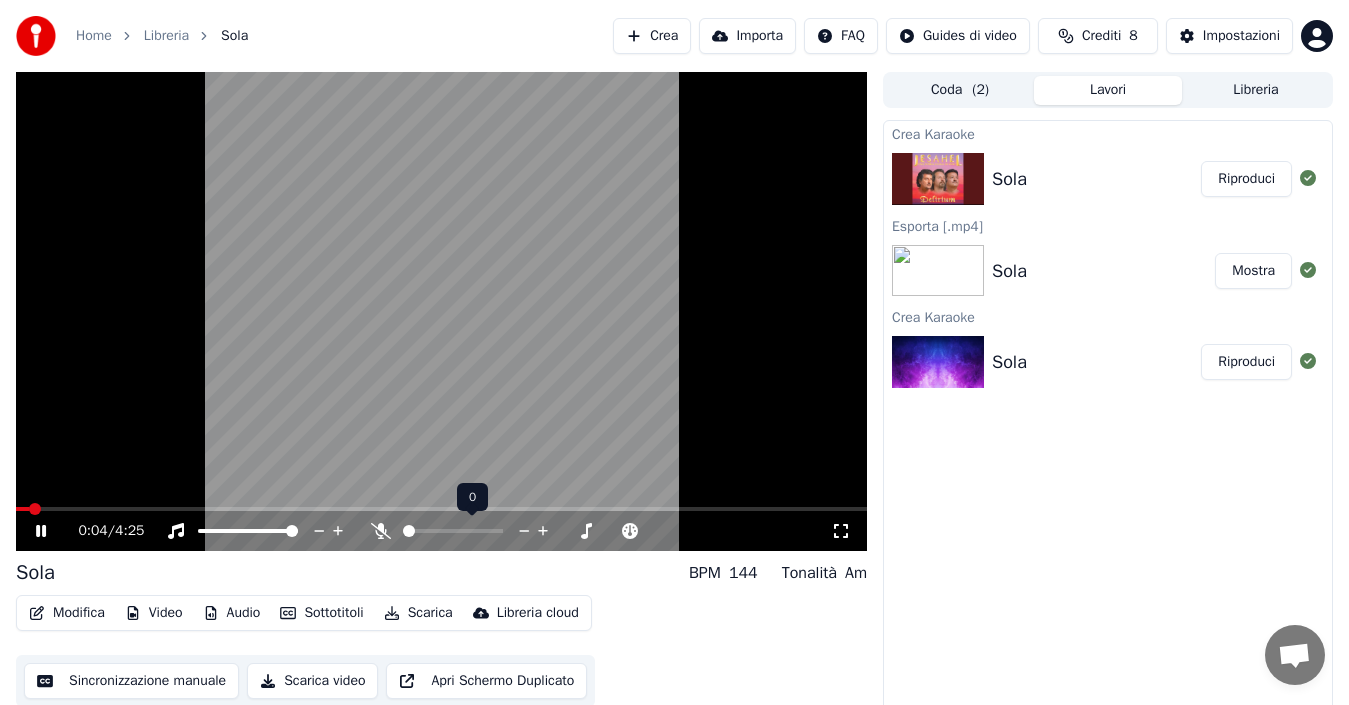 click 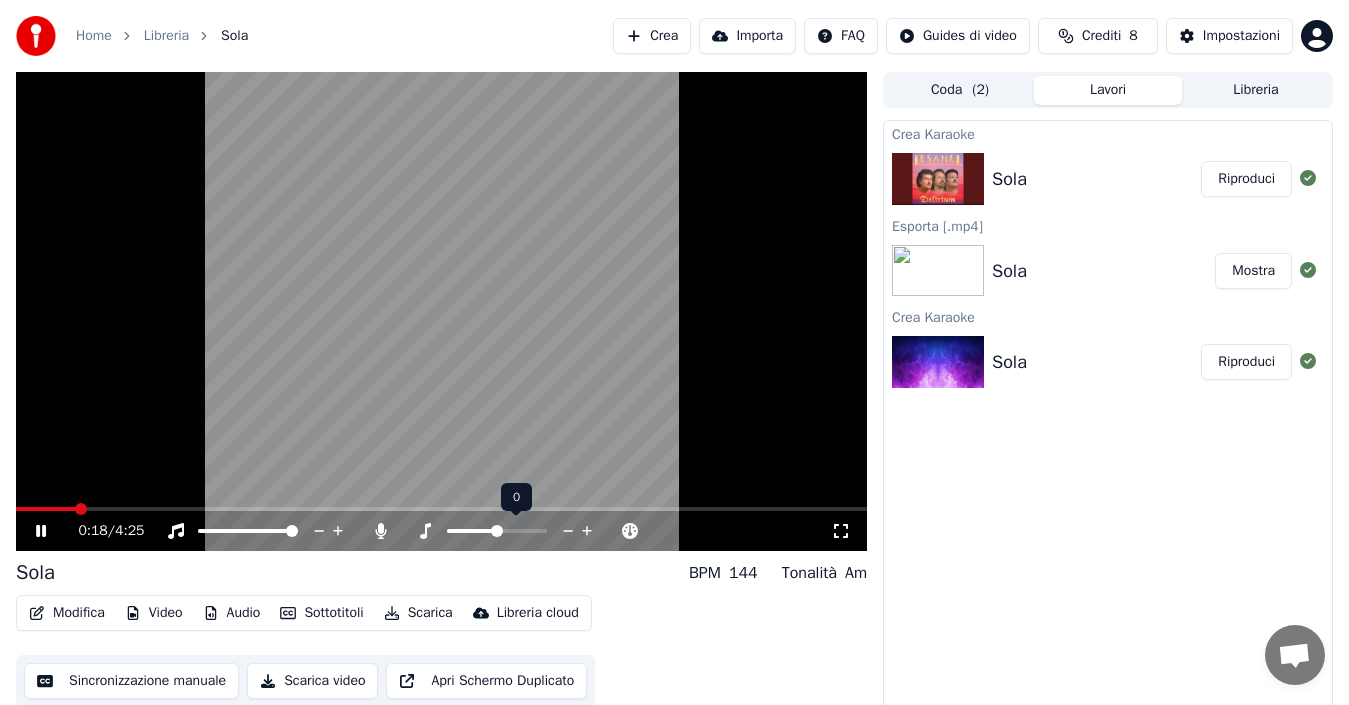 click 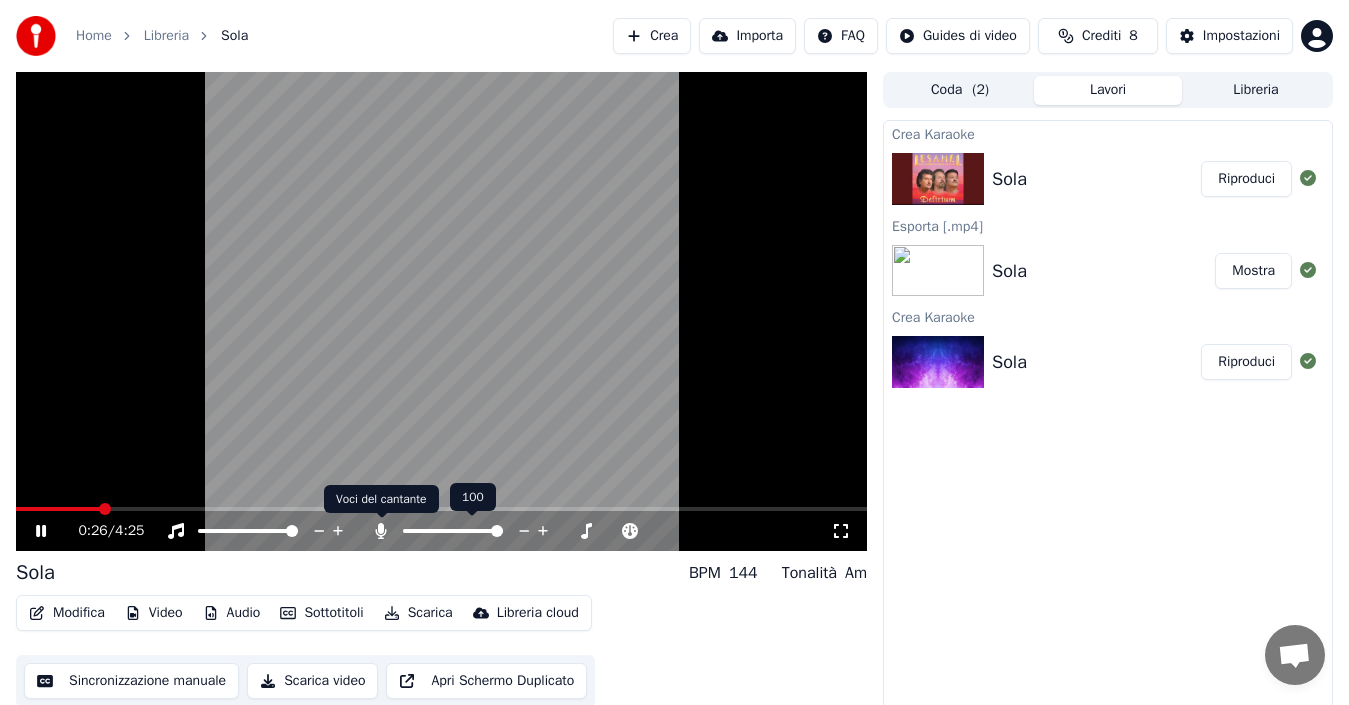 click 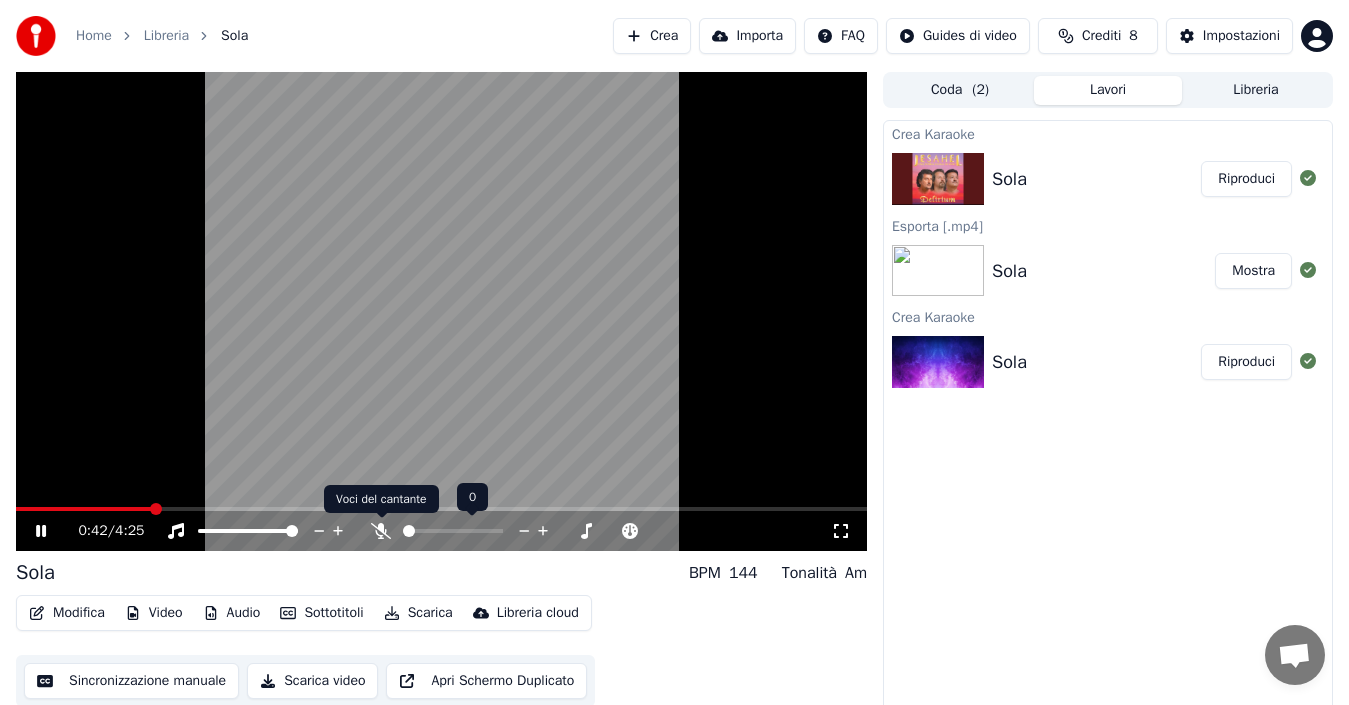 click 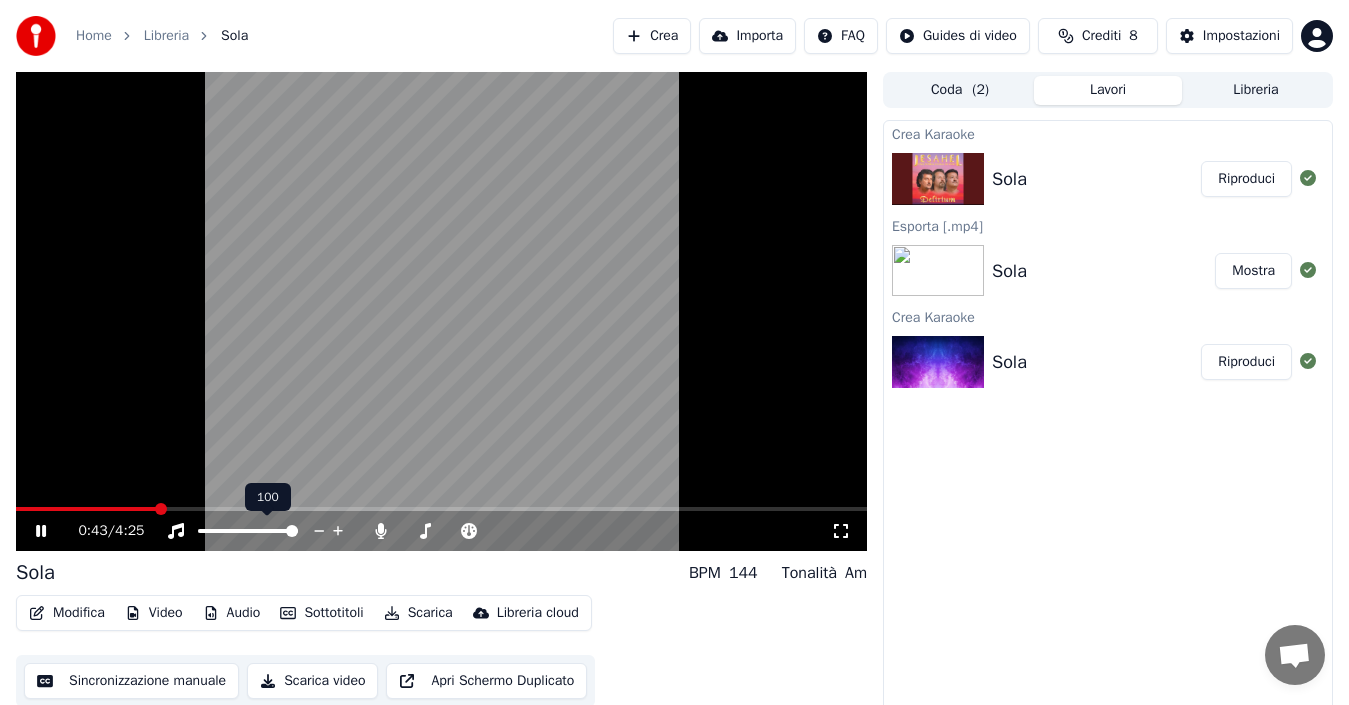 click at bounding box center [86, 509] 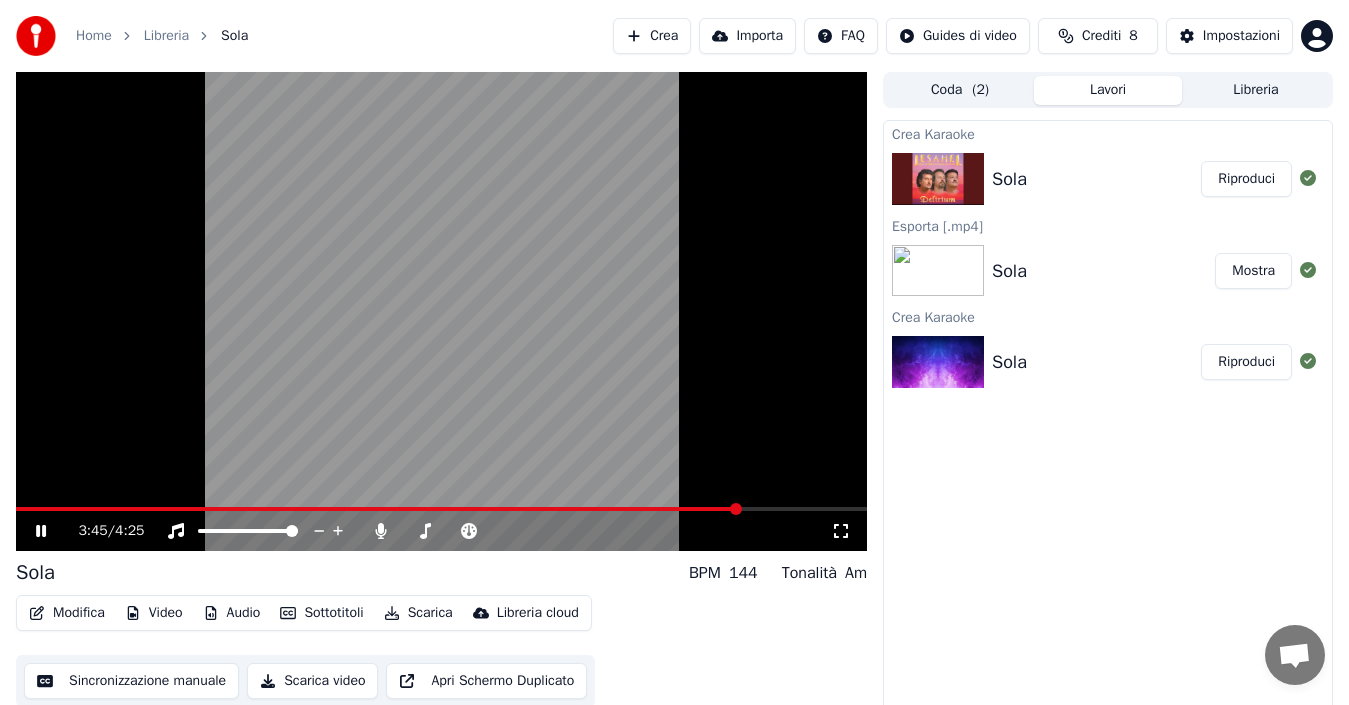 click at bounding box center (378, 509) 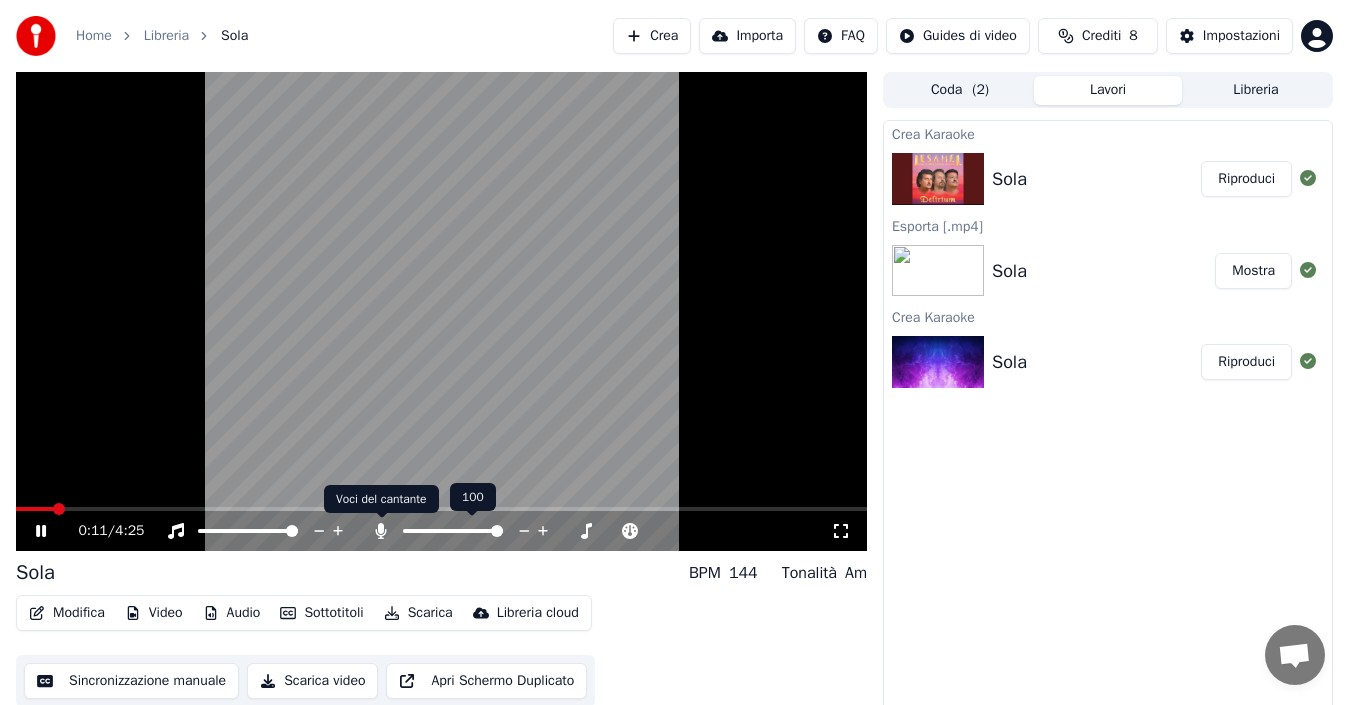 click 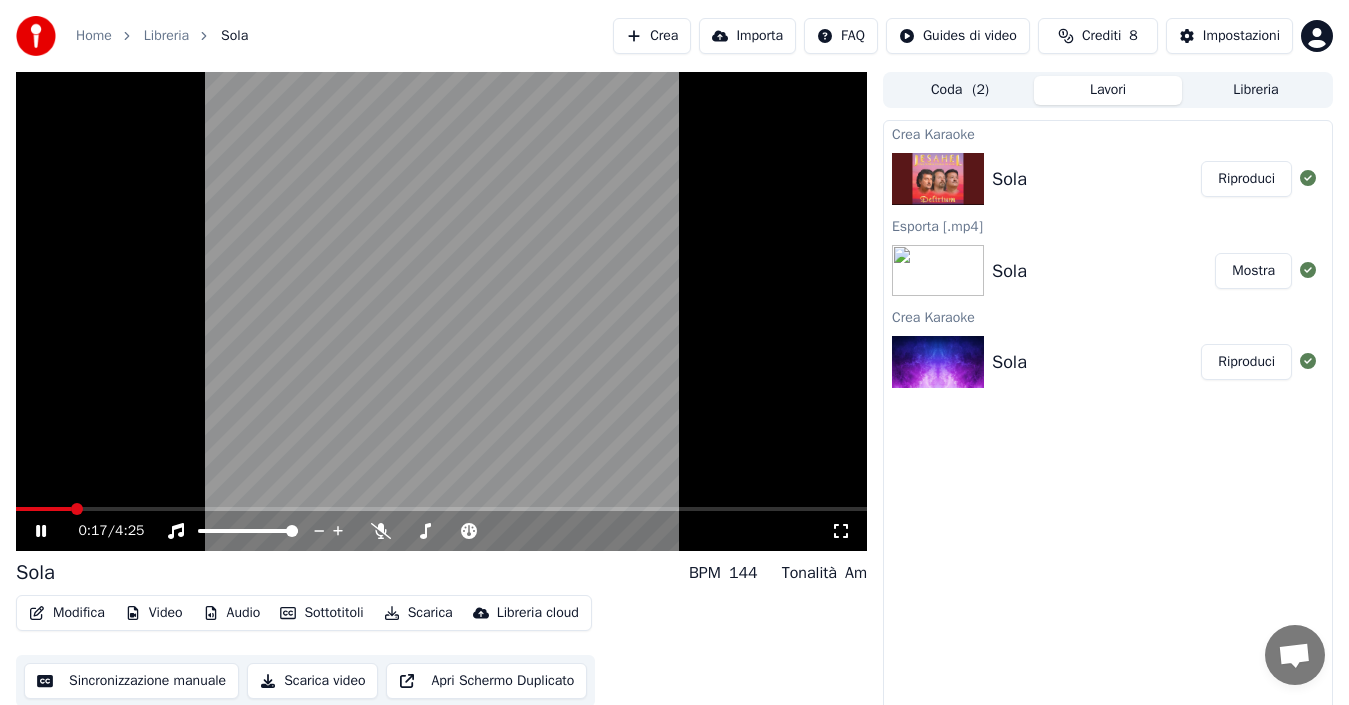 click 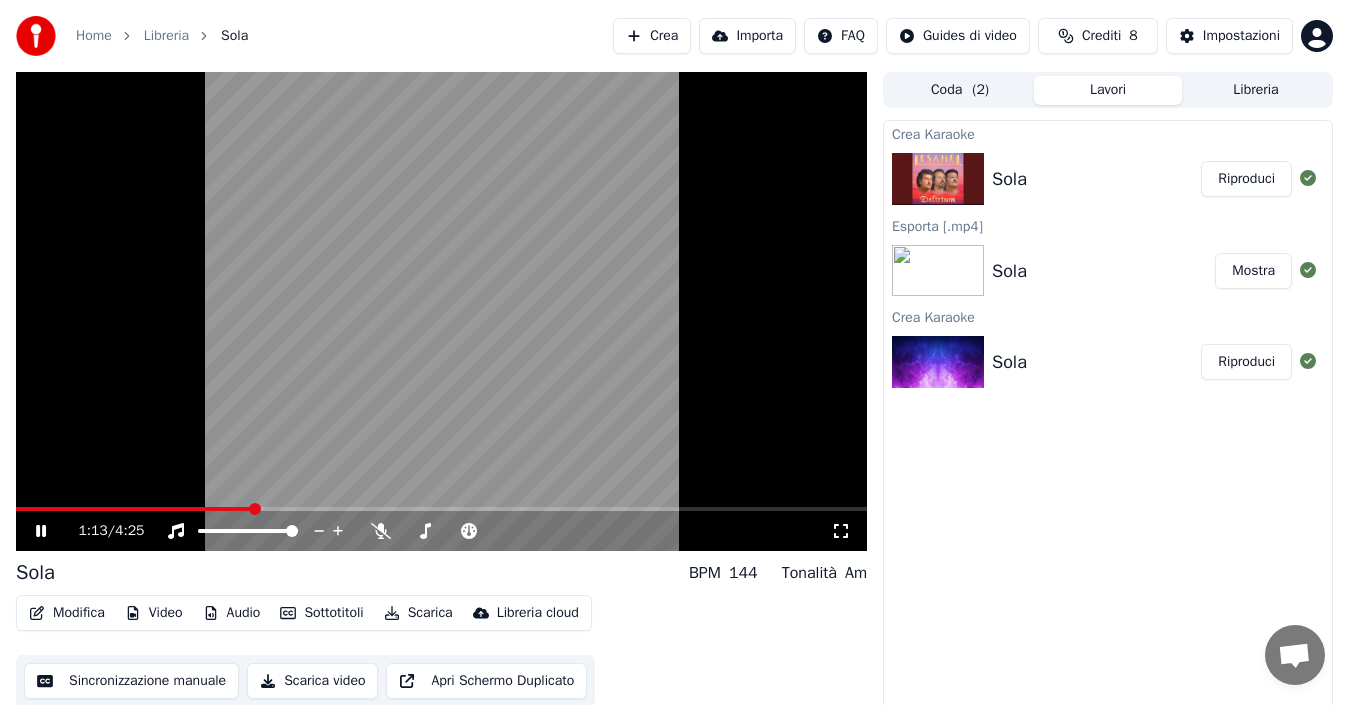 click at bounding box center [441, 311] 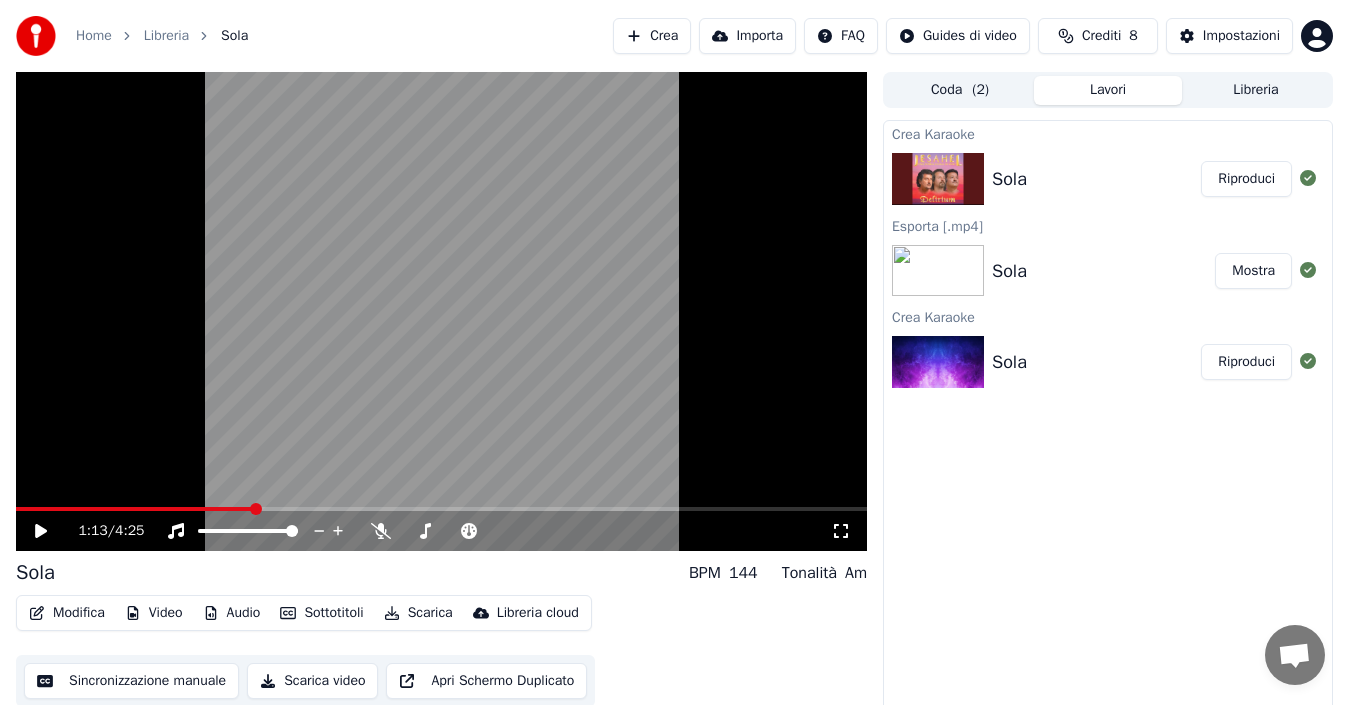 click at bounding box center (441, 311) 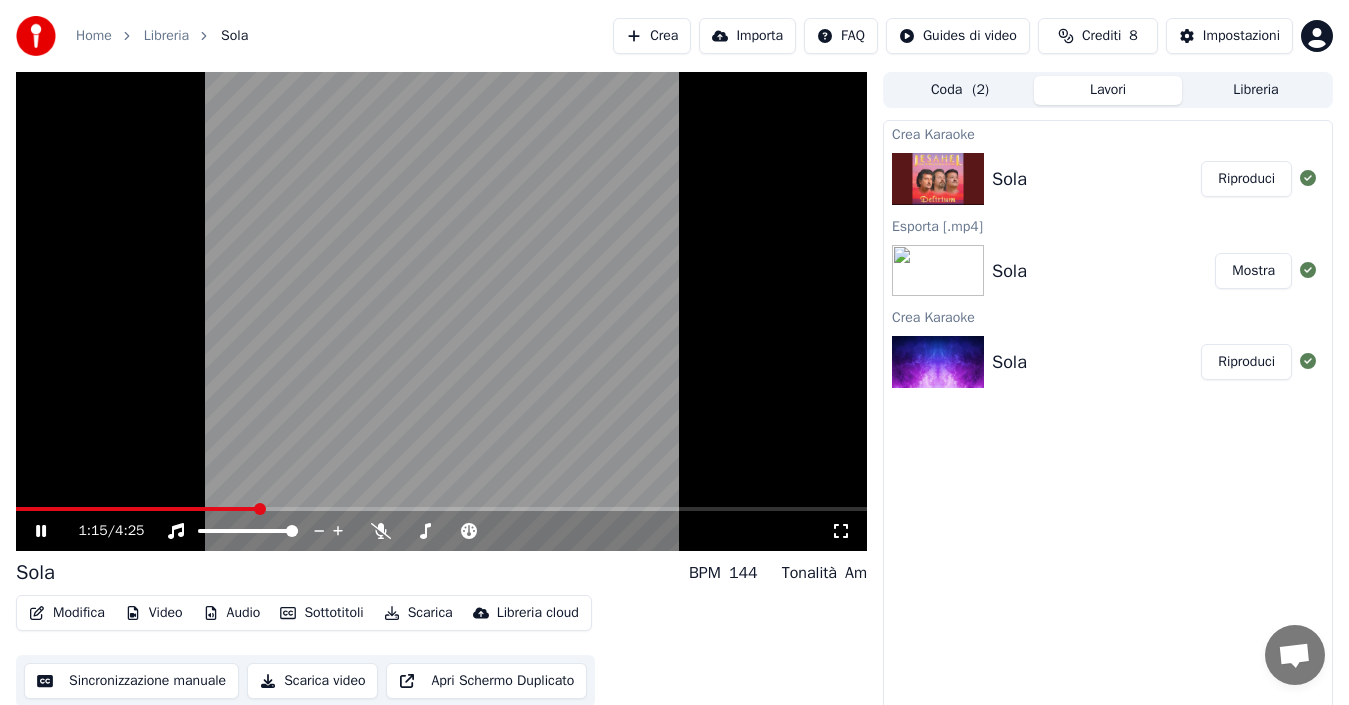 click on "1:15  /  4:25" at bounding box center [441, 531] 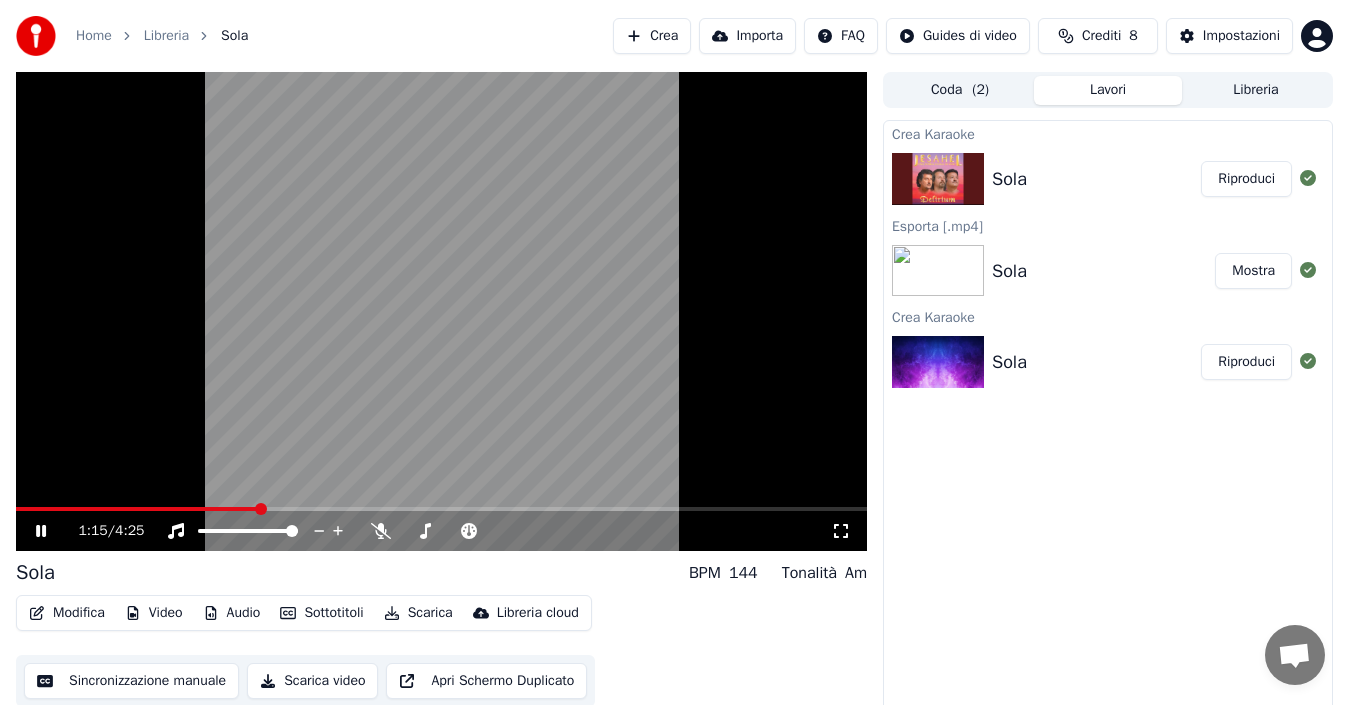 click at bounding box center [441, 311] 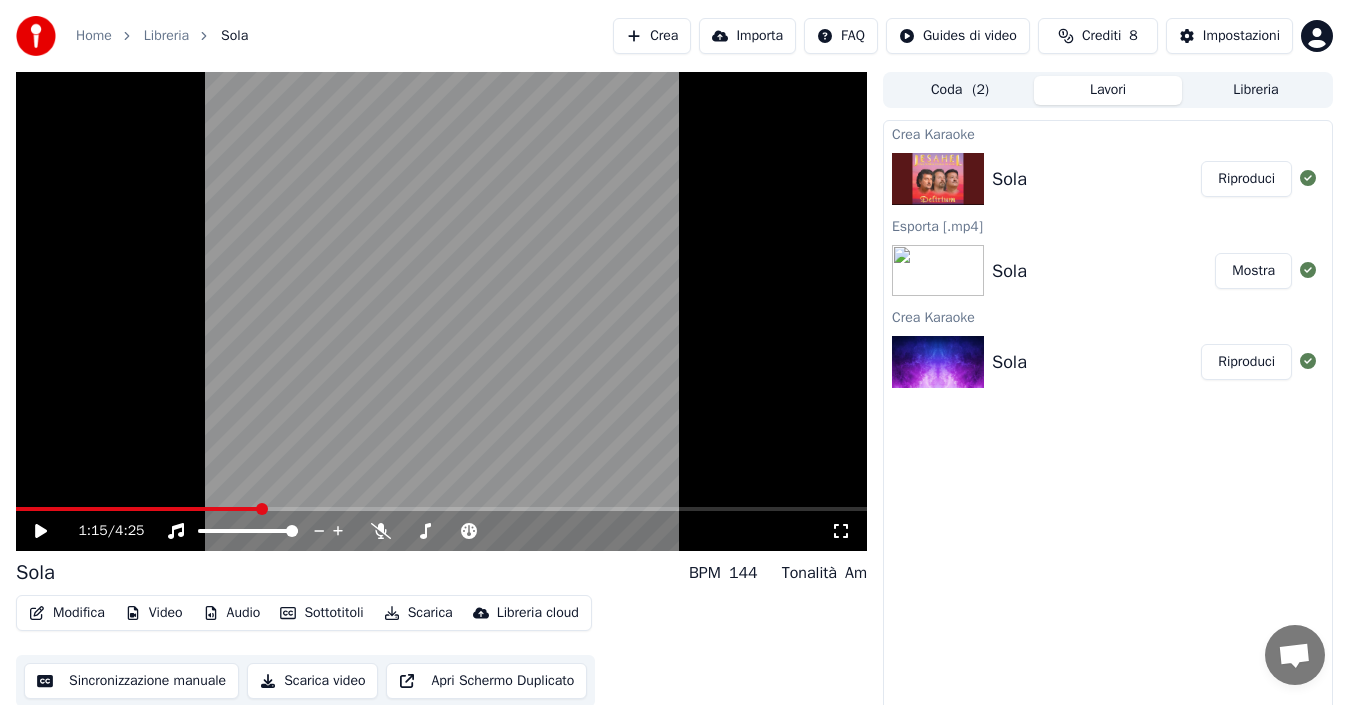 click on "1:15  /  4:25" at bounding box center [441, 531] 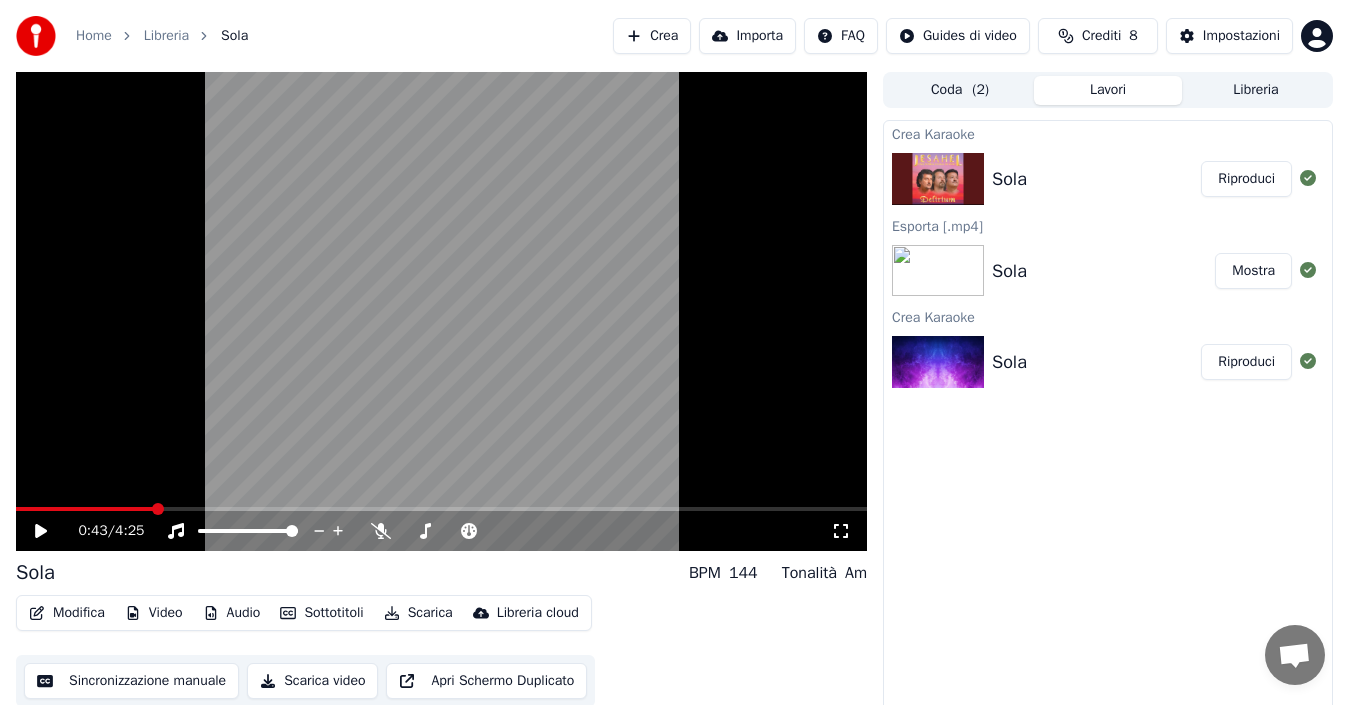 click 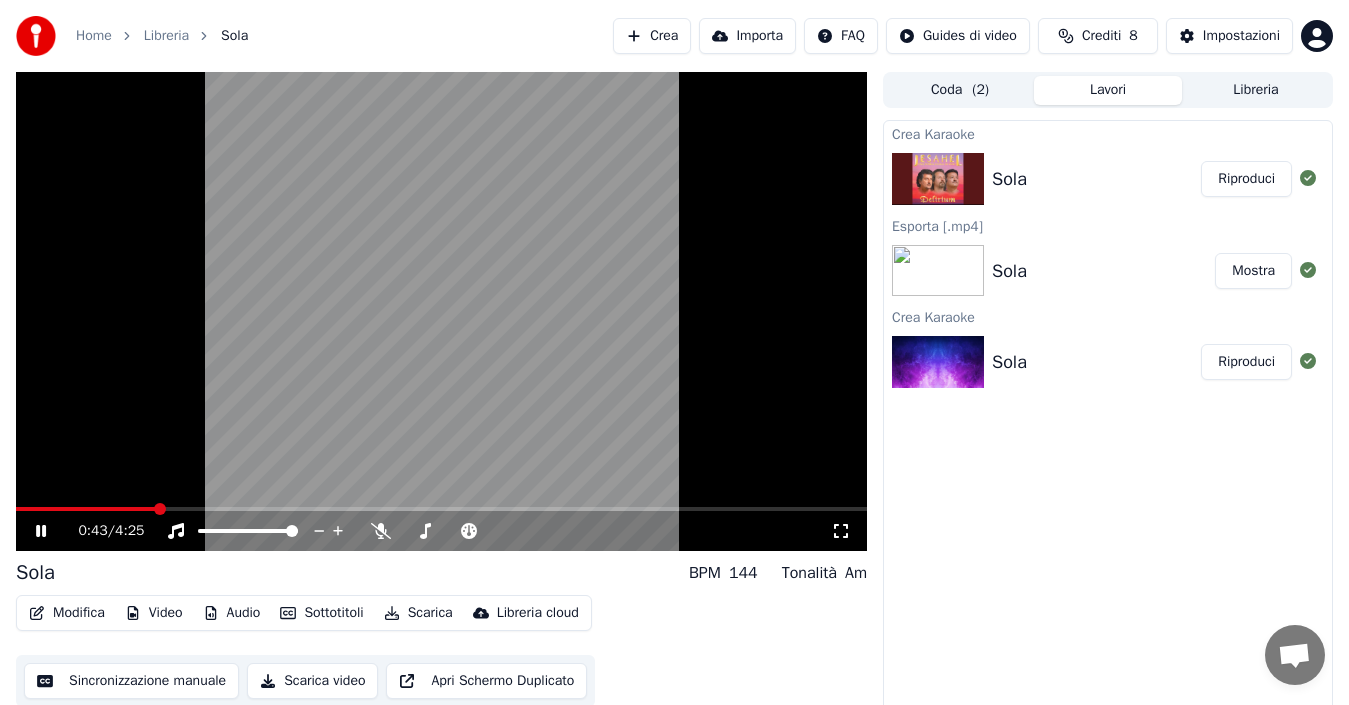 click on "0:43  /  4:25" at bounding box center [454, 531] 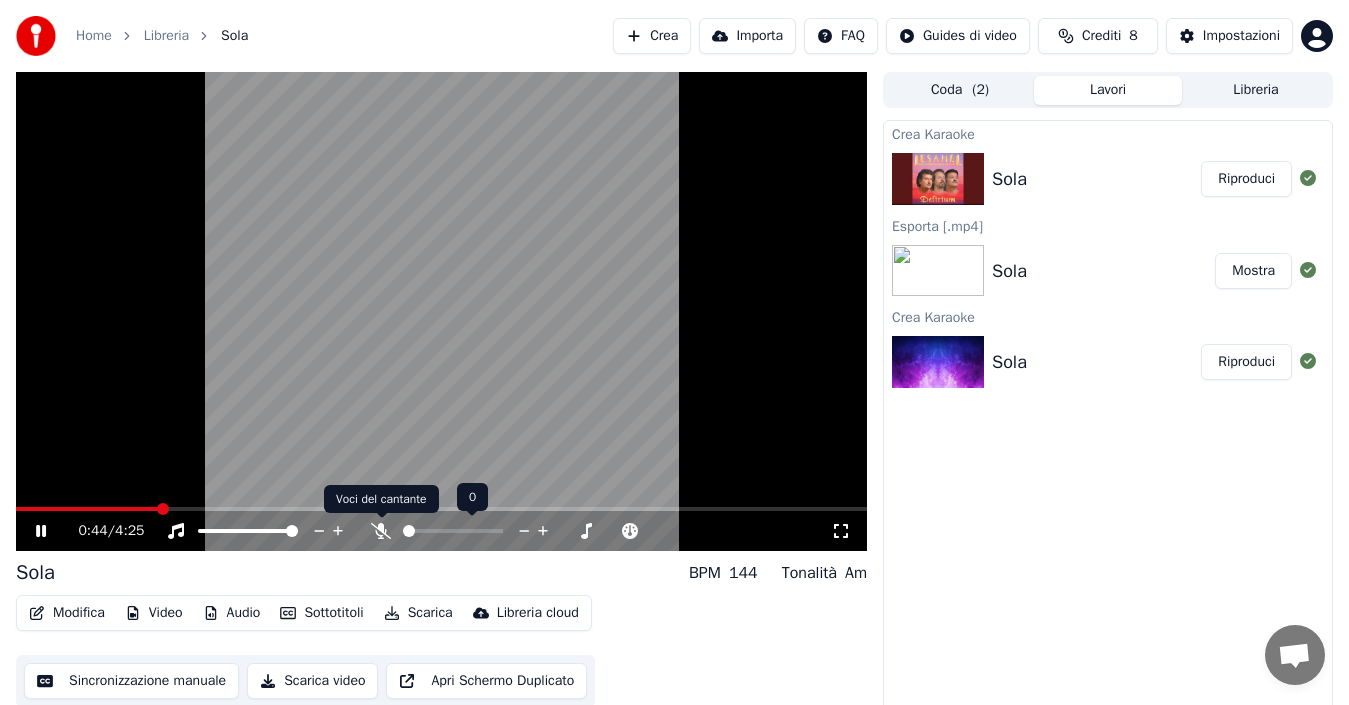 click 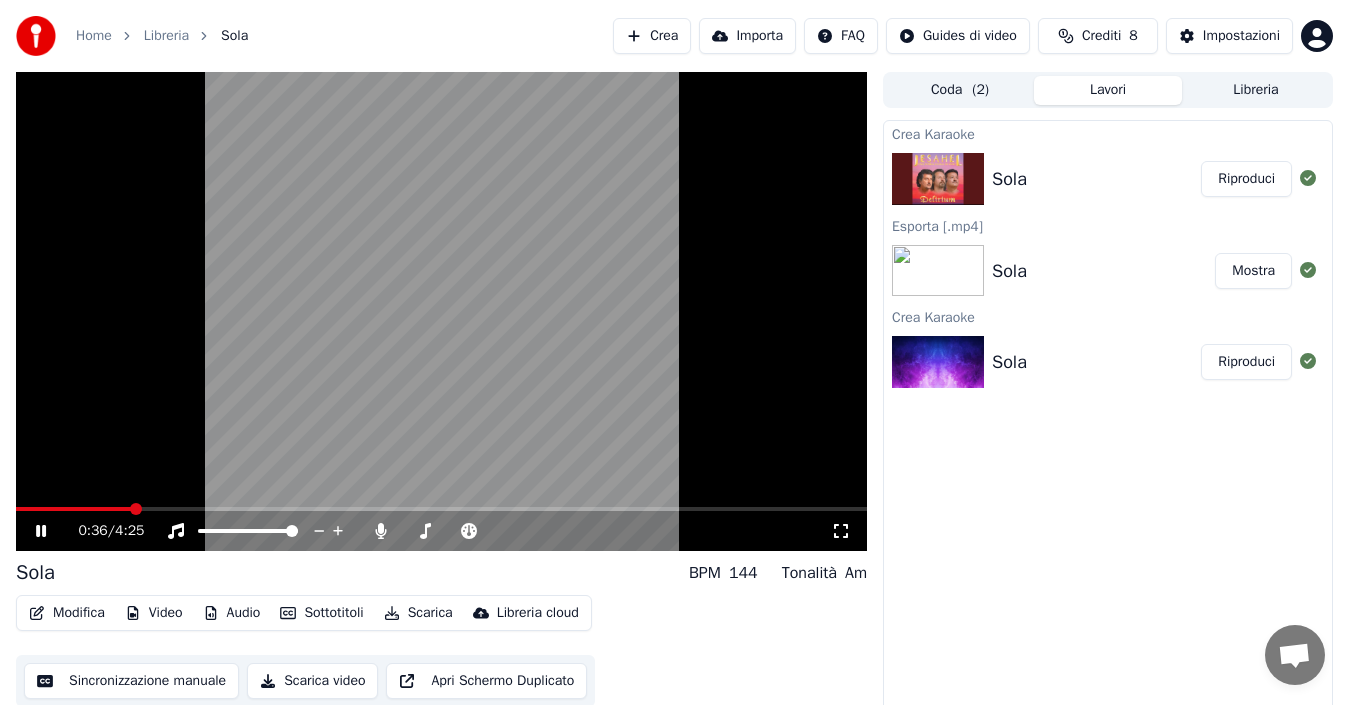 click at bounding box center (74, 509) 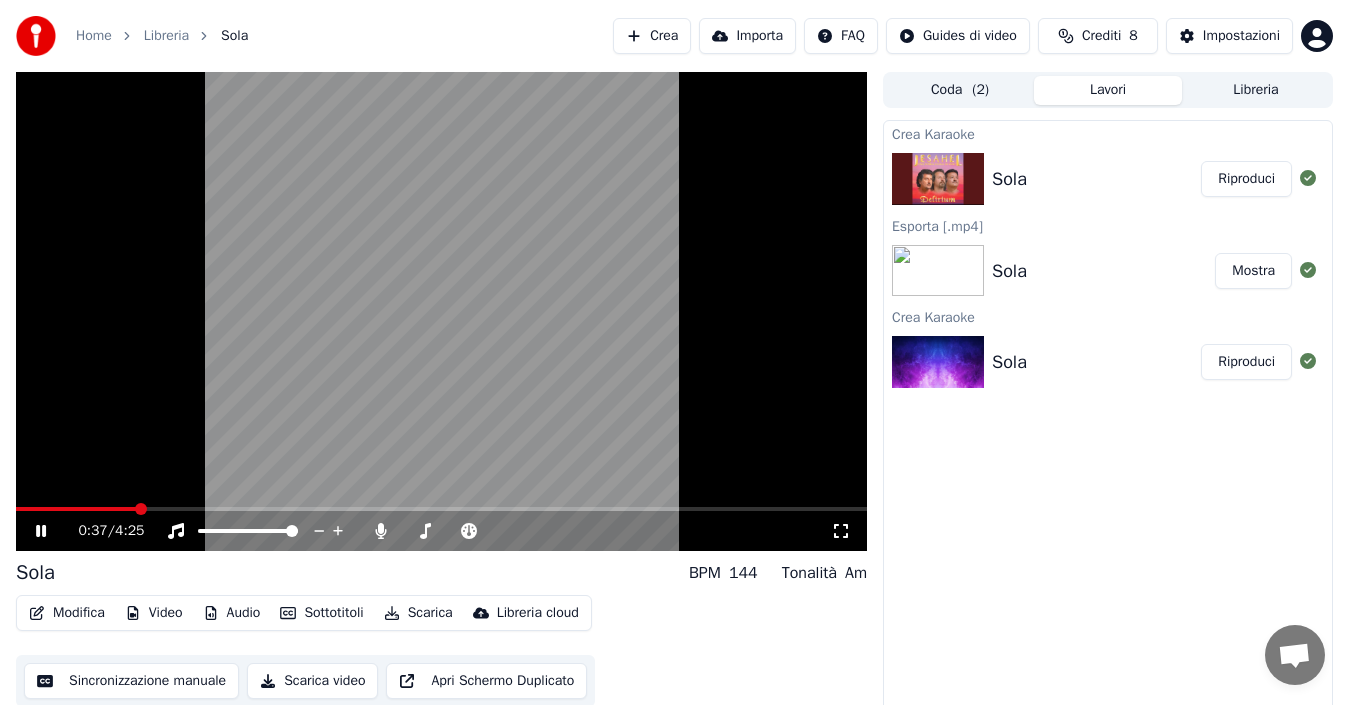 click at bounding box center (76, 509) 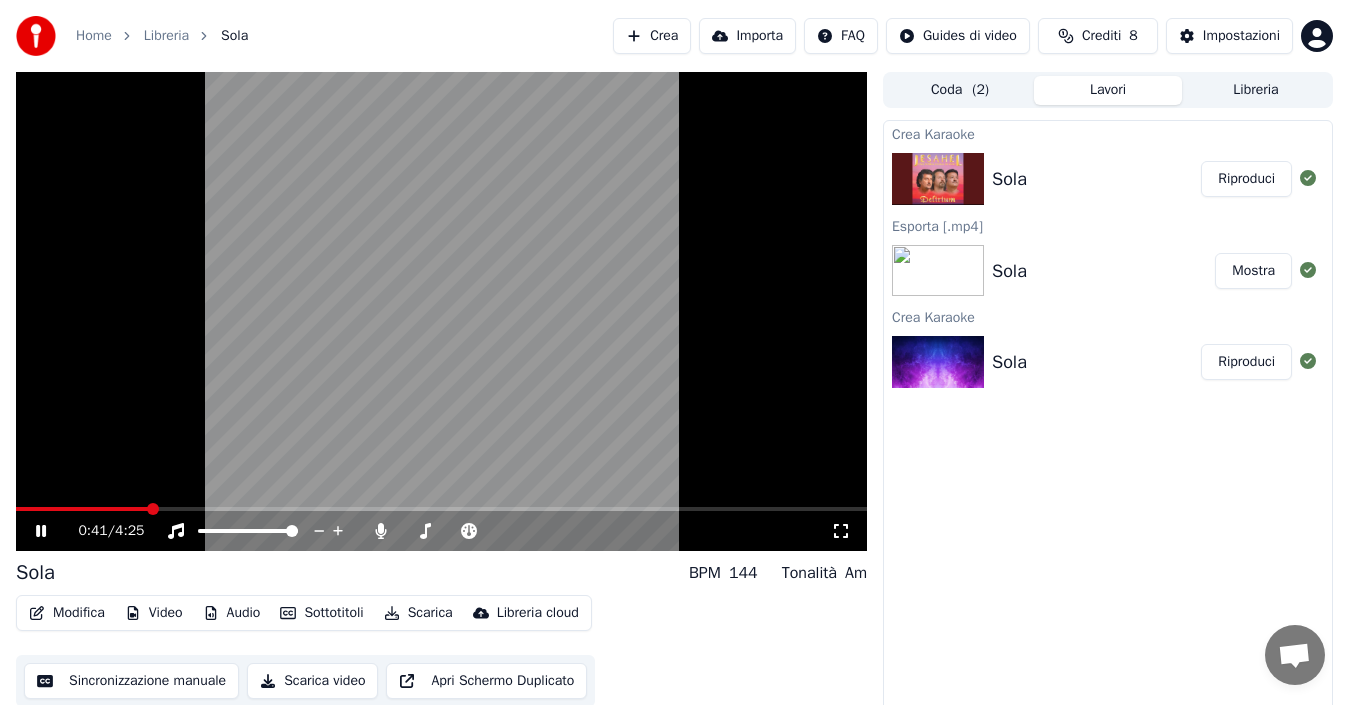 click at bounding box center (82, 509) 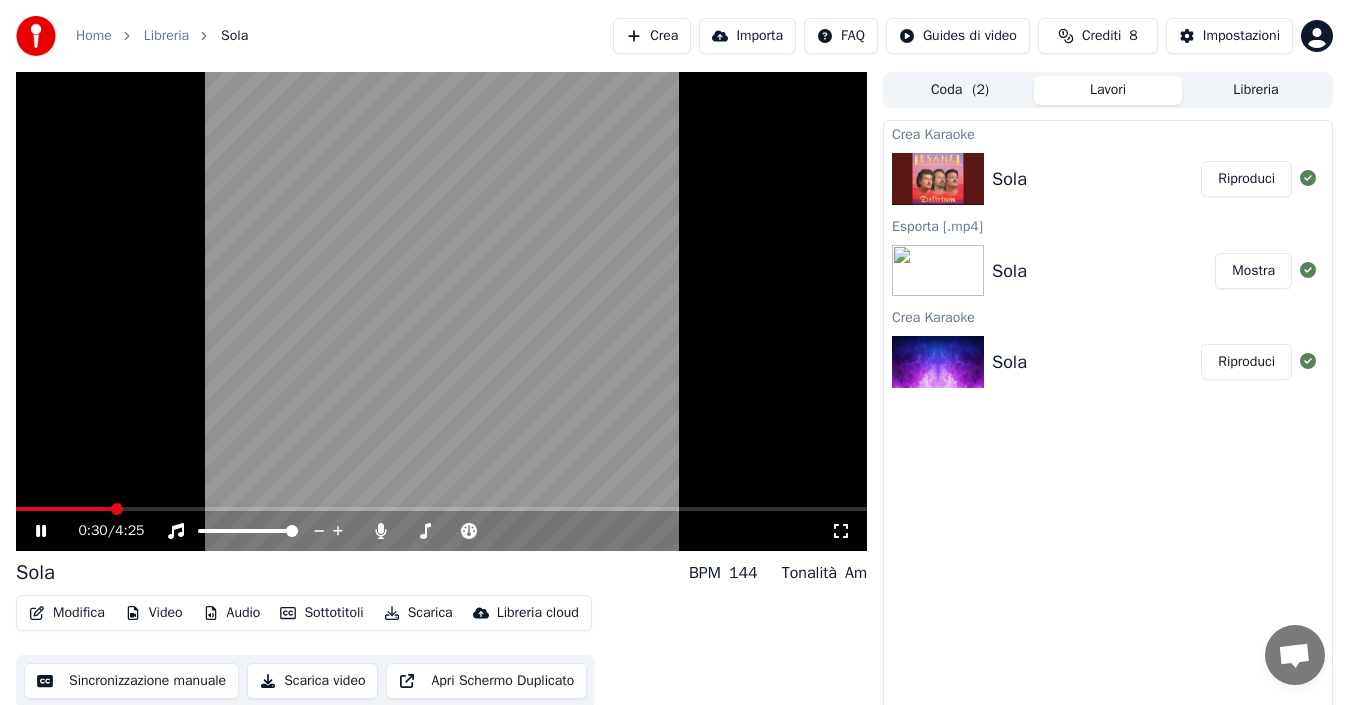click at bounding box center [64, 509] 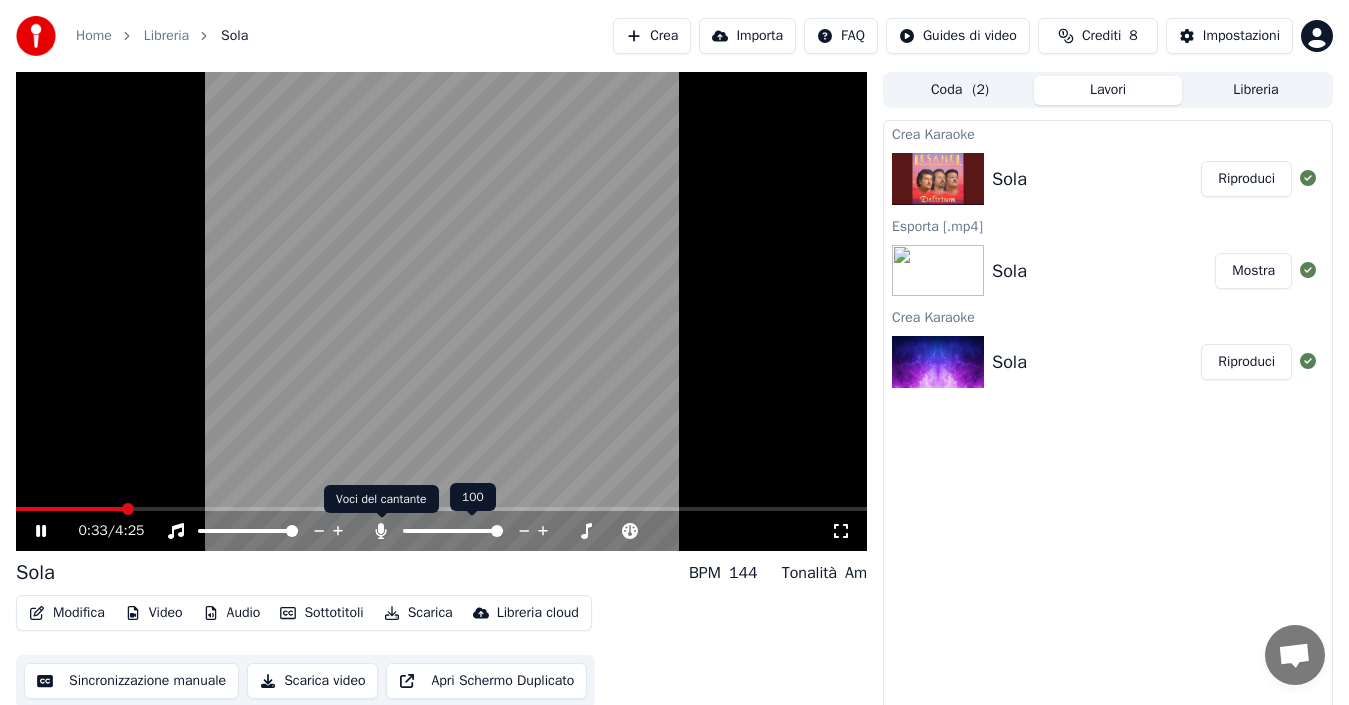 drag, startPoint x: 383, startPoint y: 531, endPoint x: 384, endPoint y: 515, distance: 16.03122 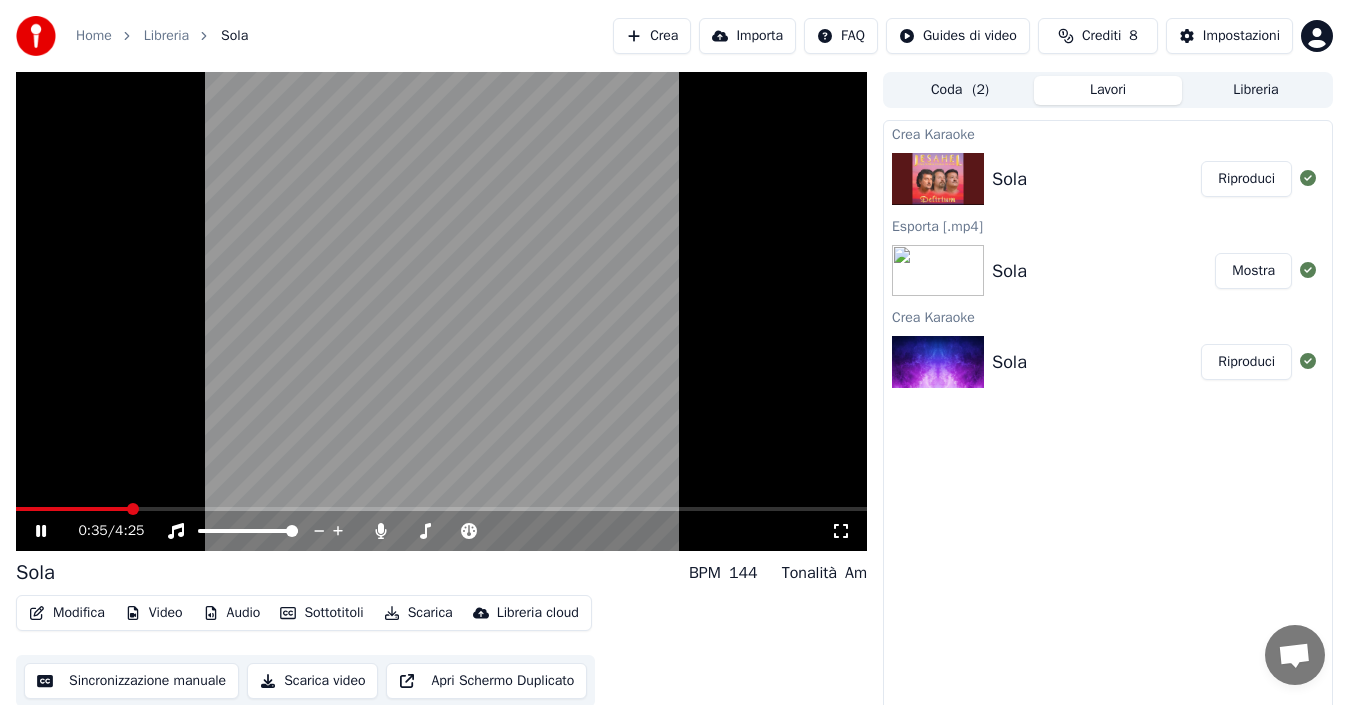 click at bounding box center [72, 509] 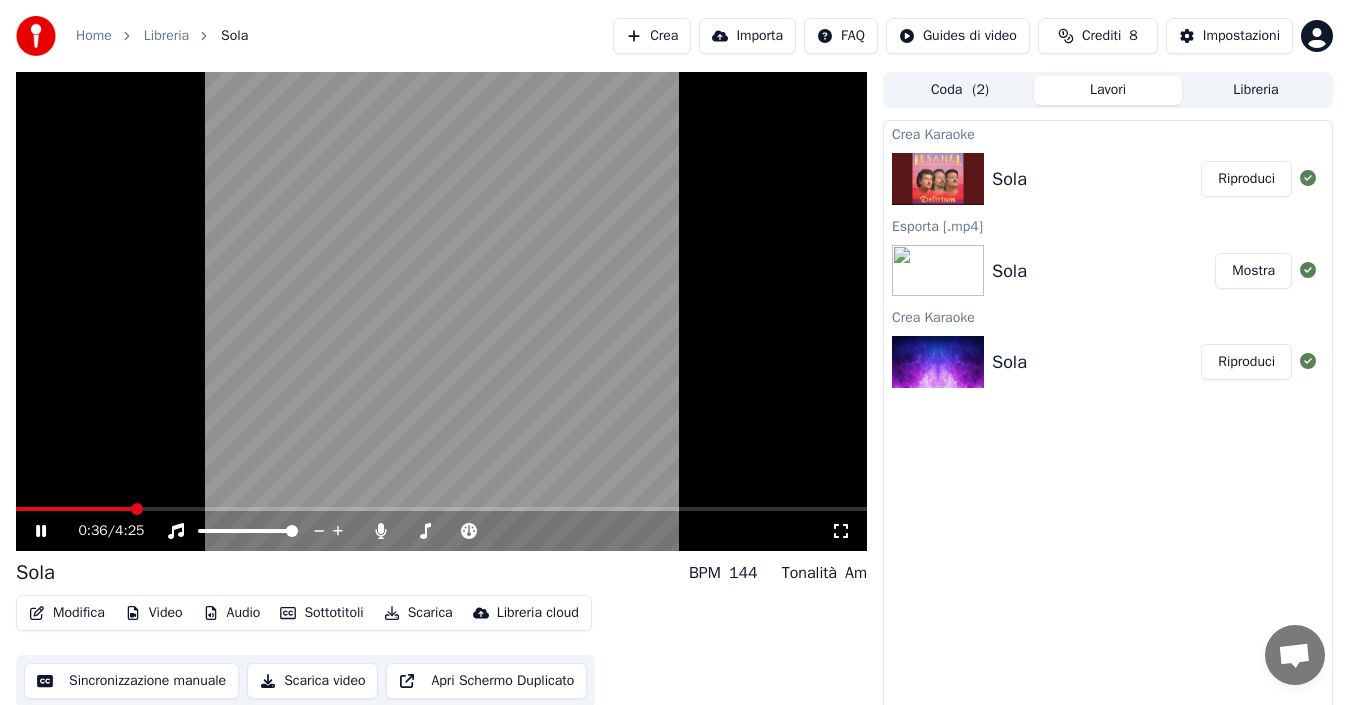 click at bounding box center [74, 509] 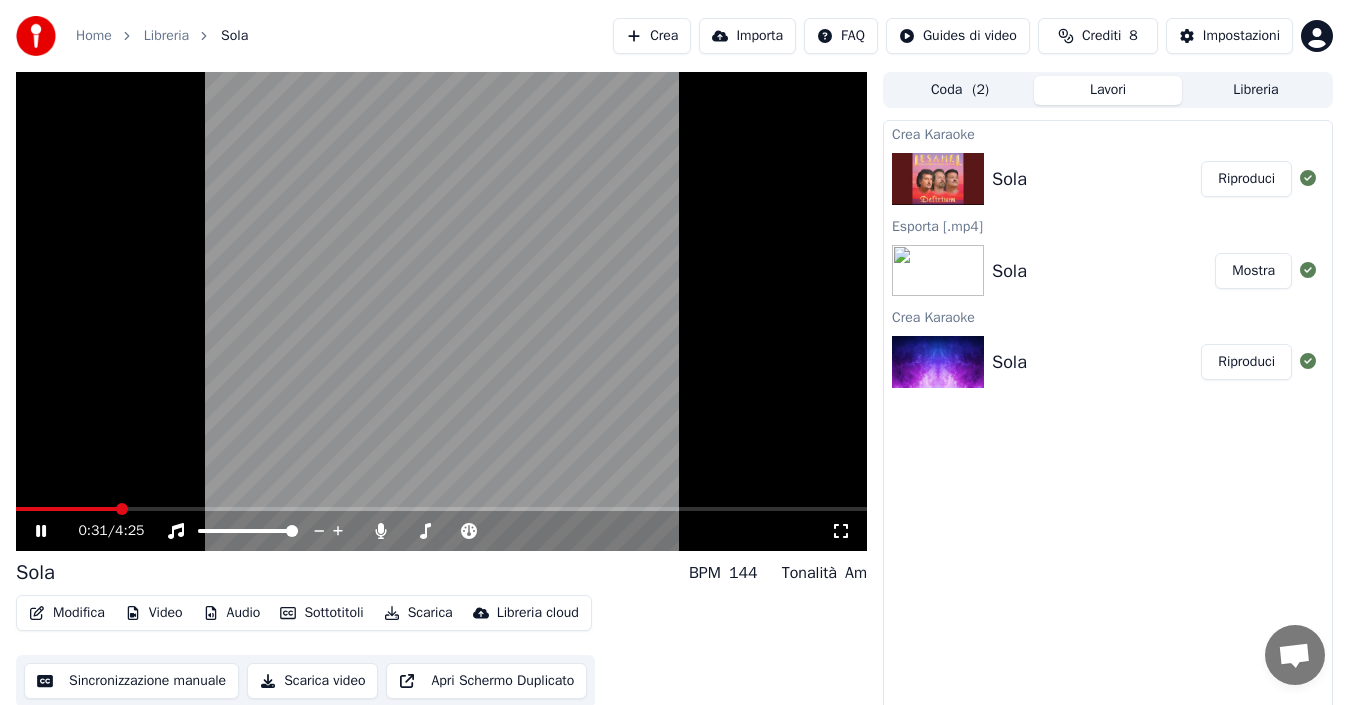 click at bounding box center (441, 311) 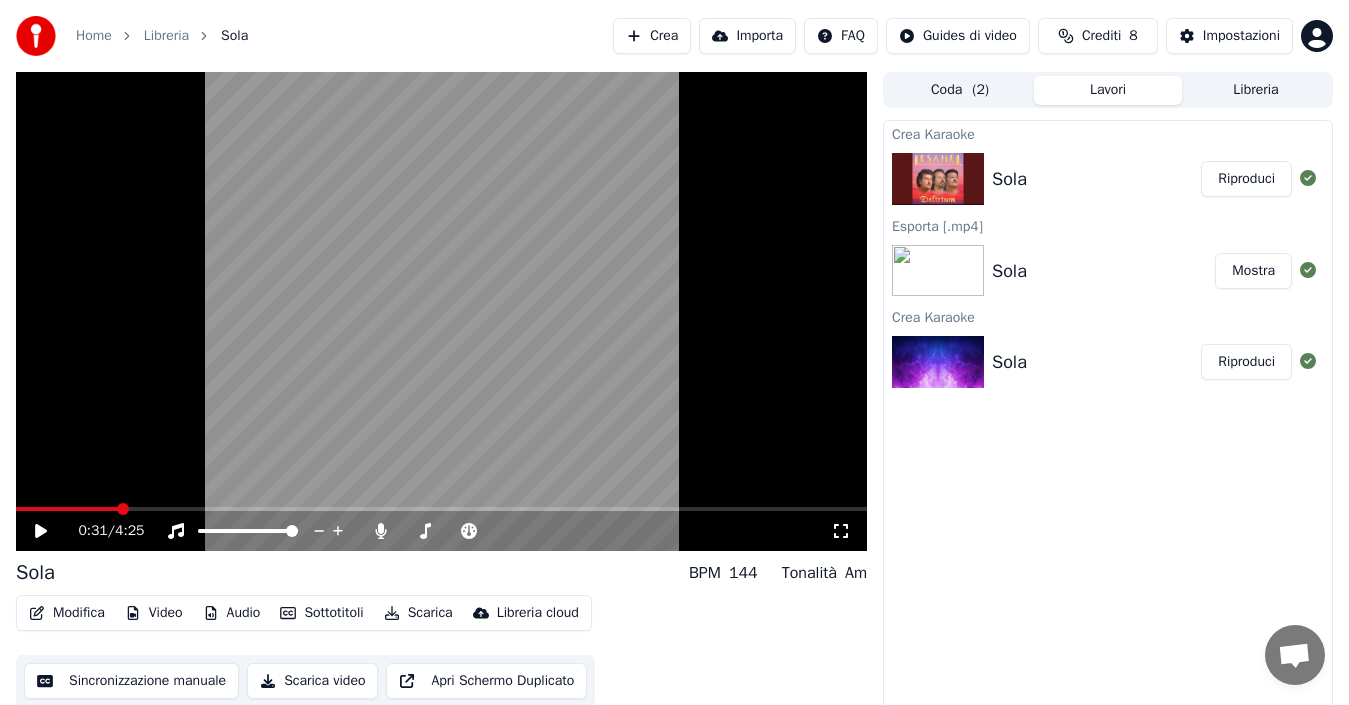click 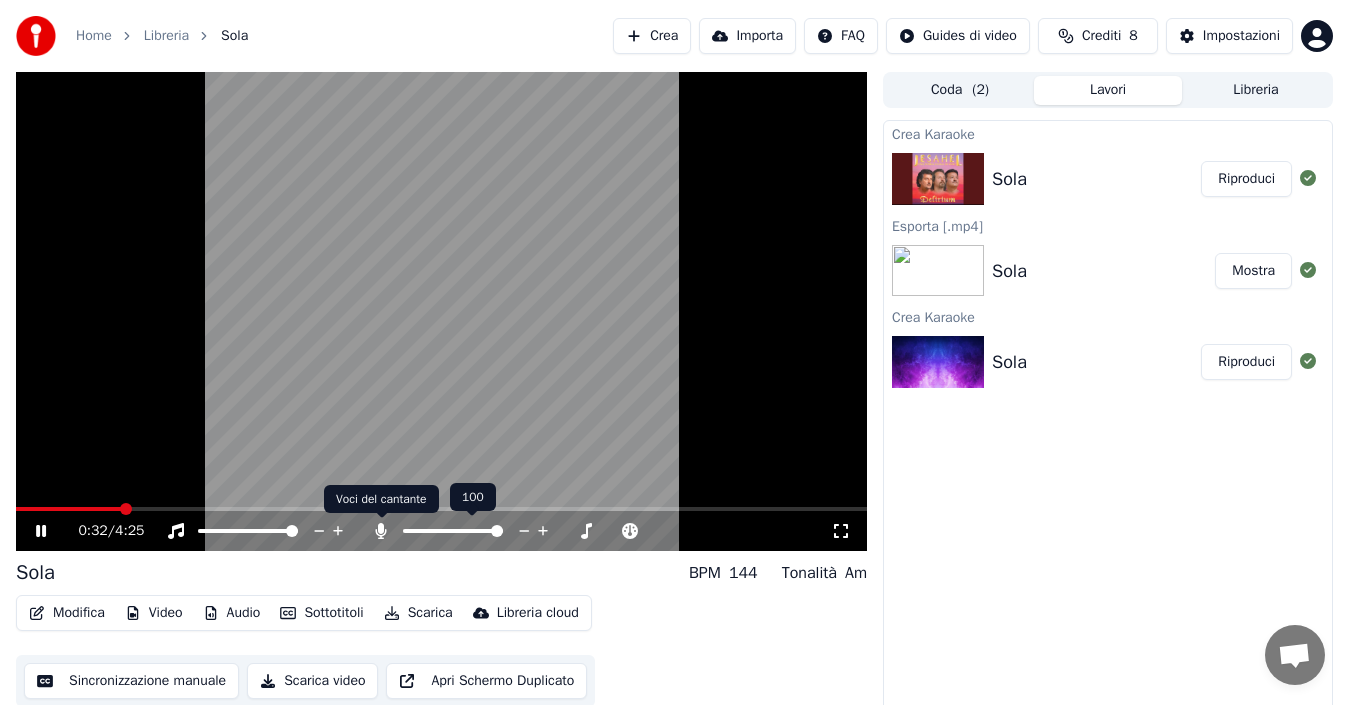 click 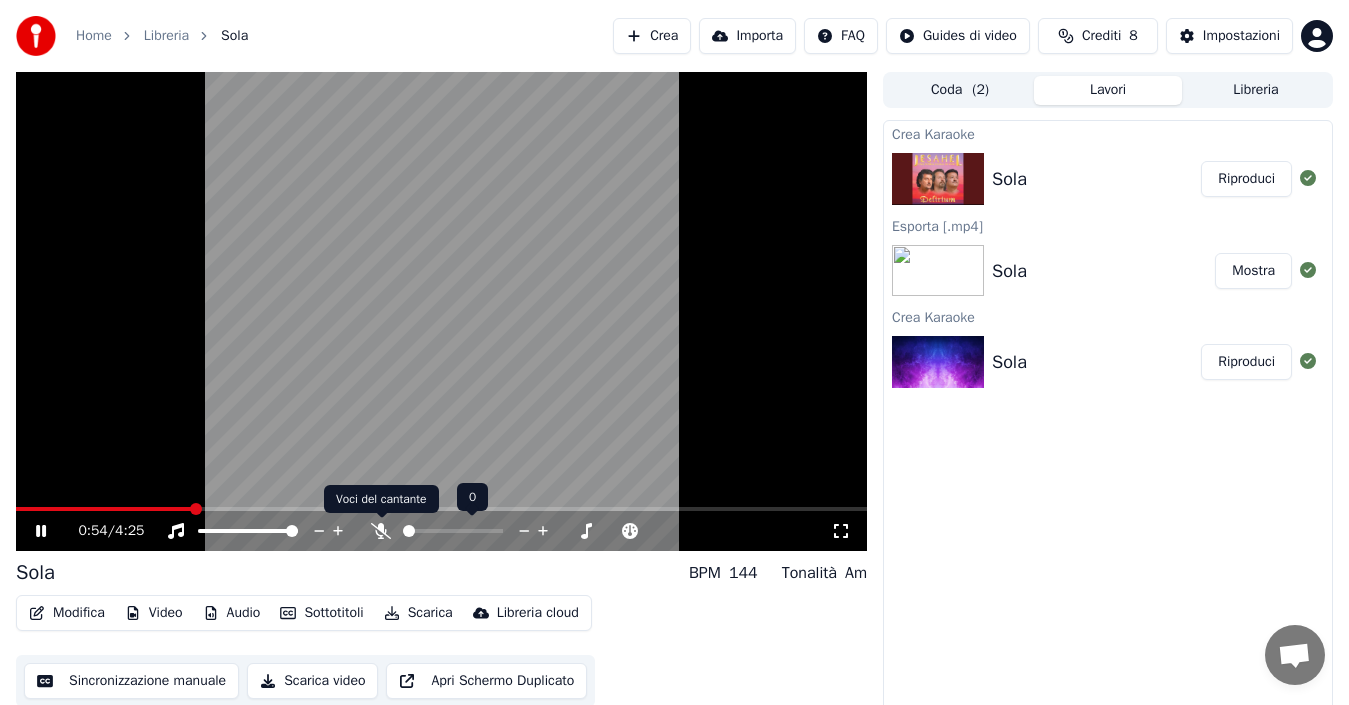 click 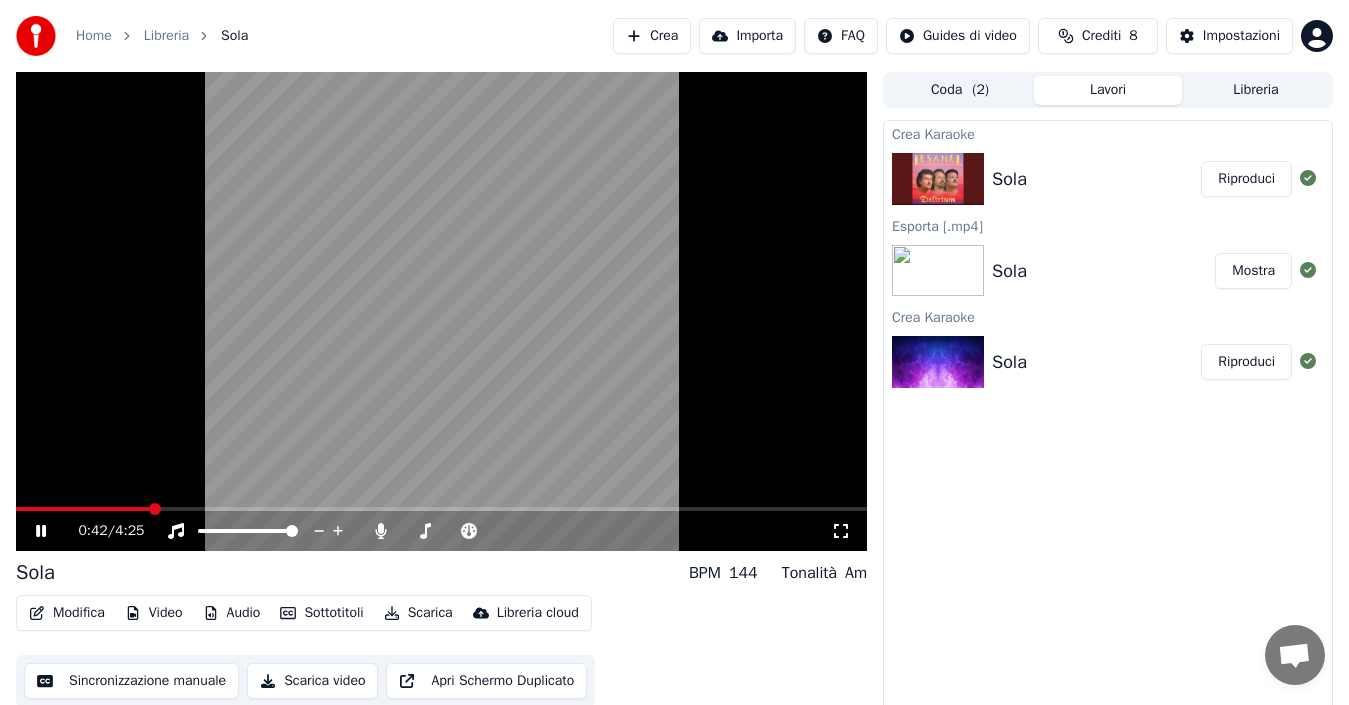 click at bounding box center (83, 509) 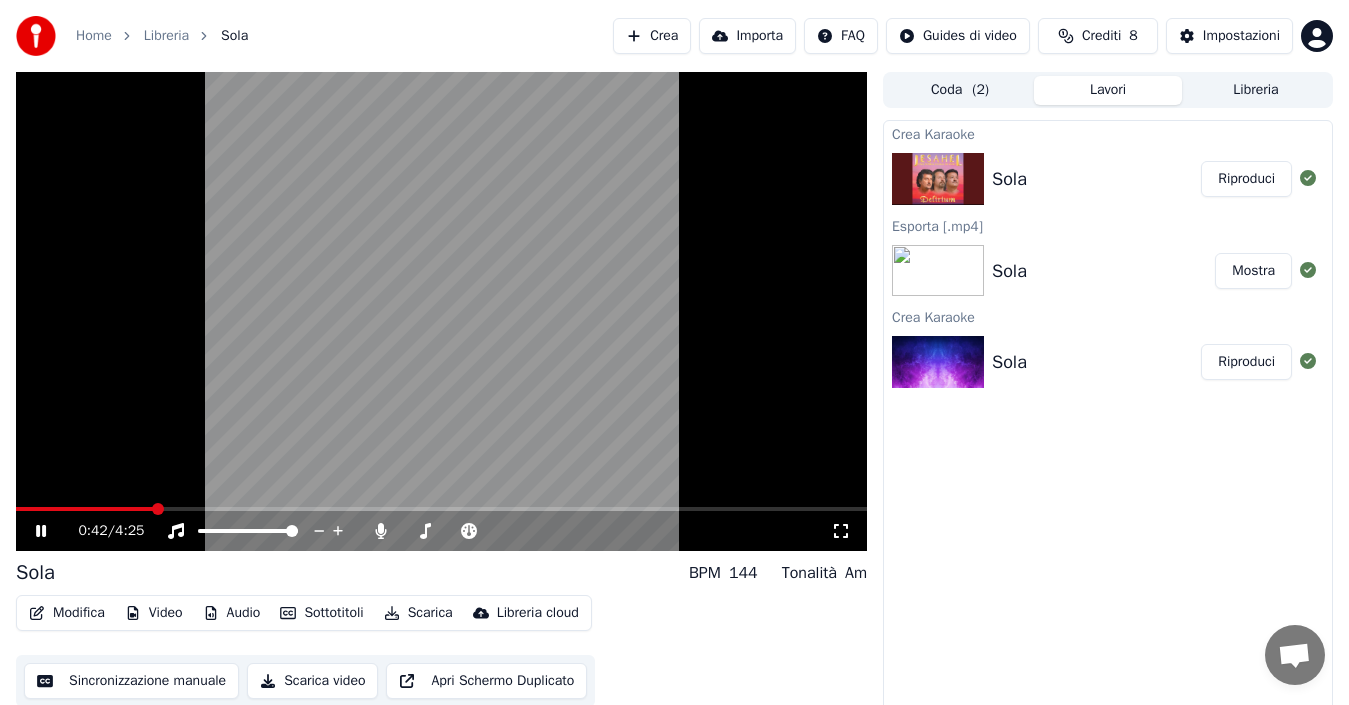 click at bounding box center [441, 311] 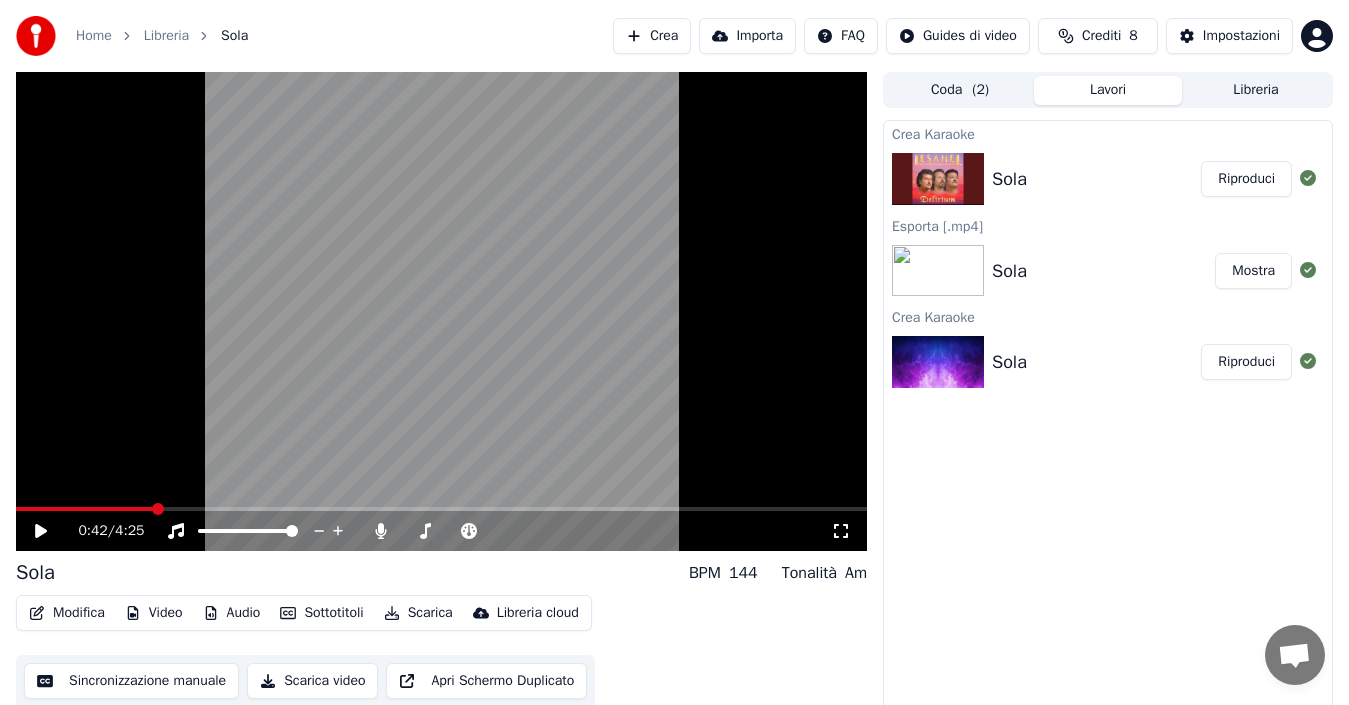 click 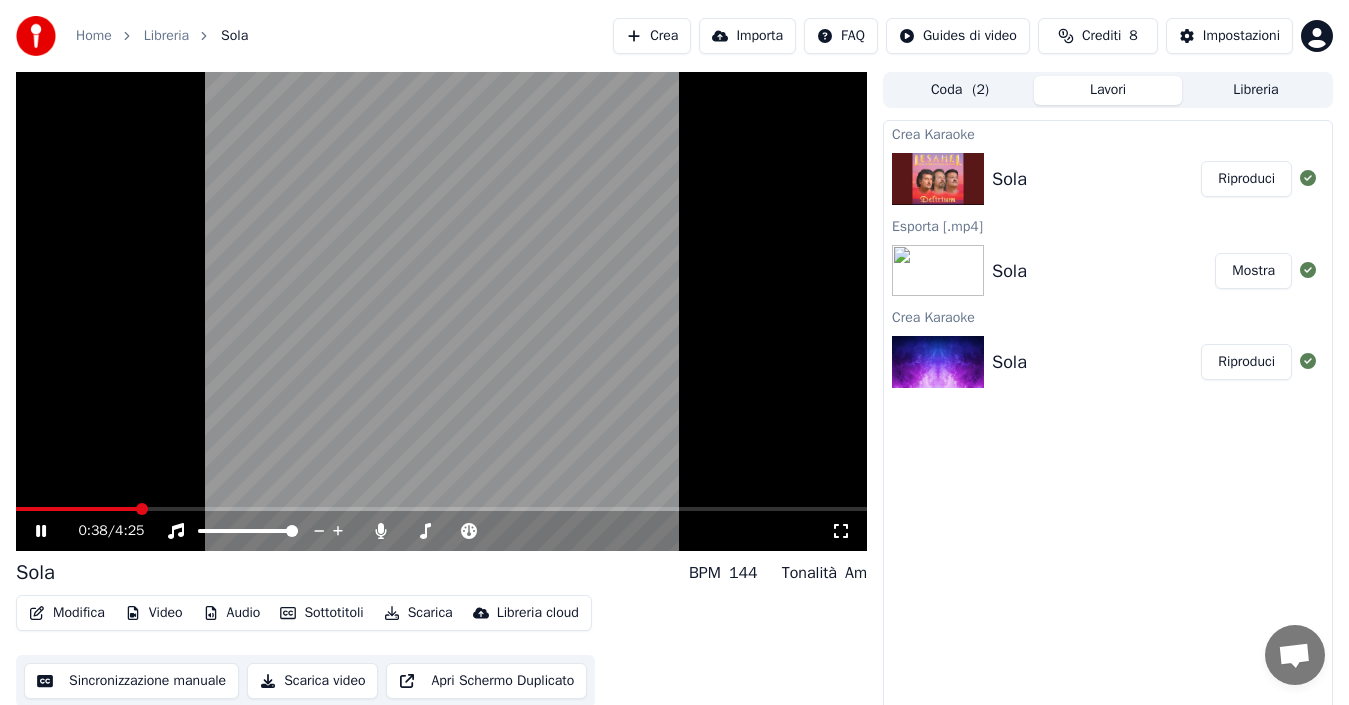 click at bounding box center [77, 509] 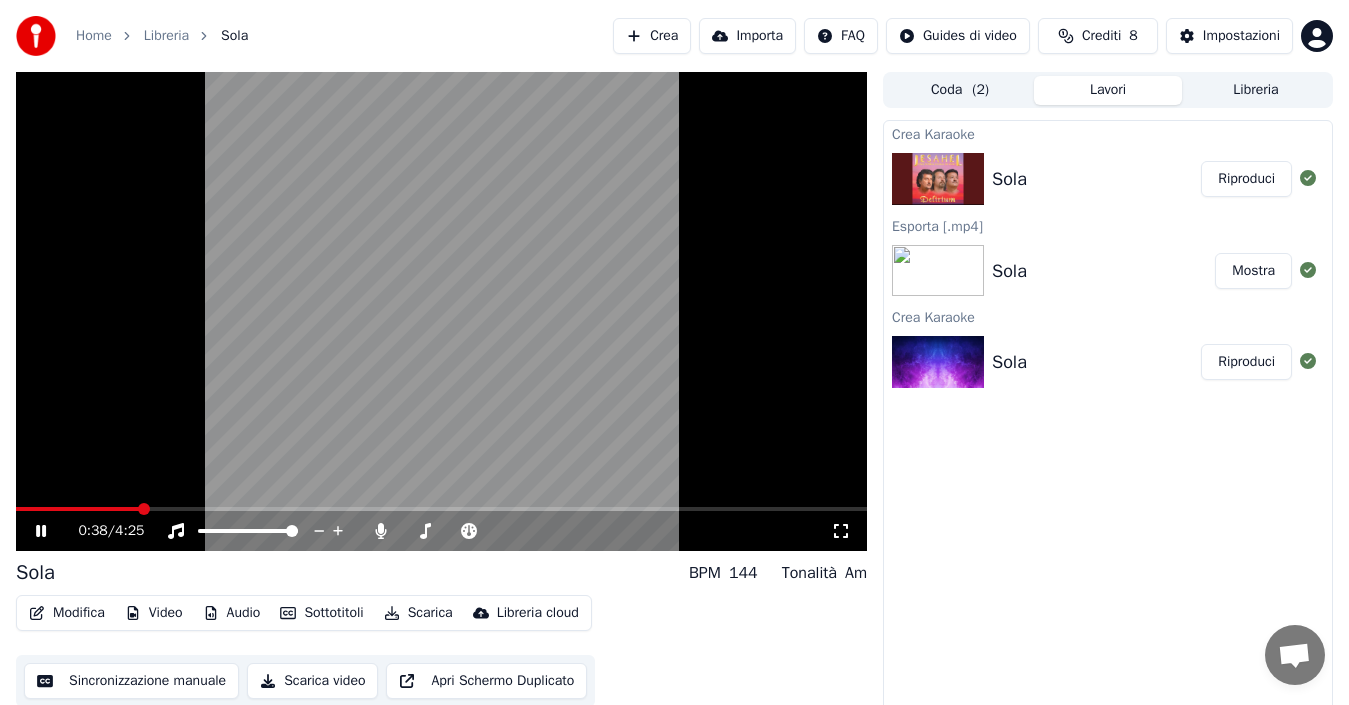 click at bounding box center (441, 311) 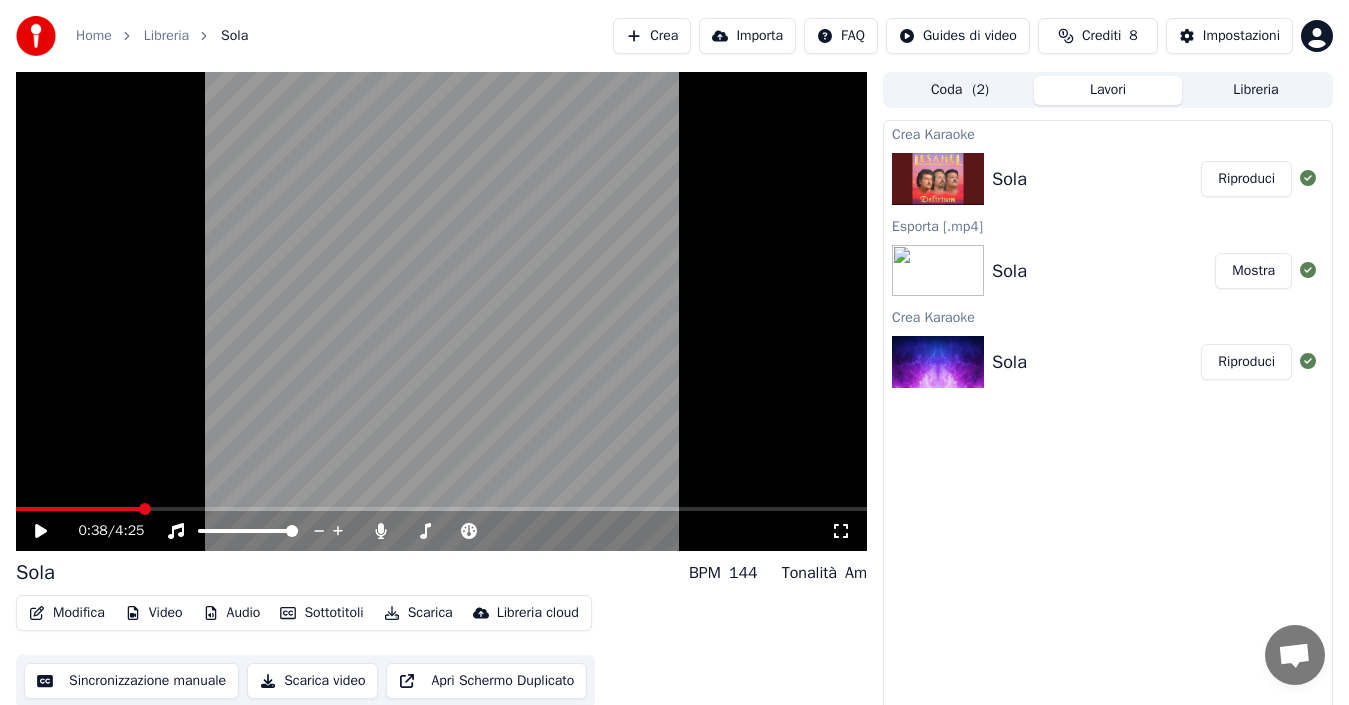 click at bounding box center [78, 509] 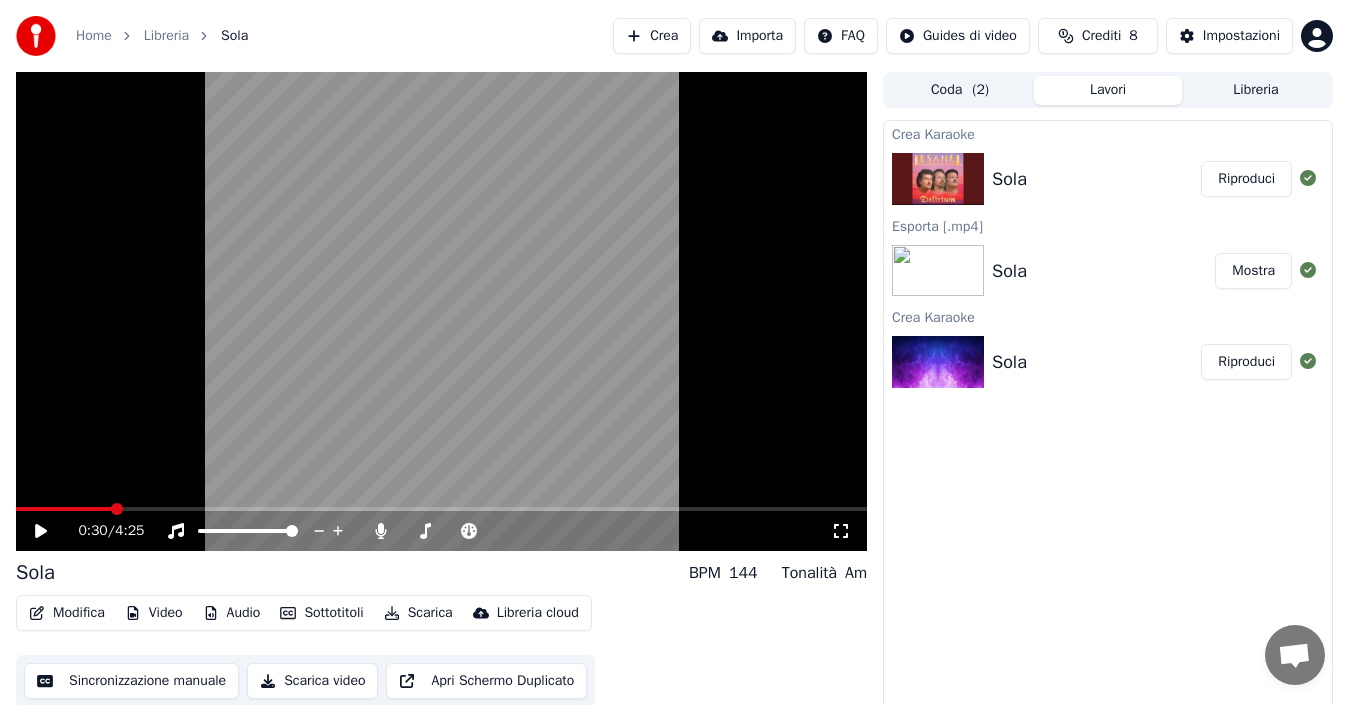 click 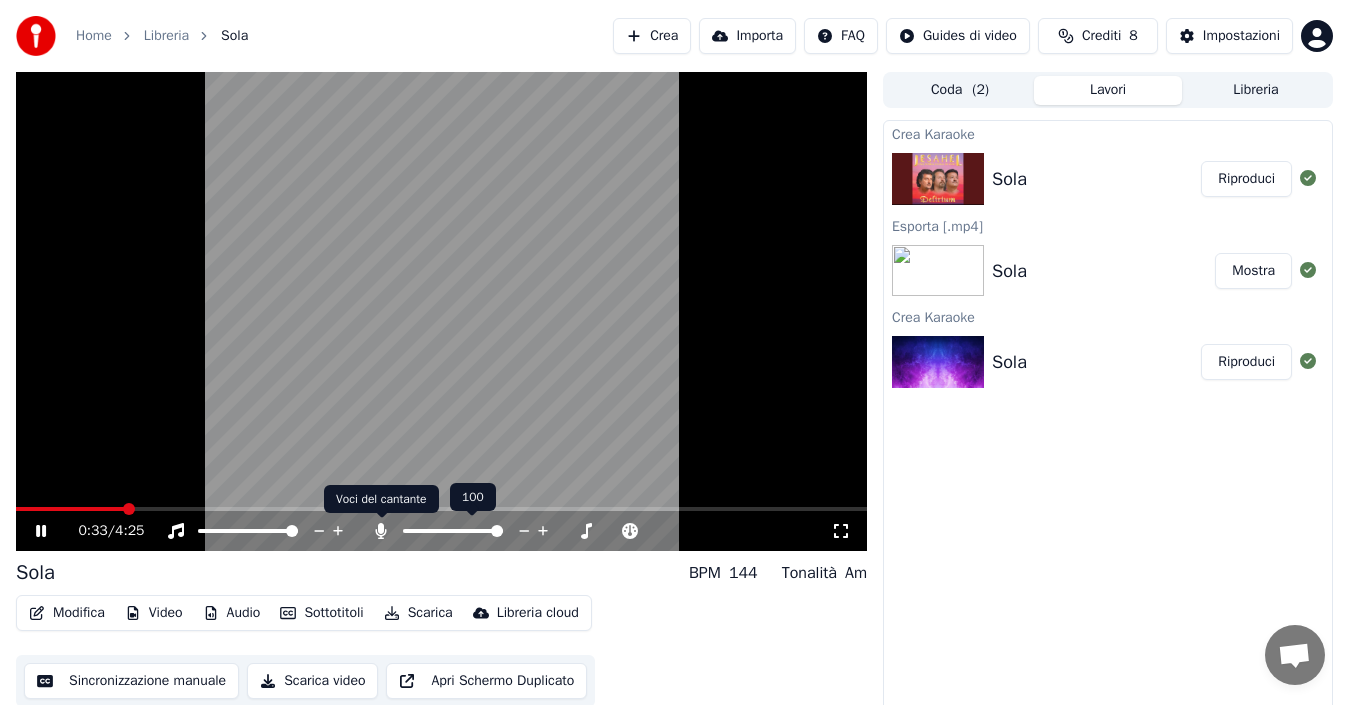 click 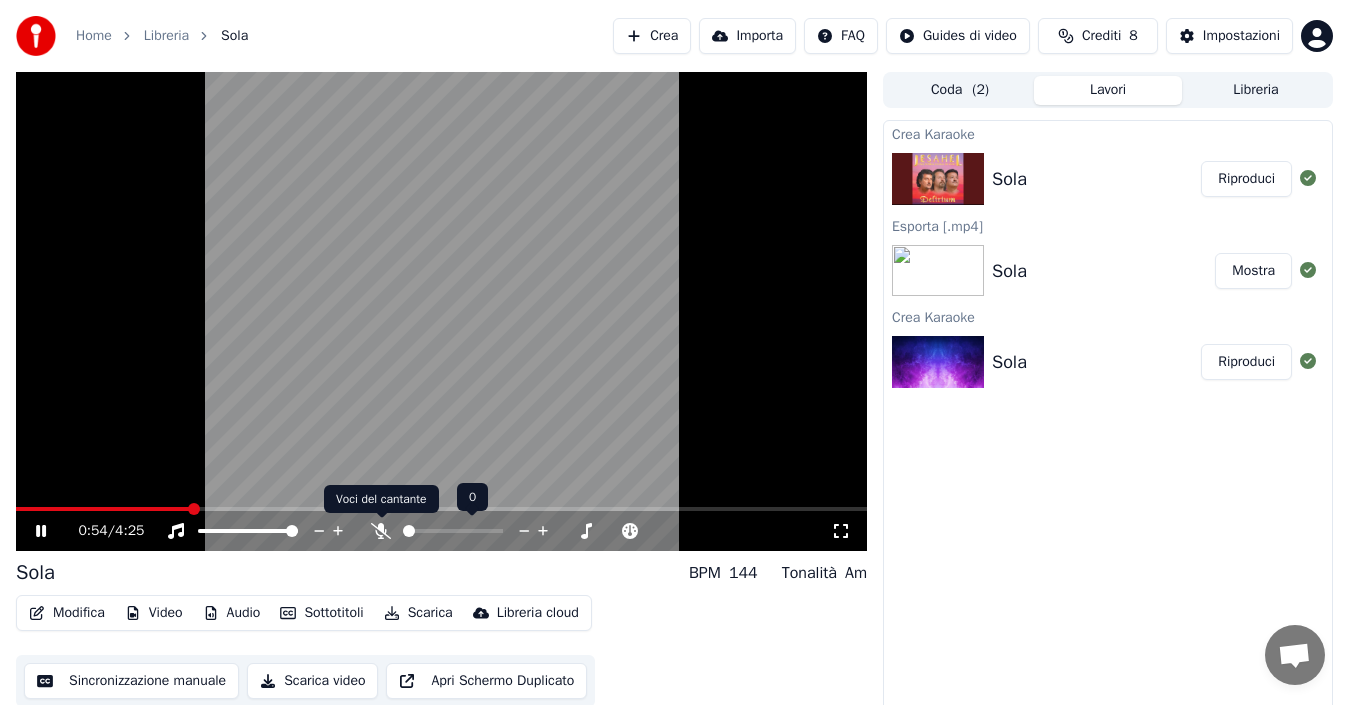 click 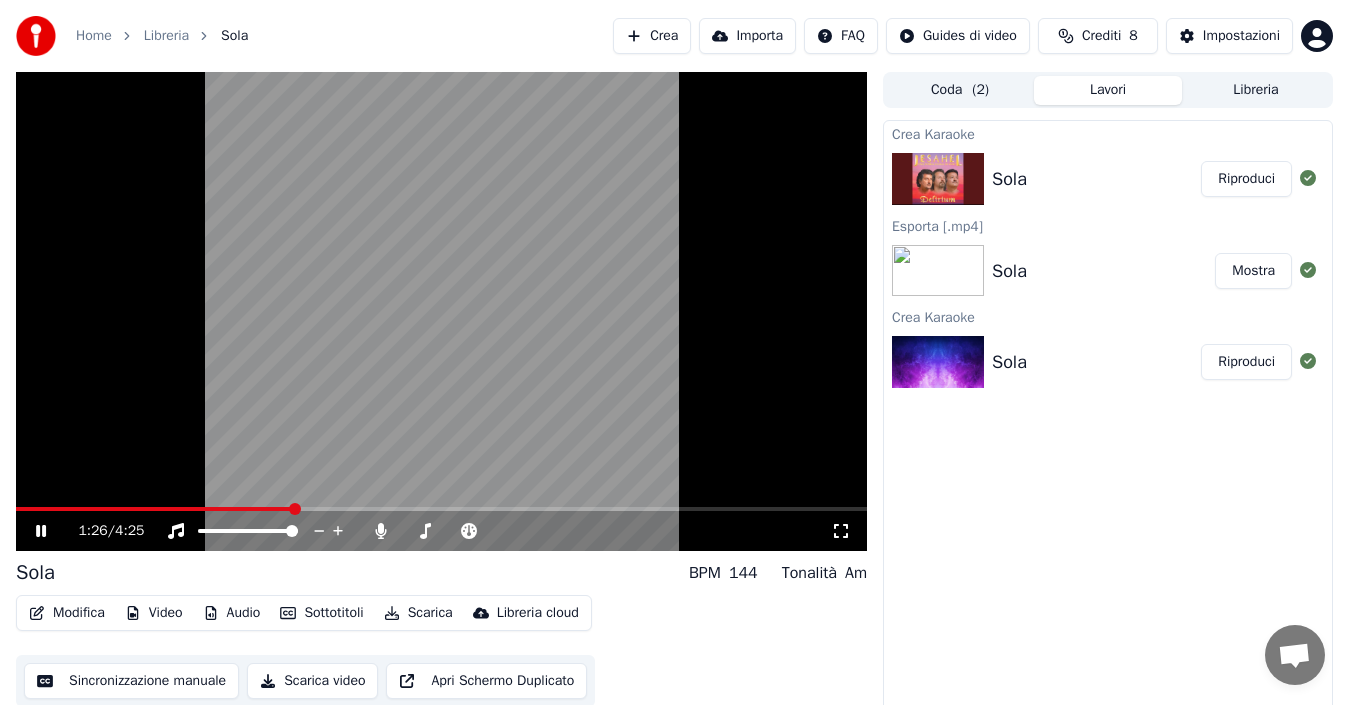 click at bounding box center [154, 509] 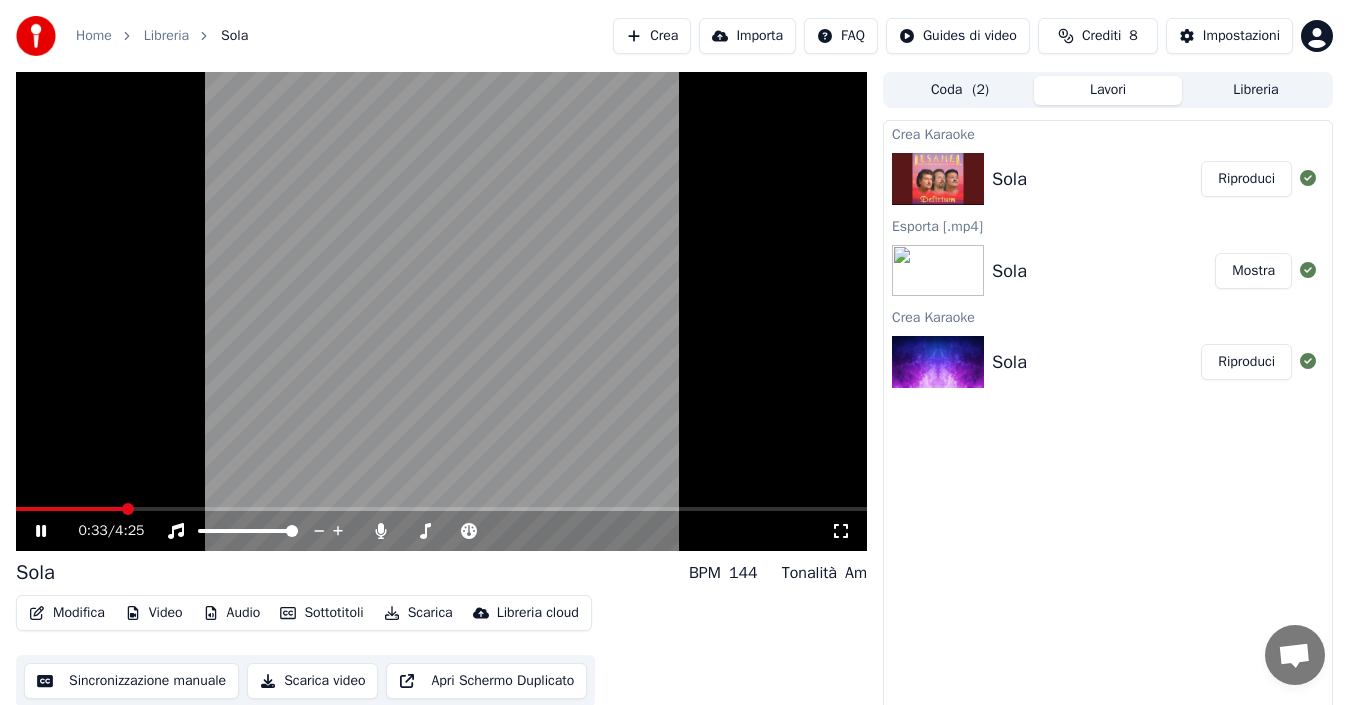 click 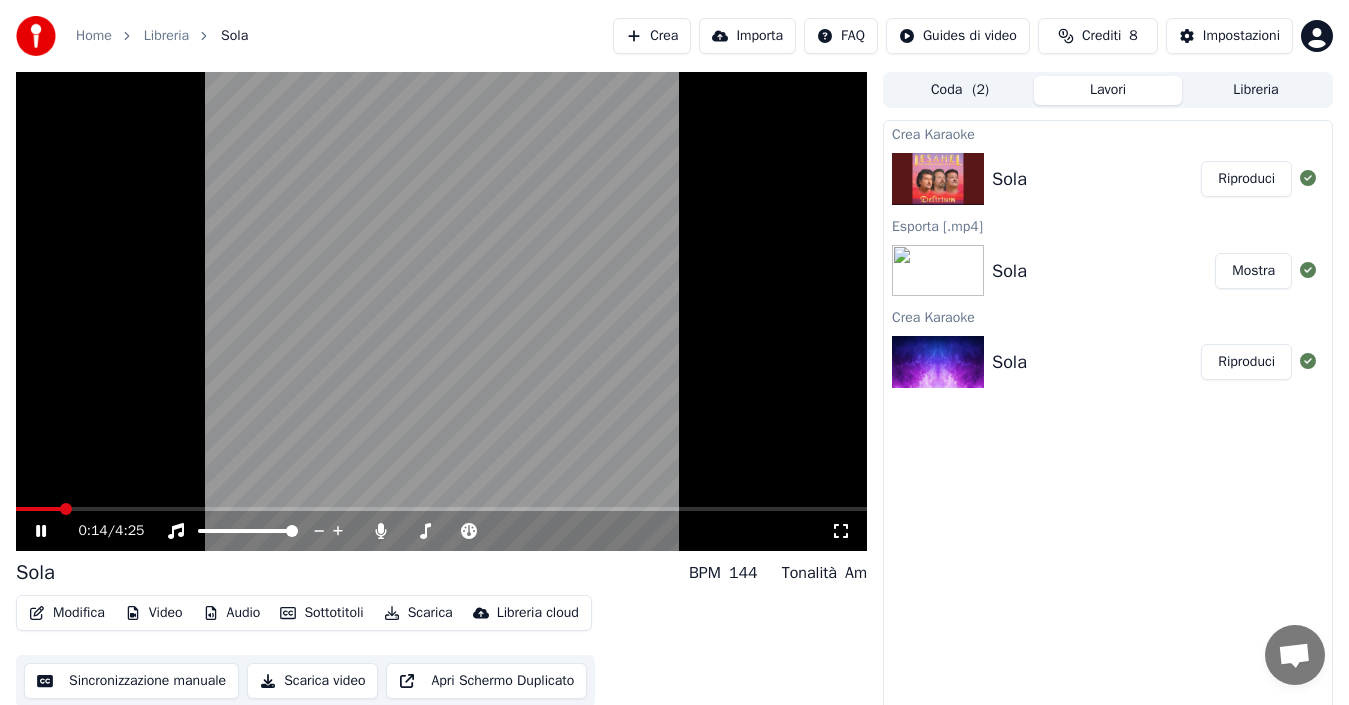 click at bounding box center [38, 509] 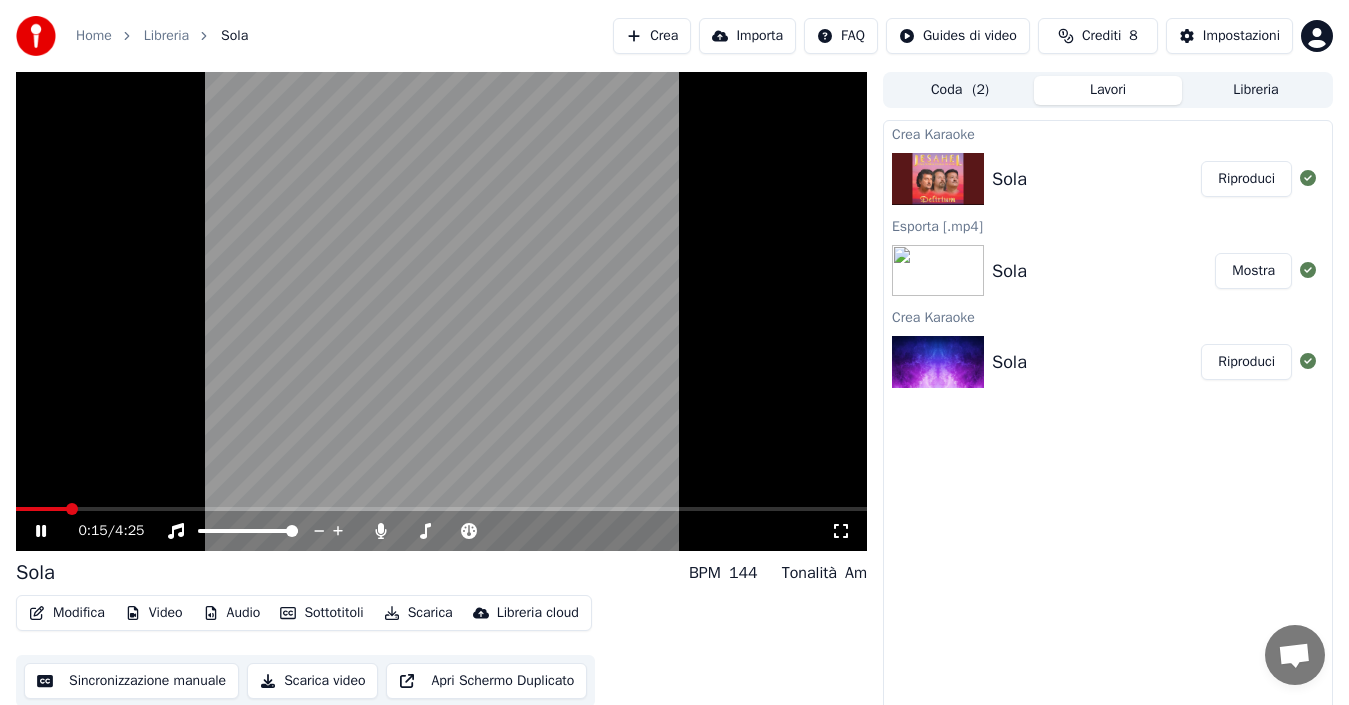 click on "0:15  /  4:25" at bounding box center [441, 531] 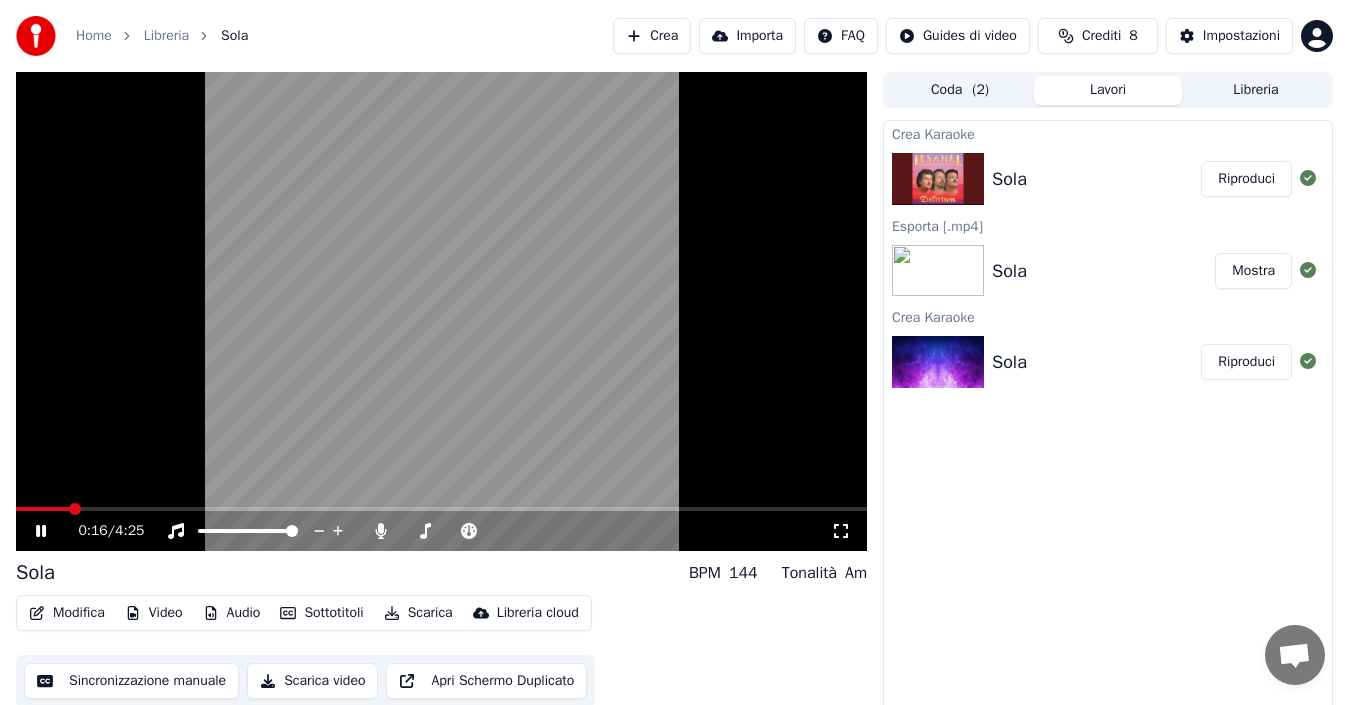 click at bounding box center [42, 509] 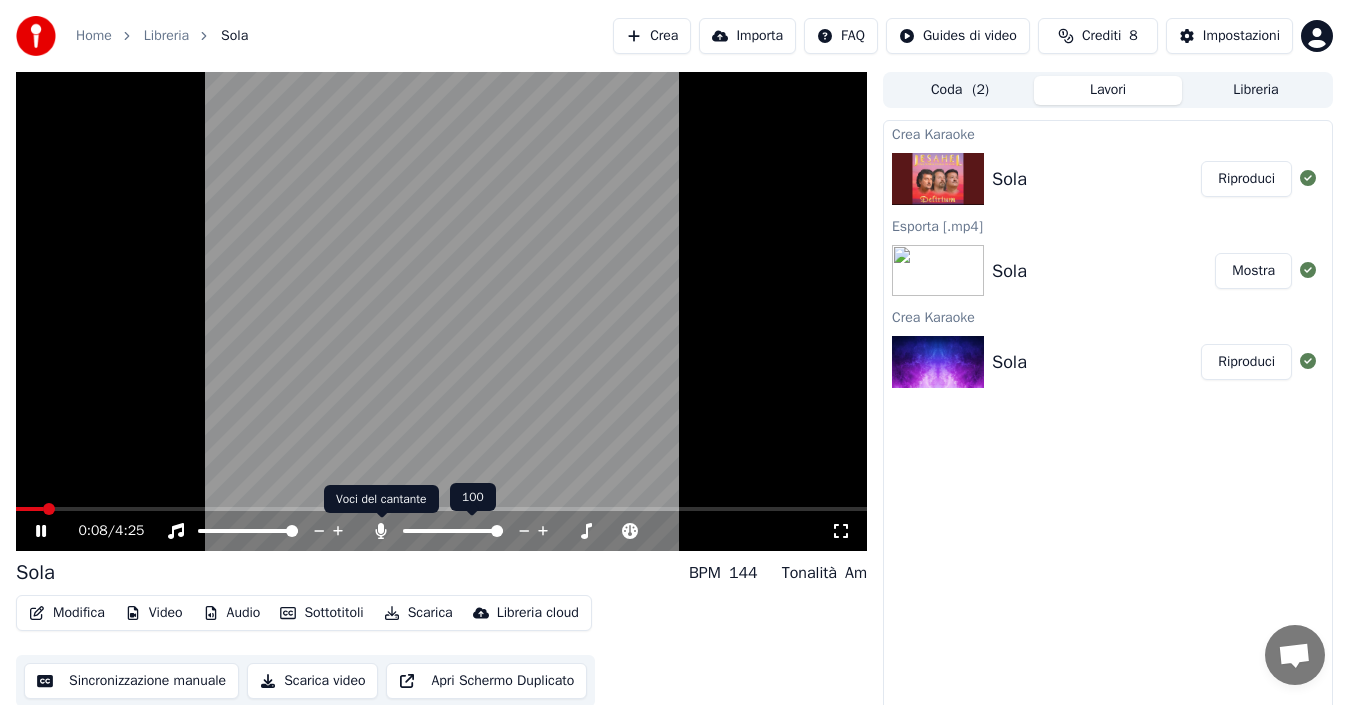 click 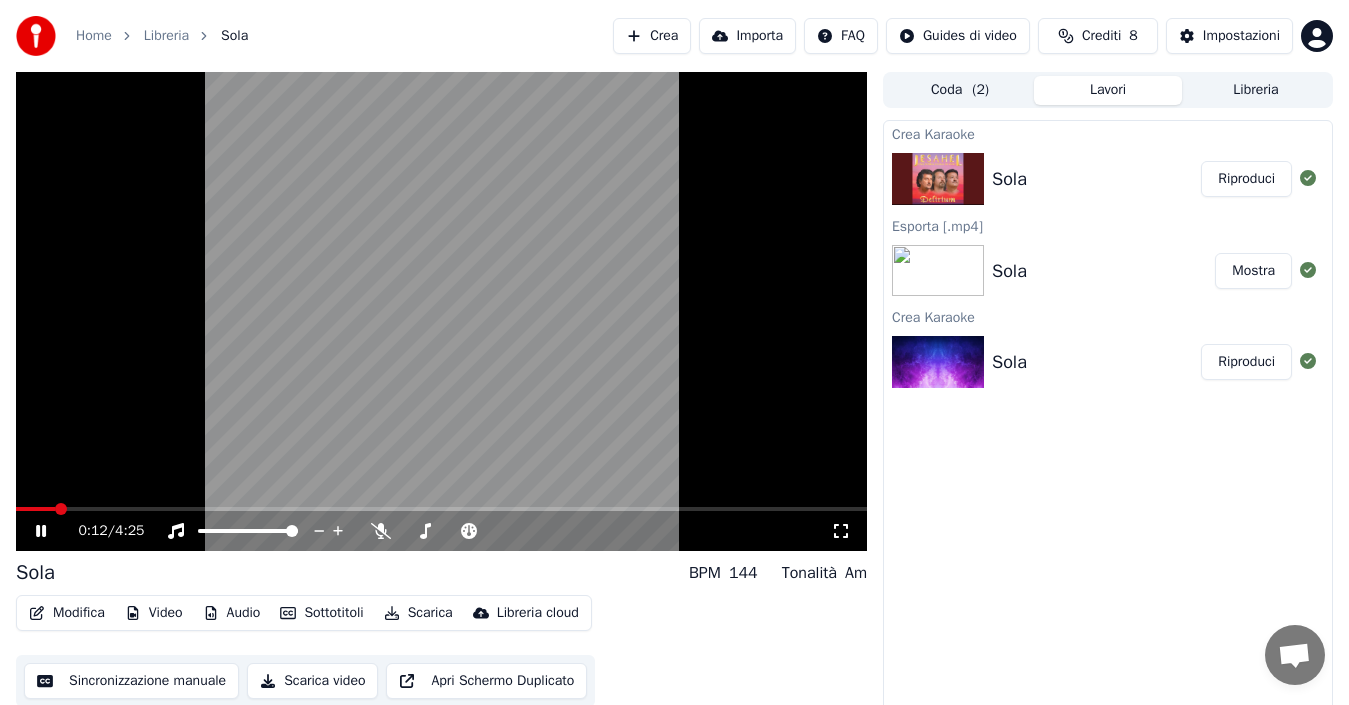 click 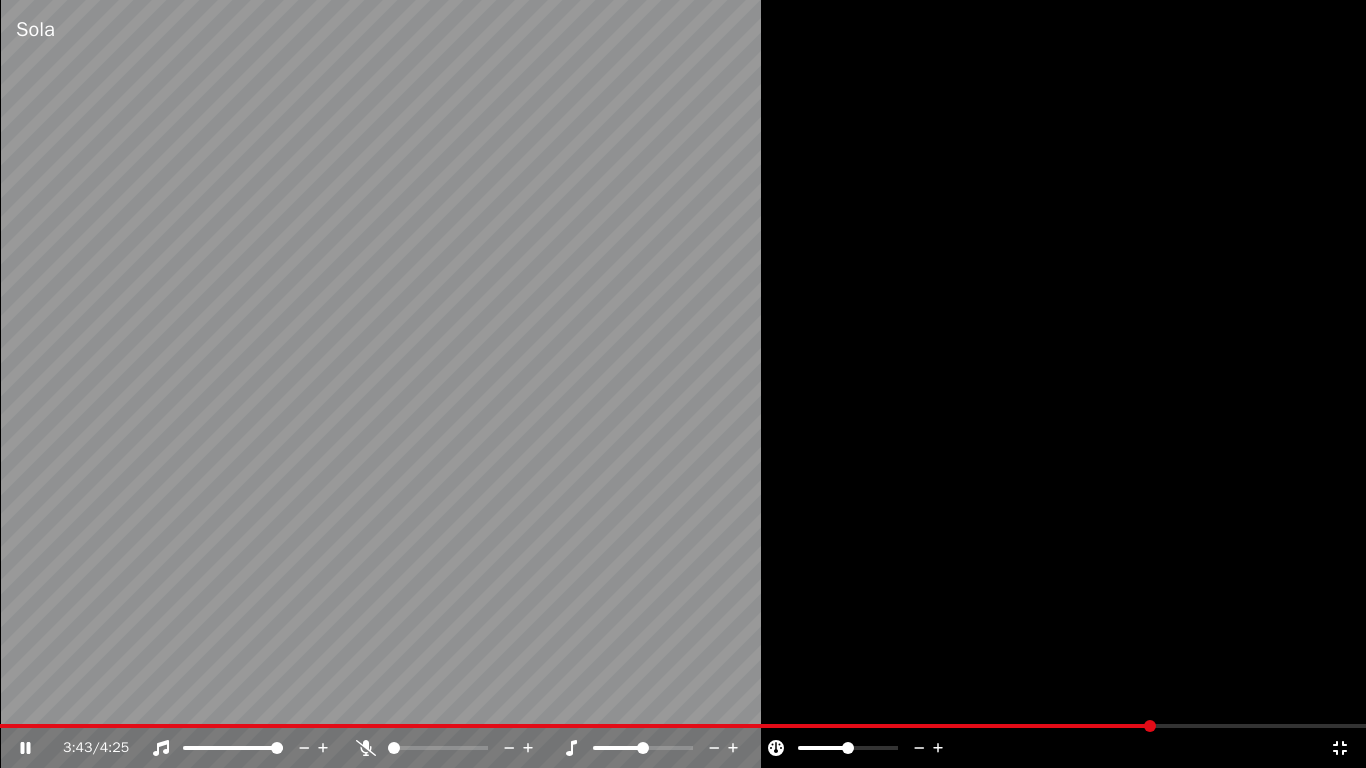 click 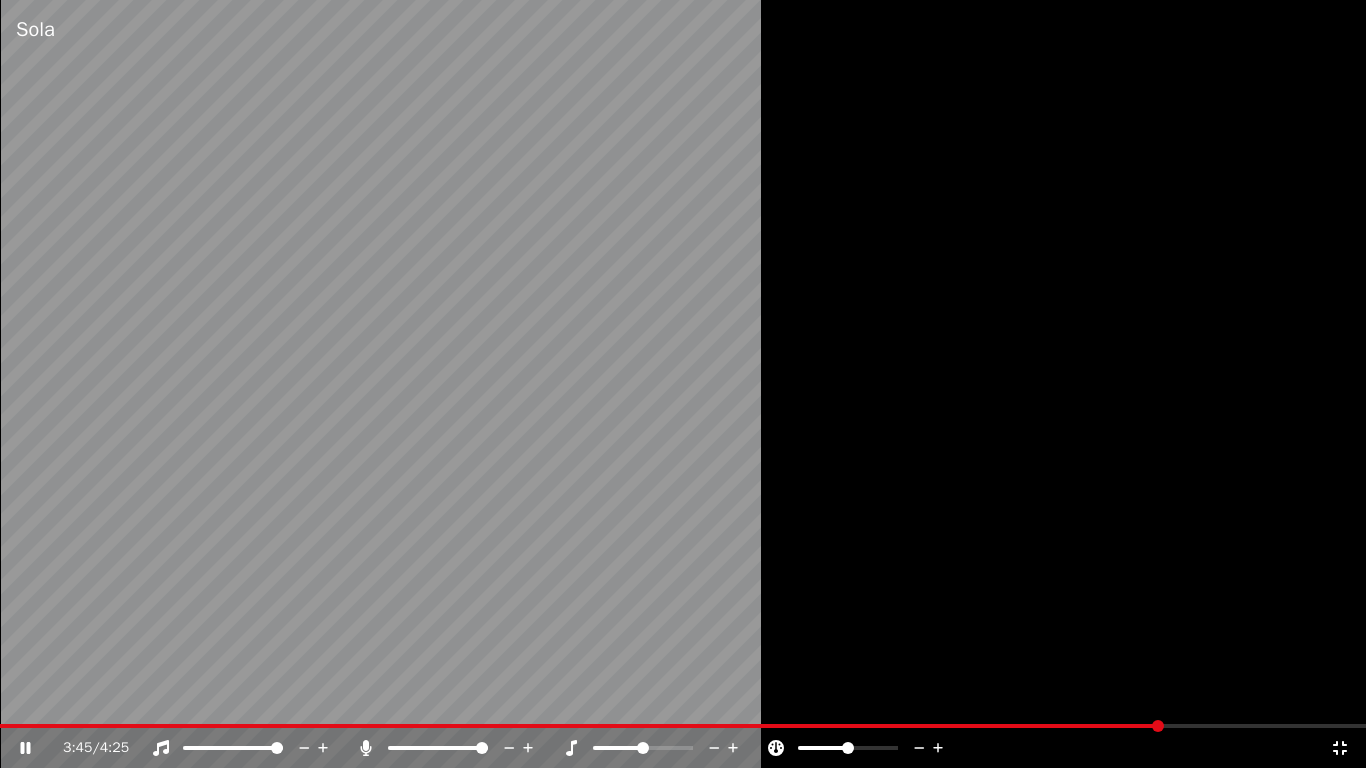 click at bounding box center (683, 384) 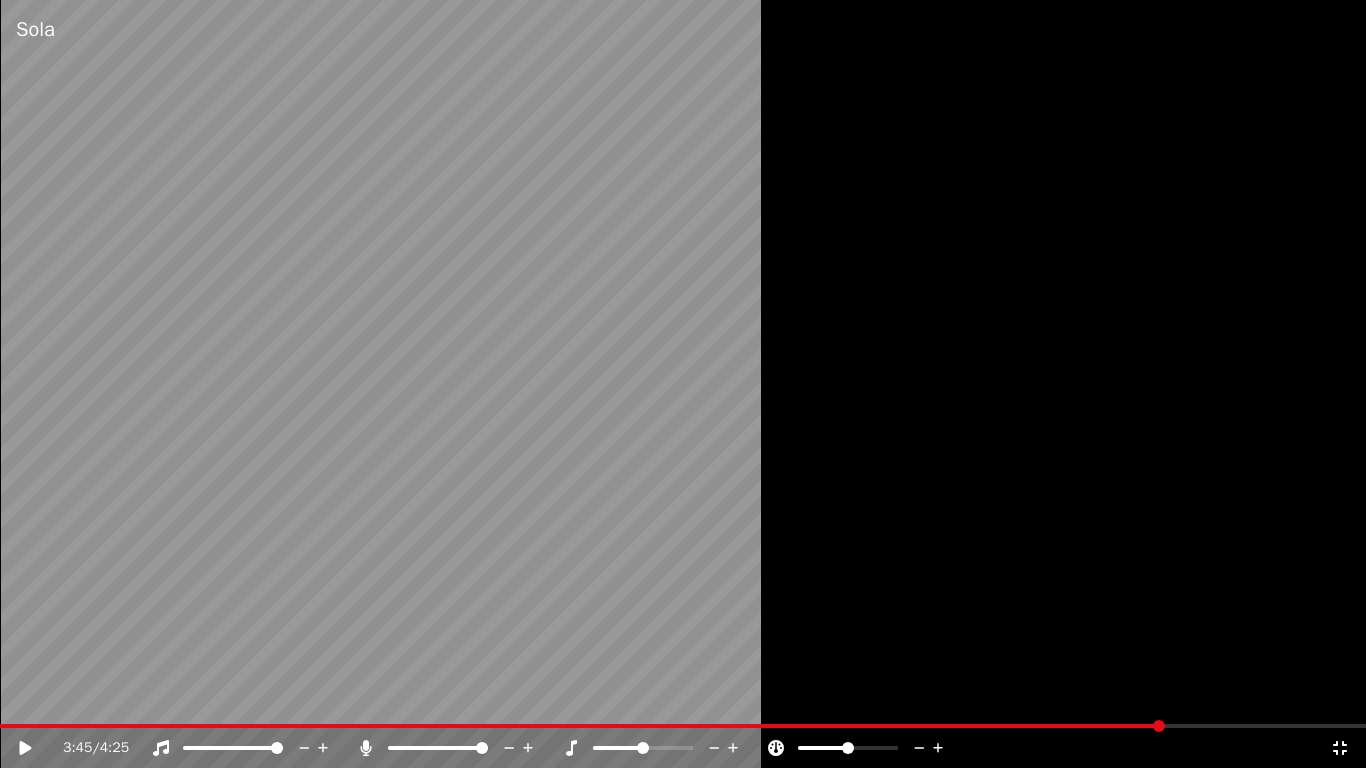 click on "3:45  /  4:25" at bounding box center (683, 748) 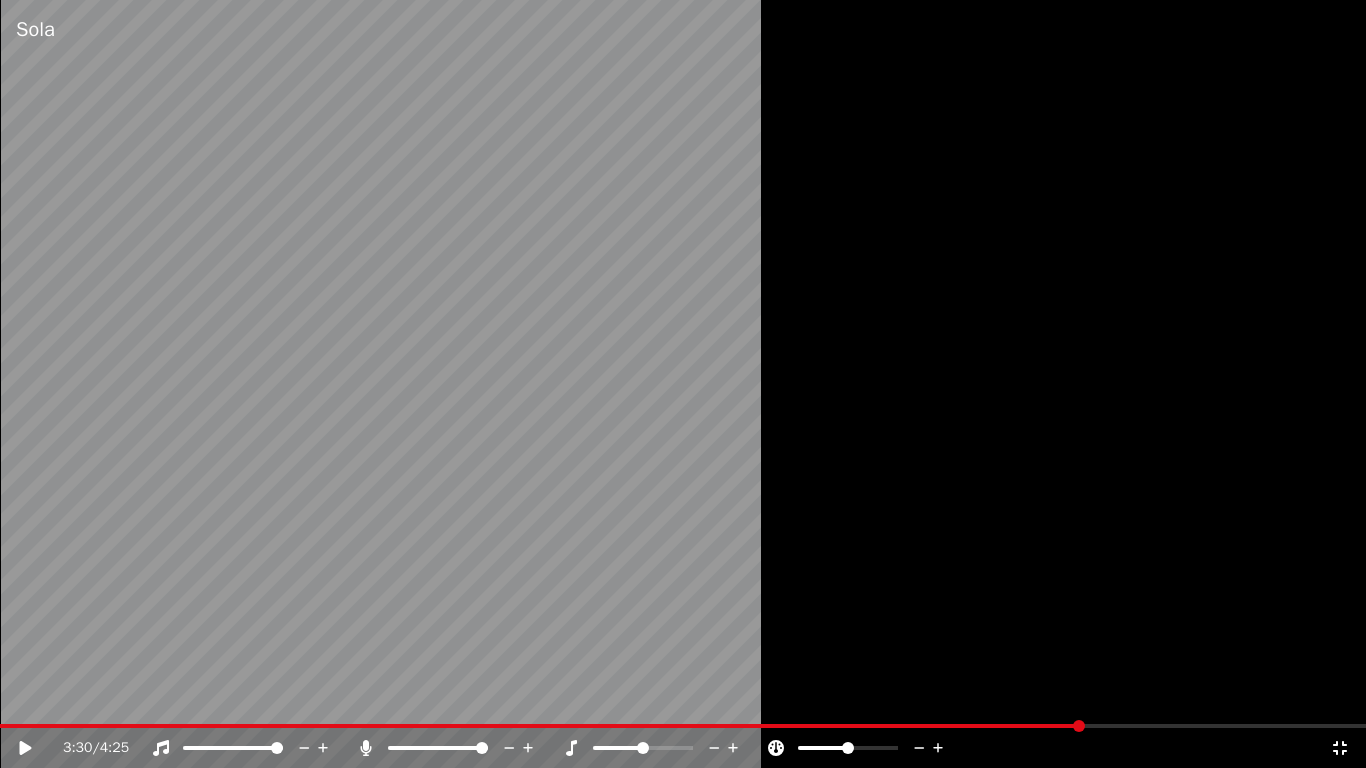 click 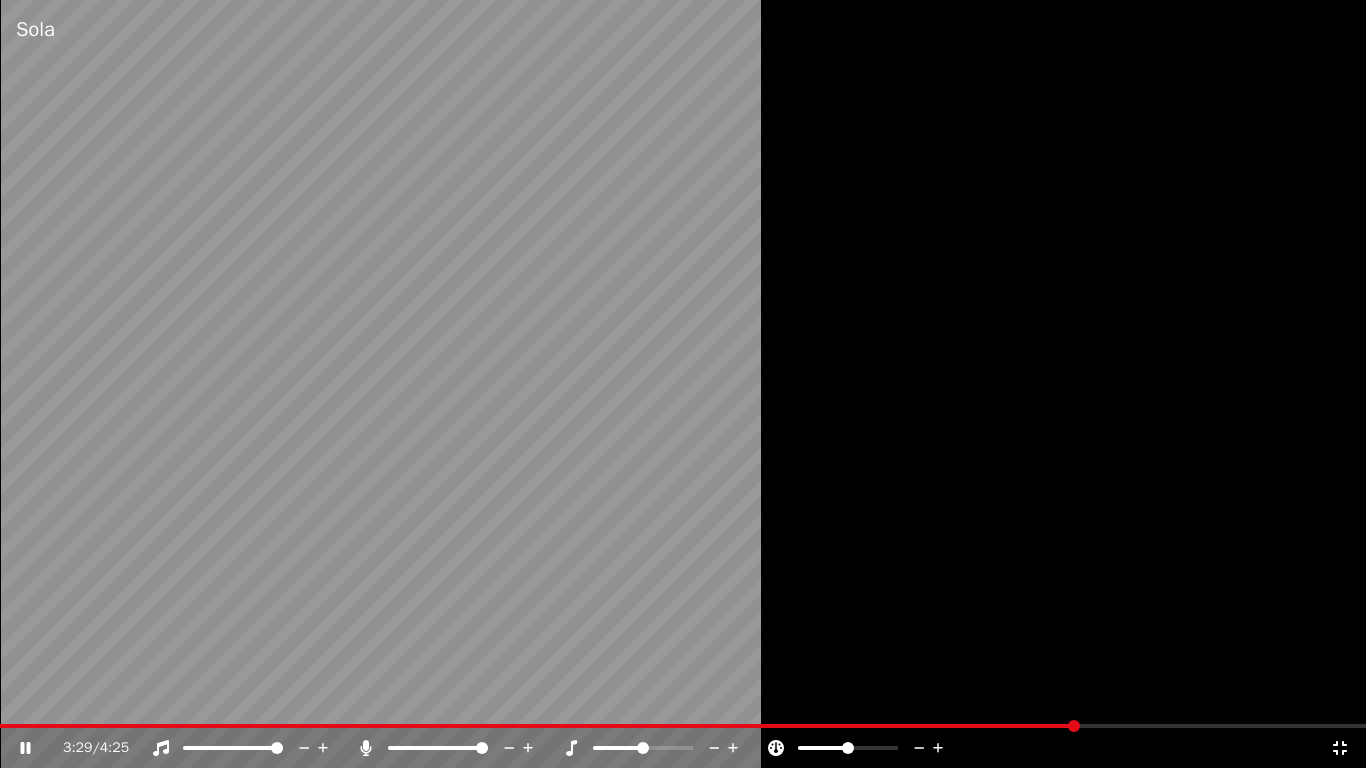 click at bounding box center [538, 726] 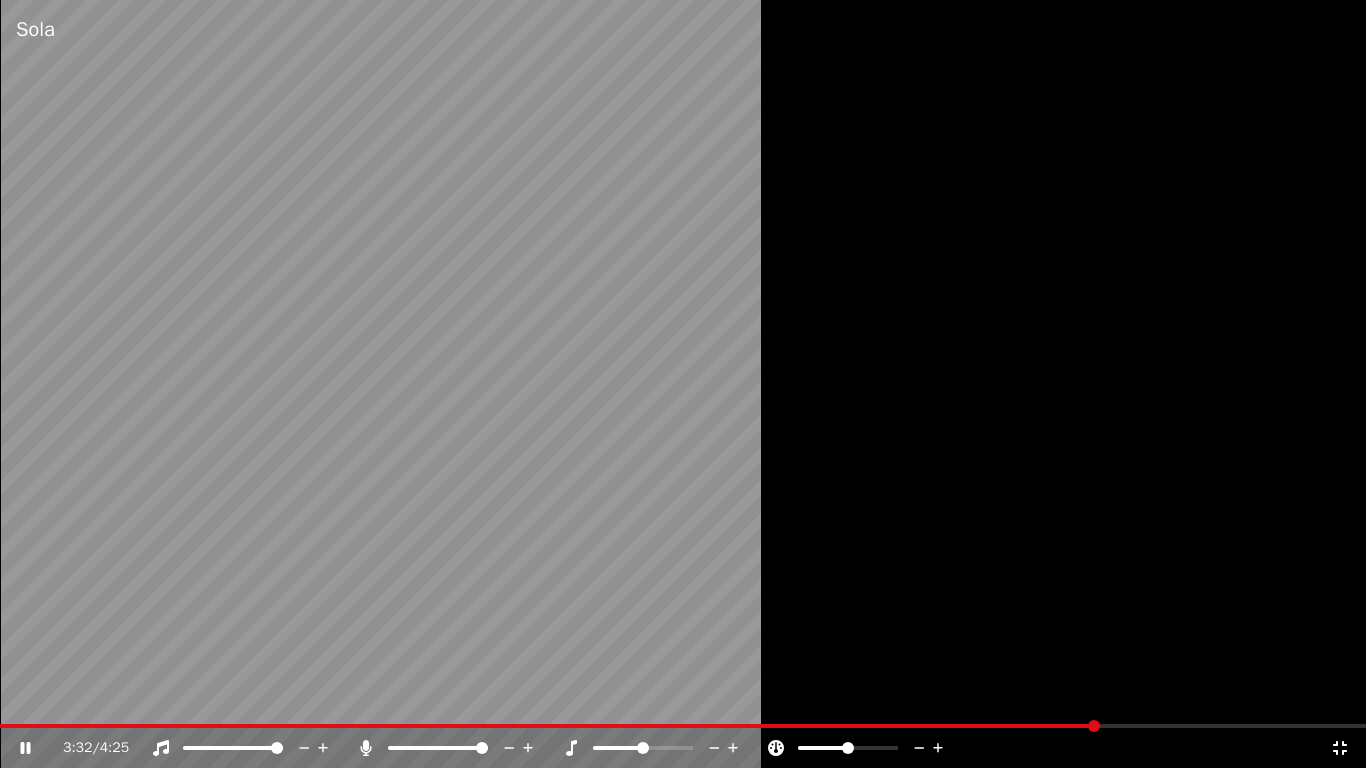 click 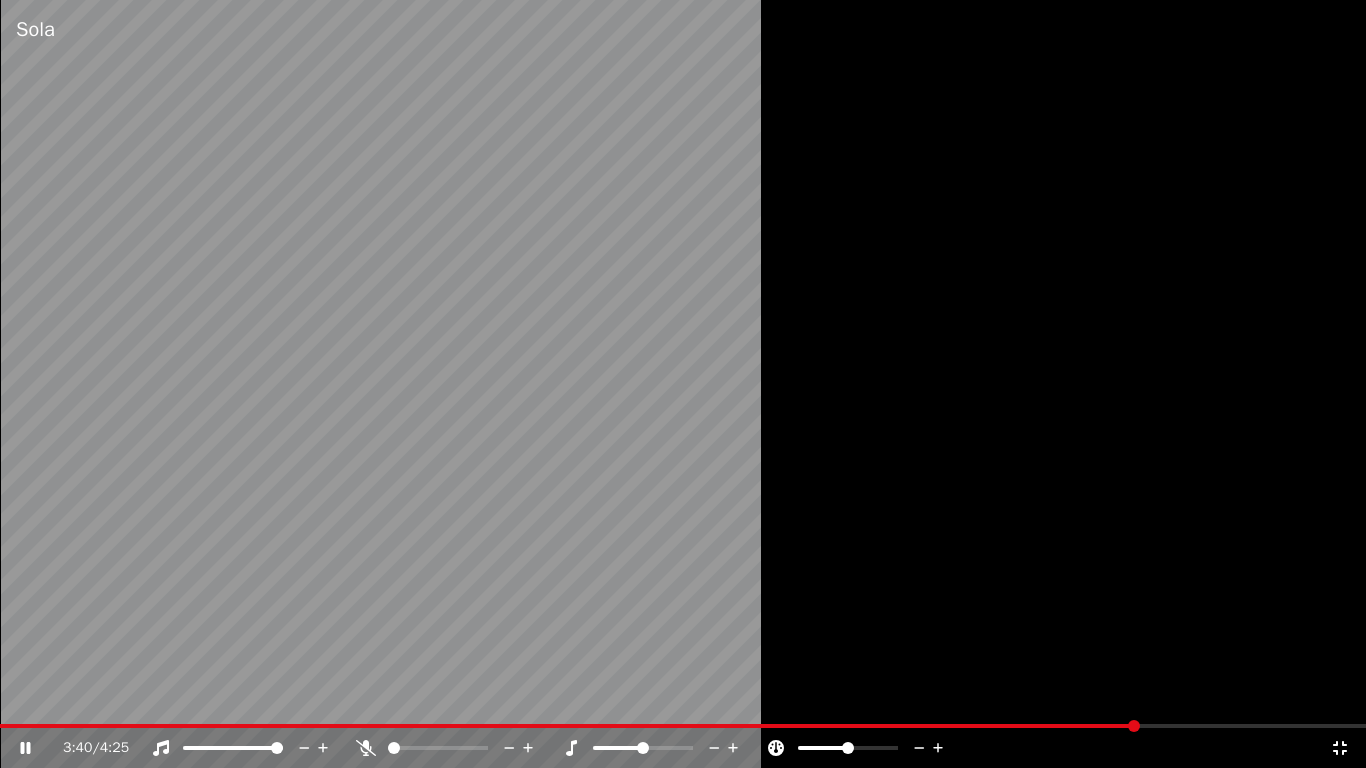 click on "3:40  /  4:25" at bounding box center (683, 748) 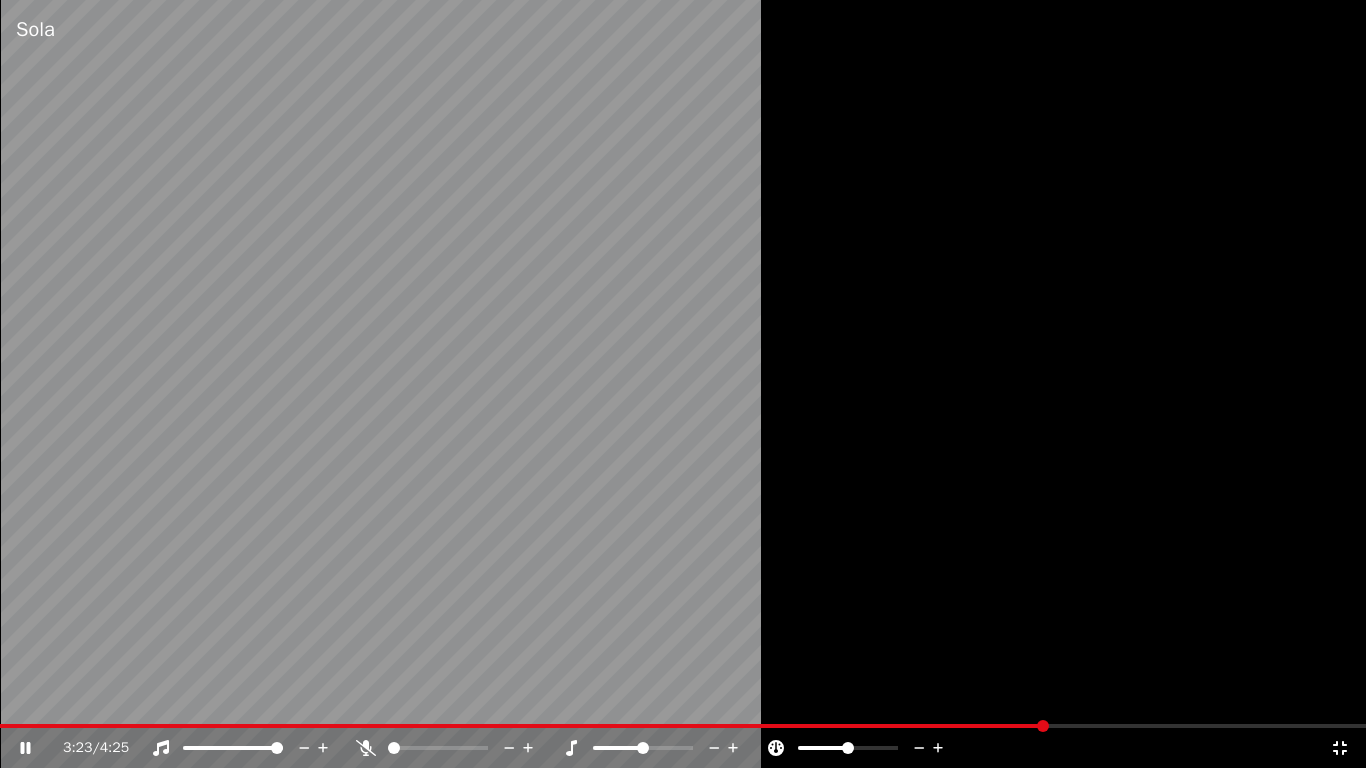 click at bounding box center (523, 726) 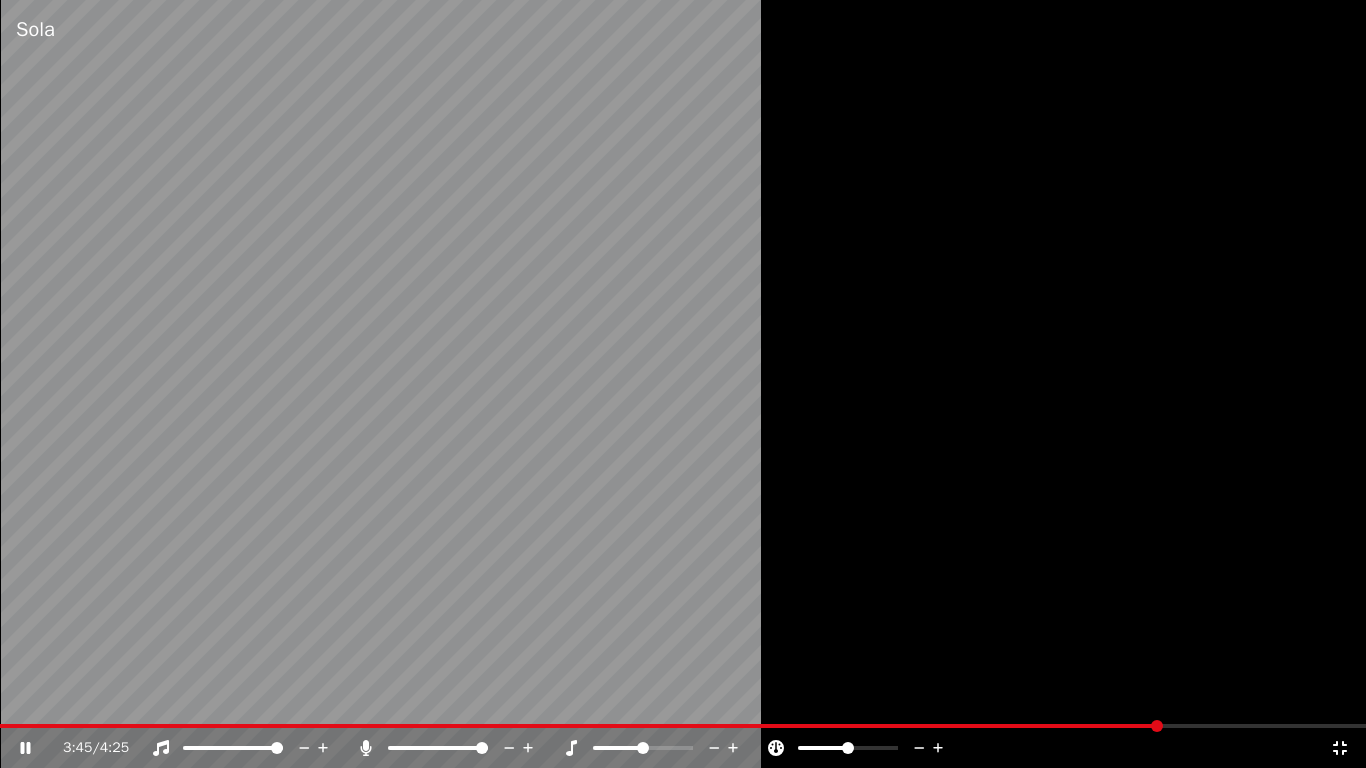 click at bounding box center (581, 726) 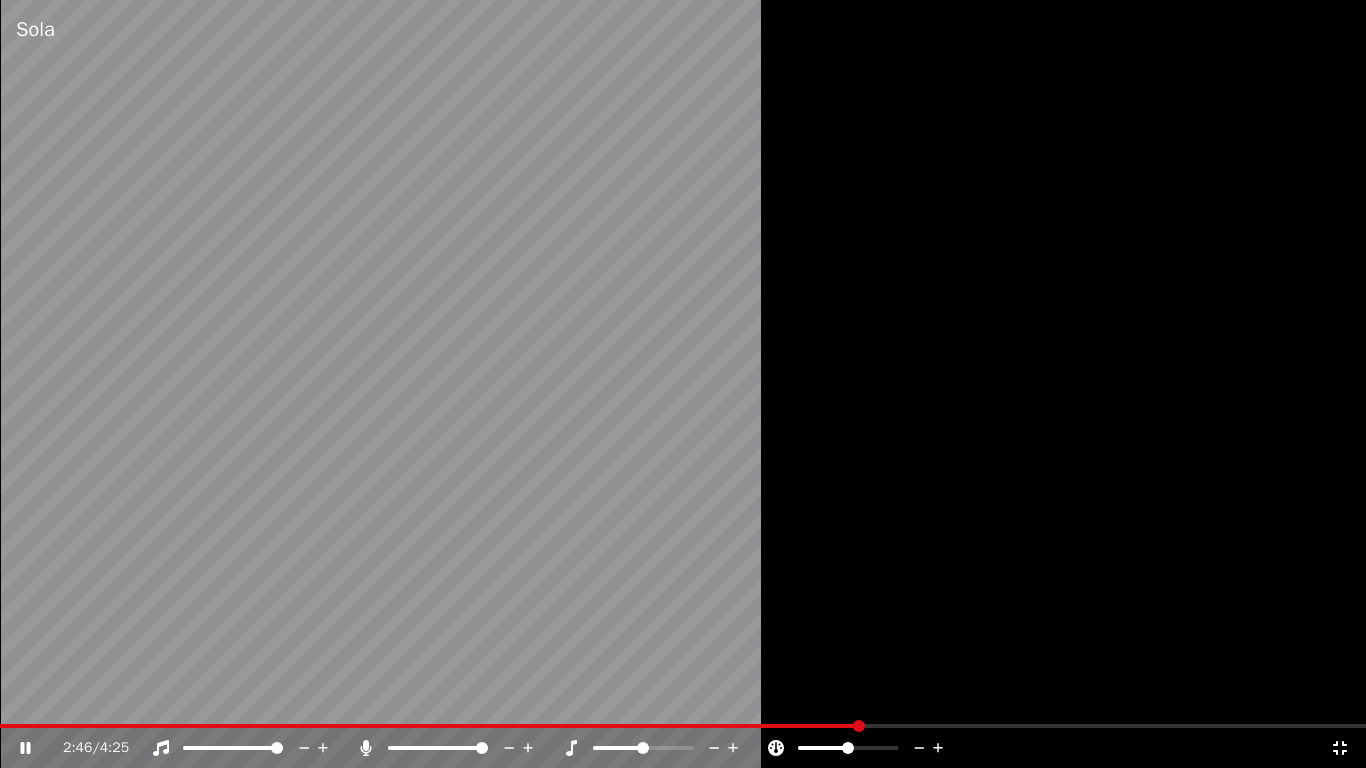 click at bounding box center (683, 384) 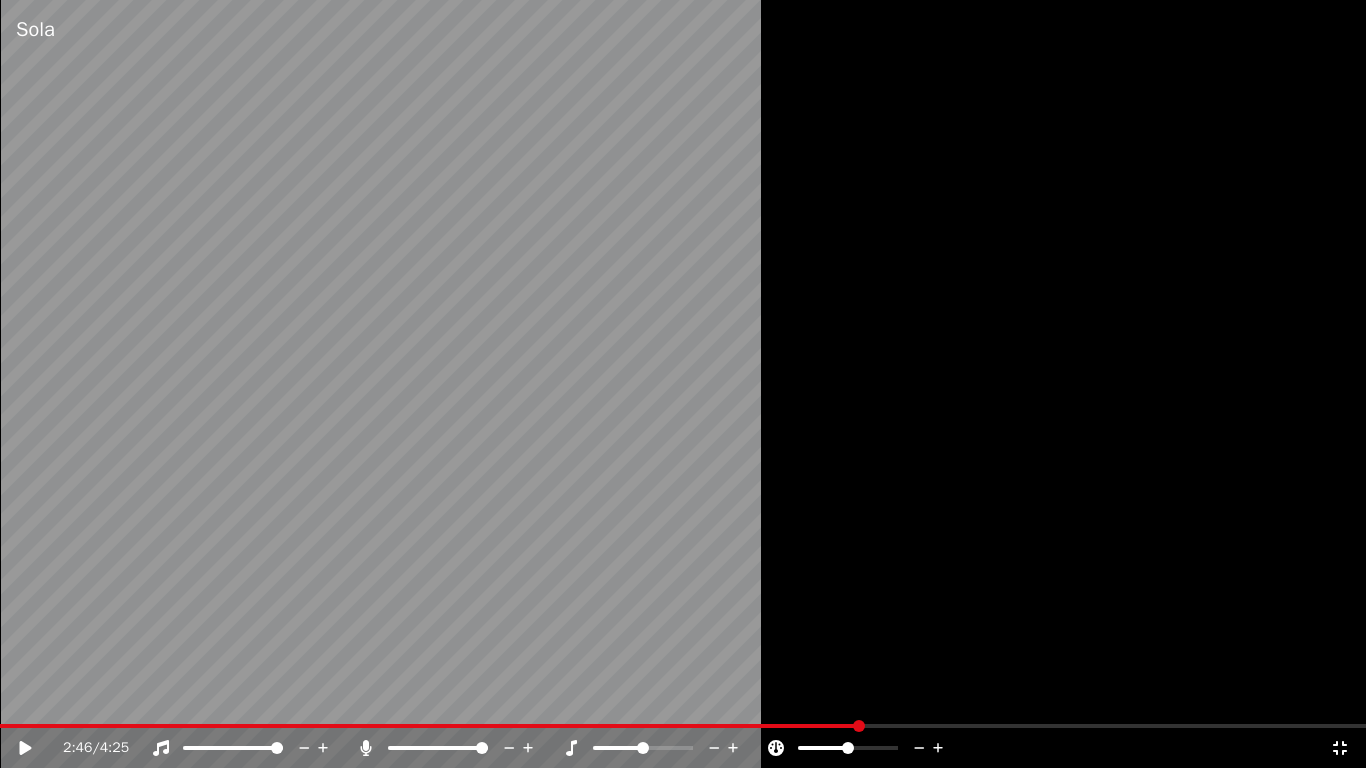 click 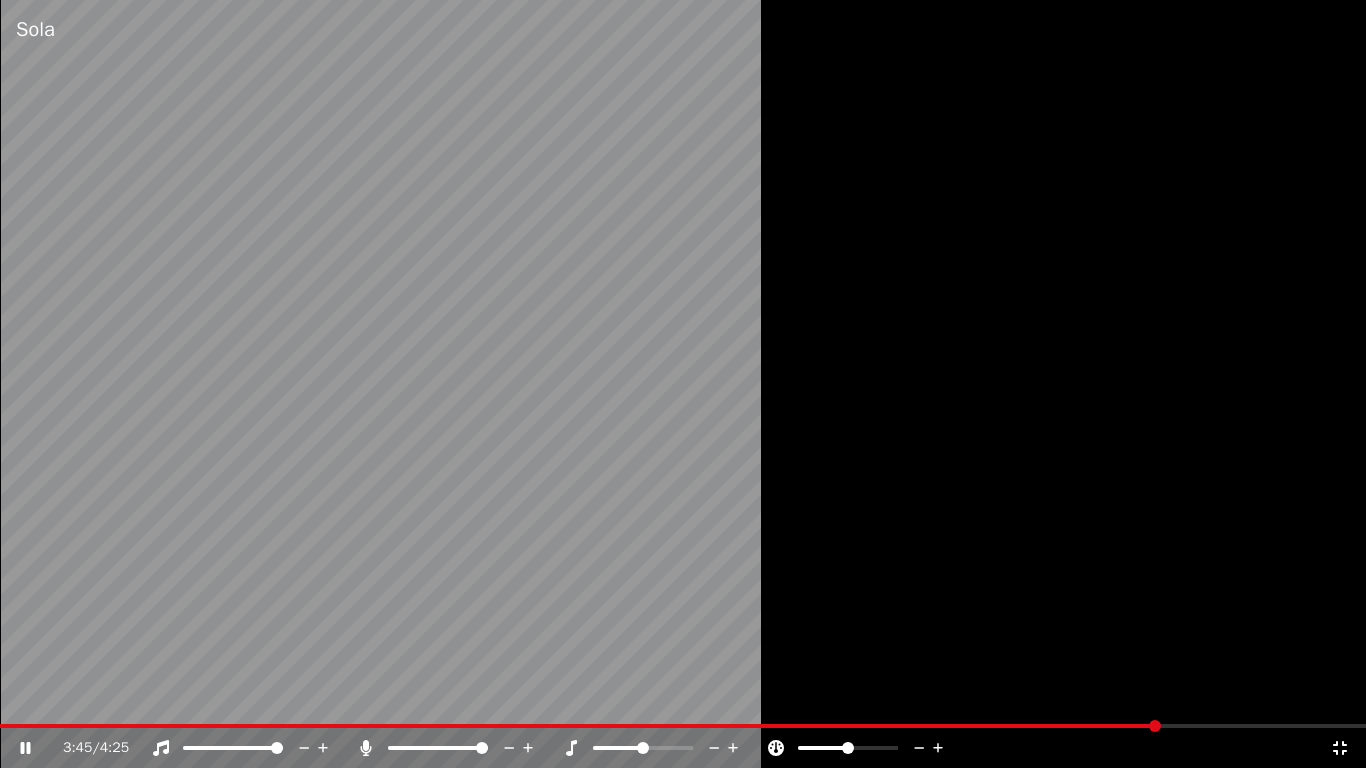 click at bounding box center [580, 726] 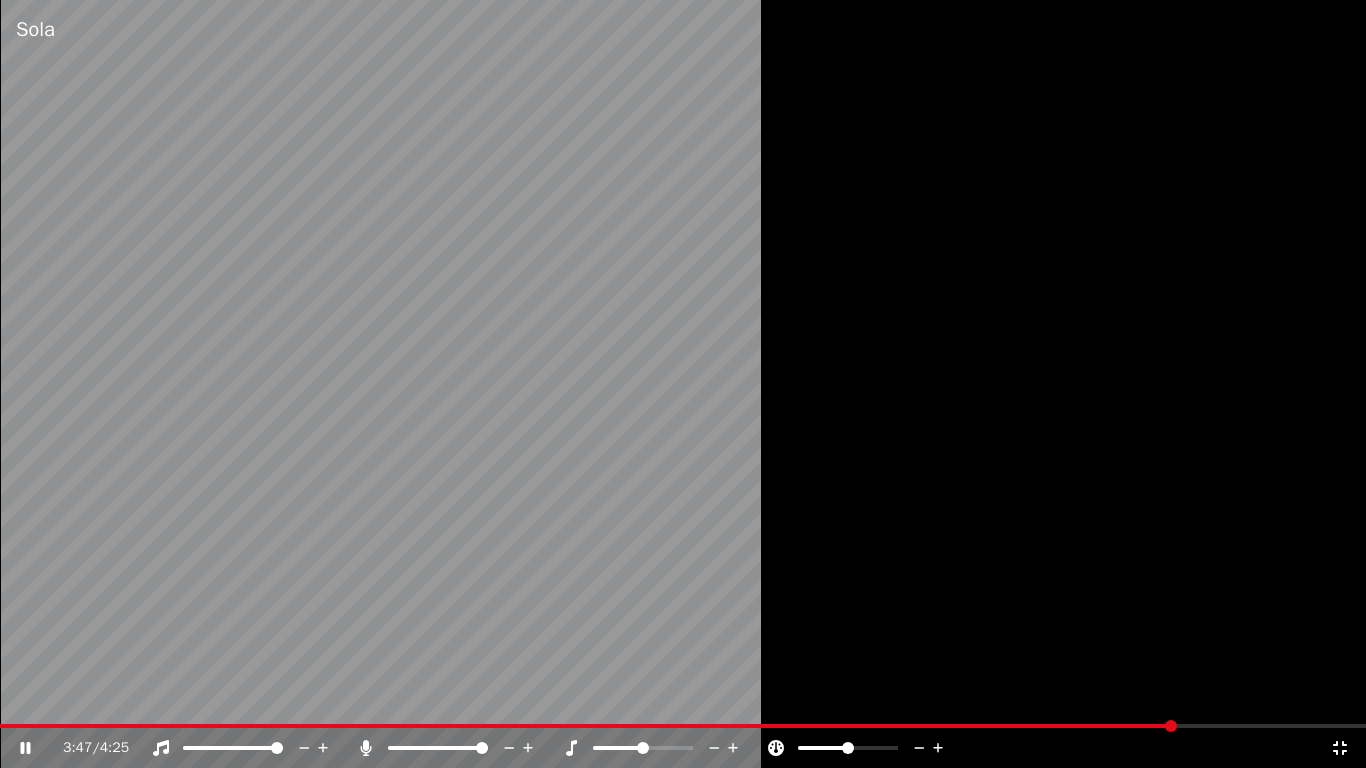 click at bounding box center (683, 384) 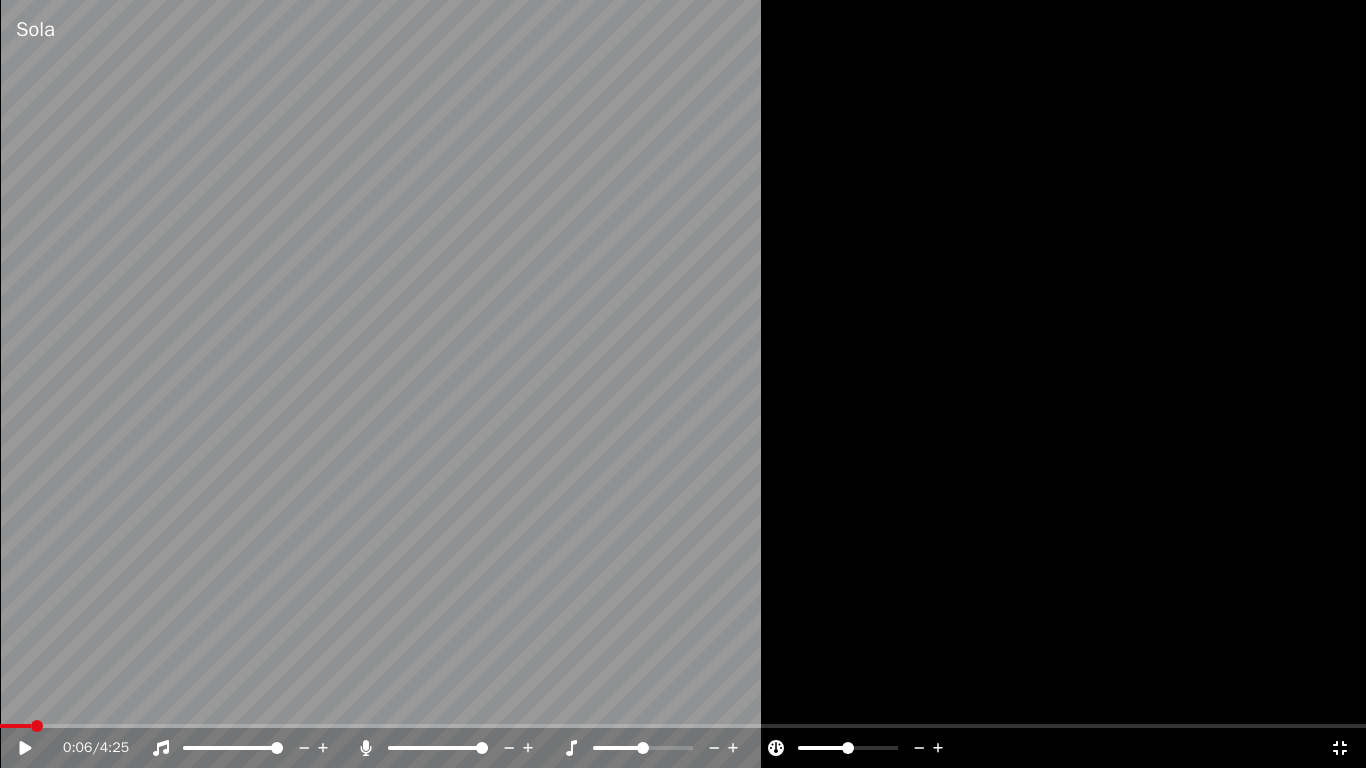 click at bounding box center (15, 726) 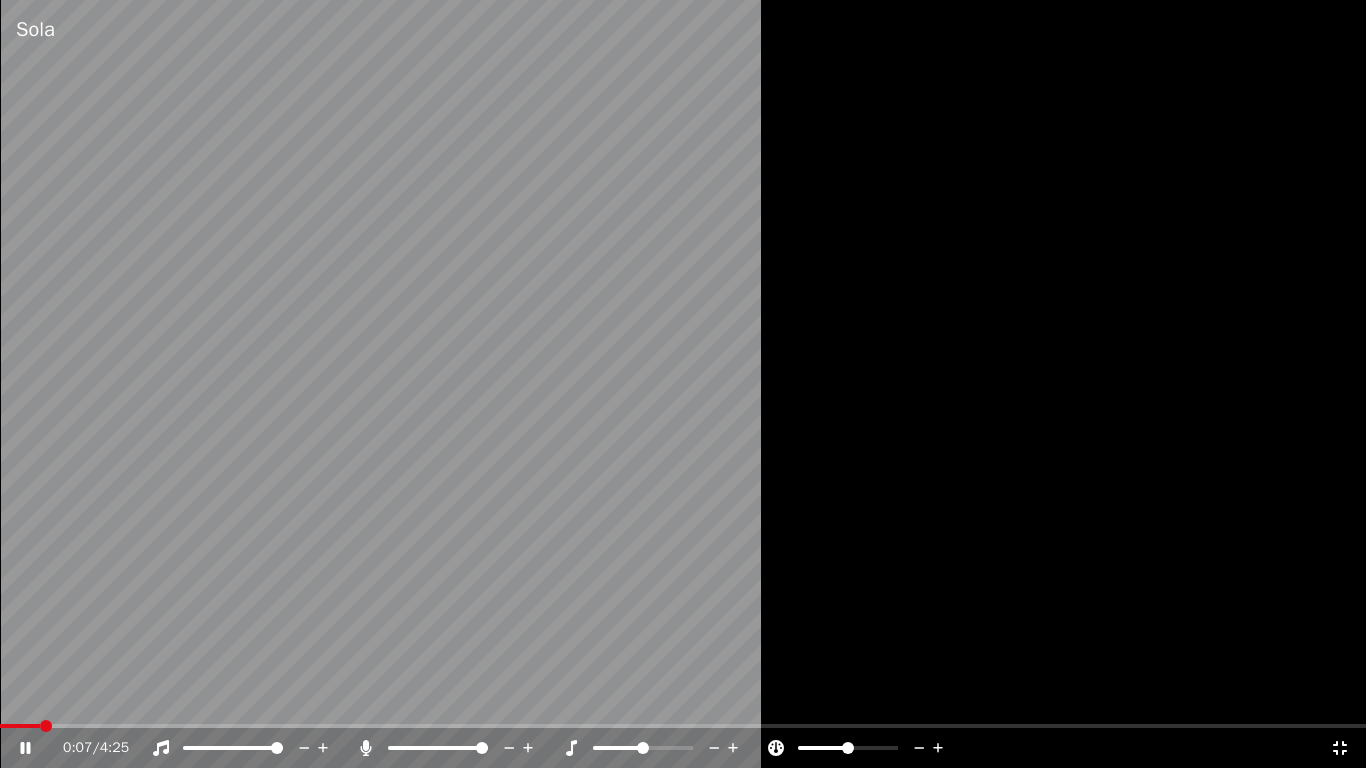 click 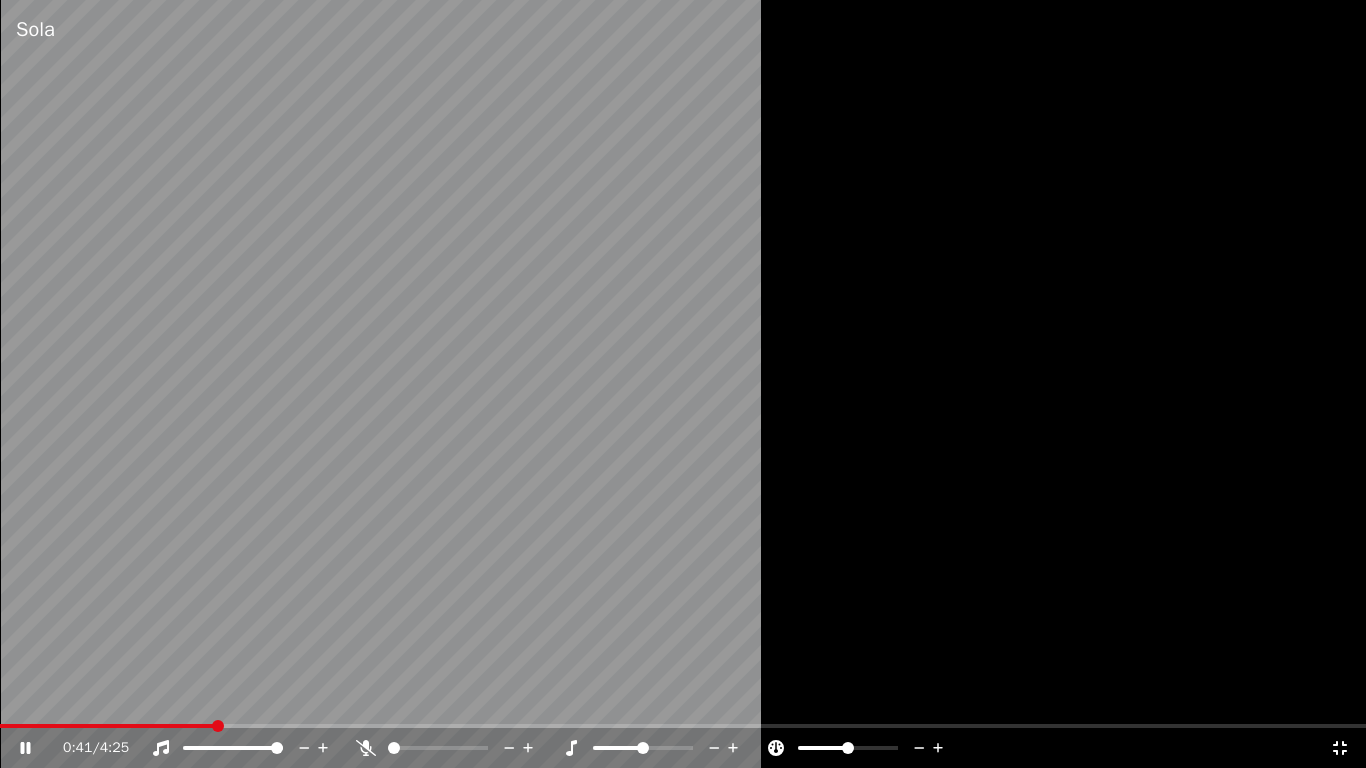 click at bounding box center (683, 384) 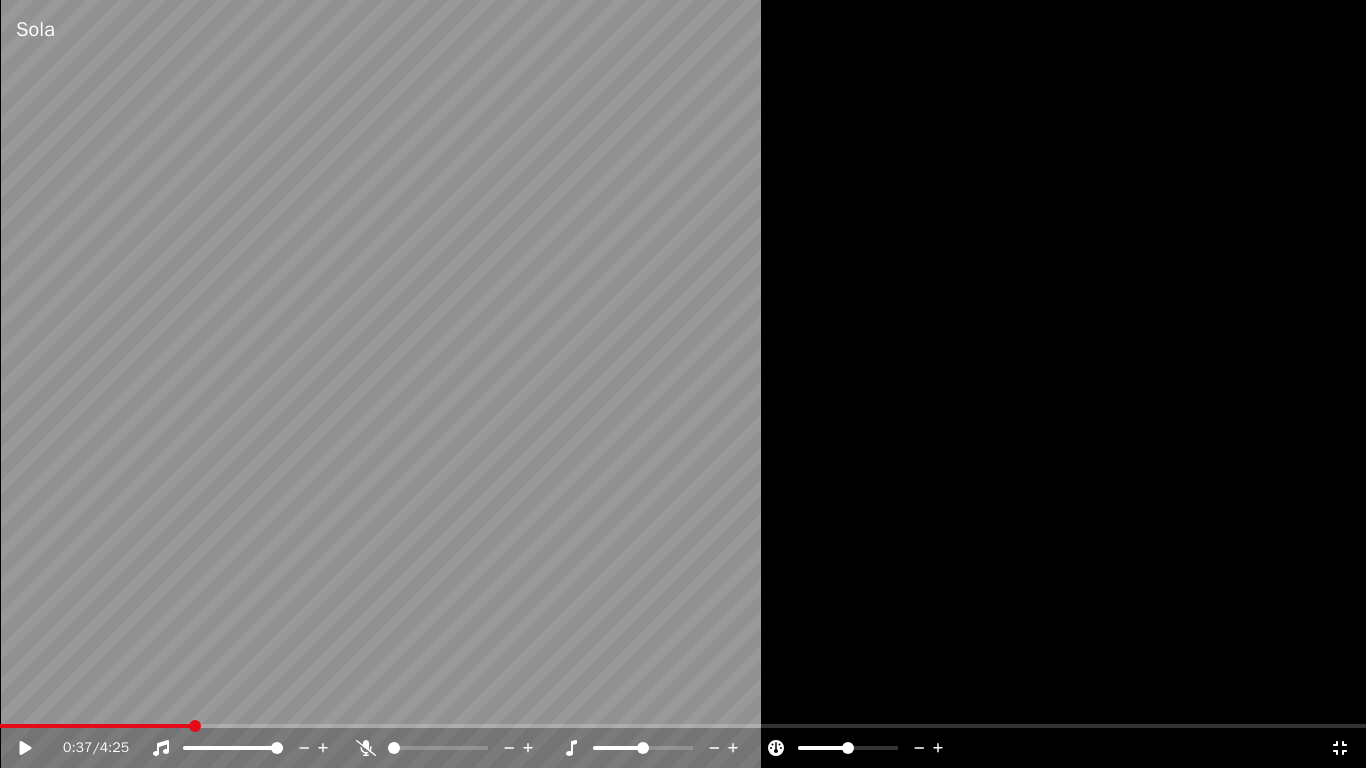 click at bounding box center (95, 726) 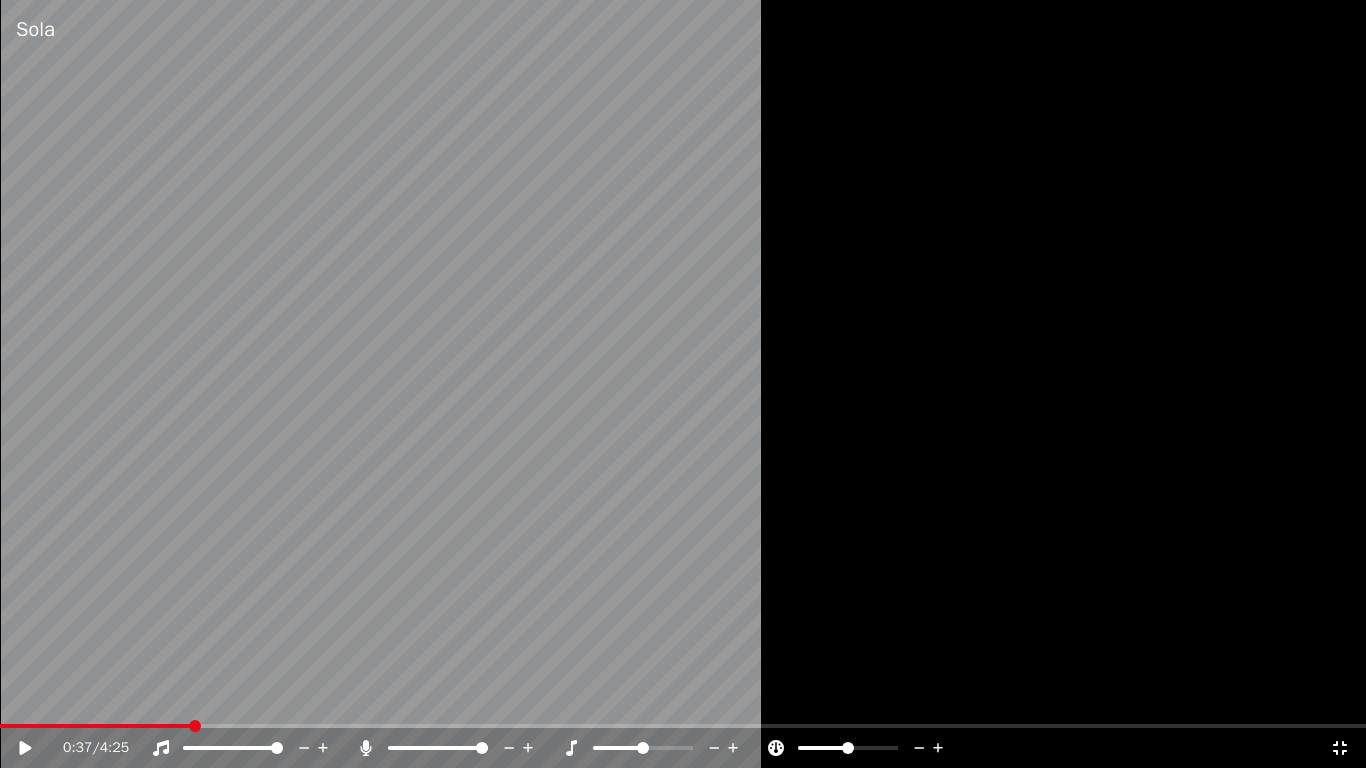 click 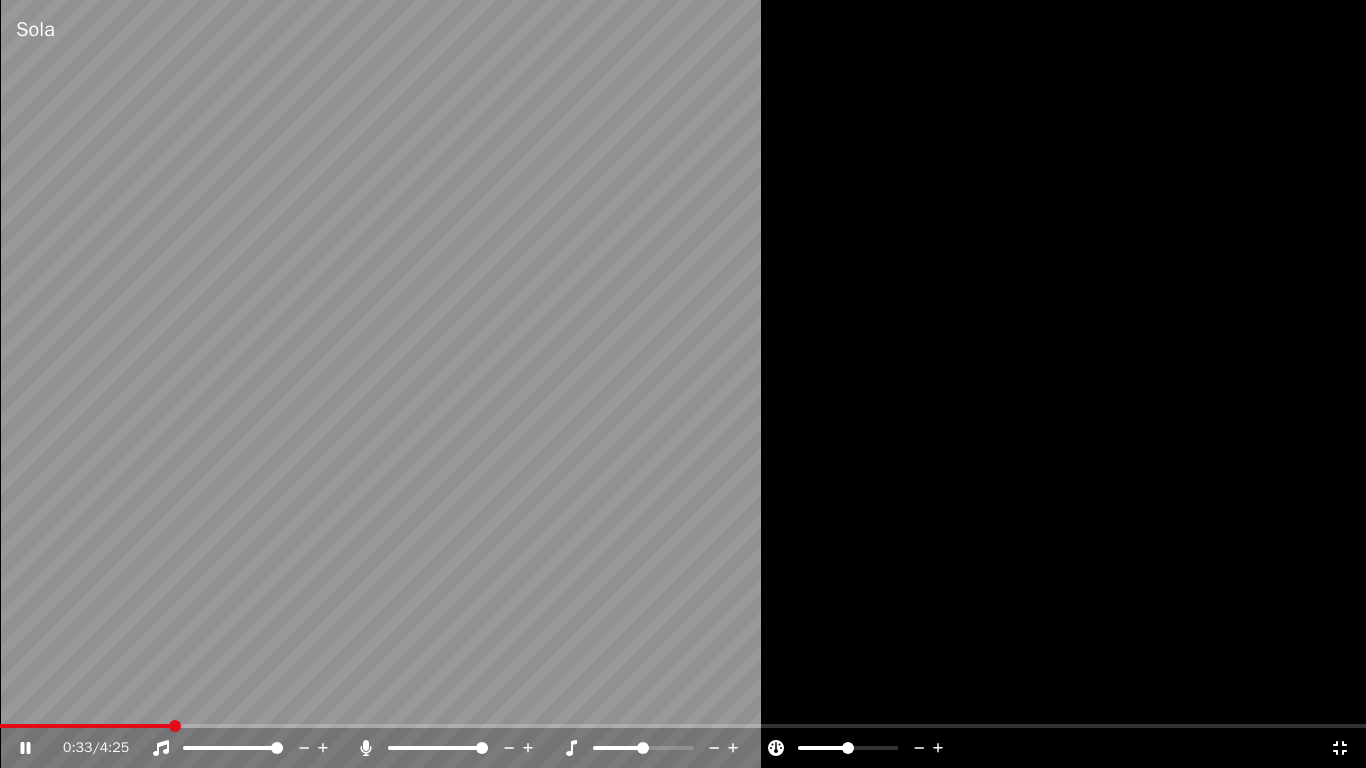 click at bounding box center [85, 726] 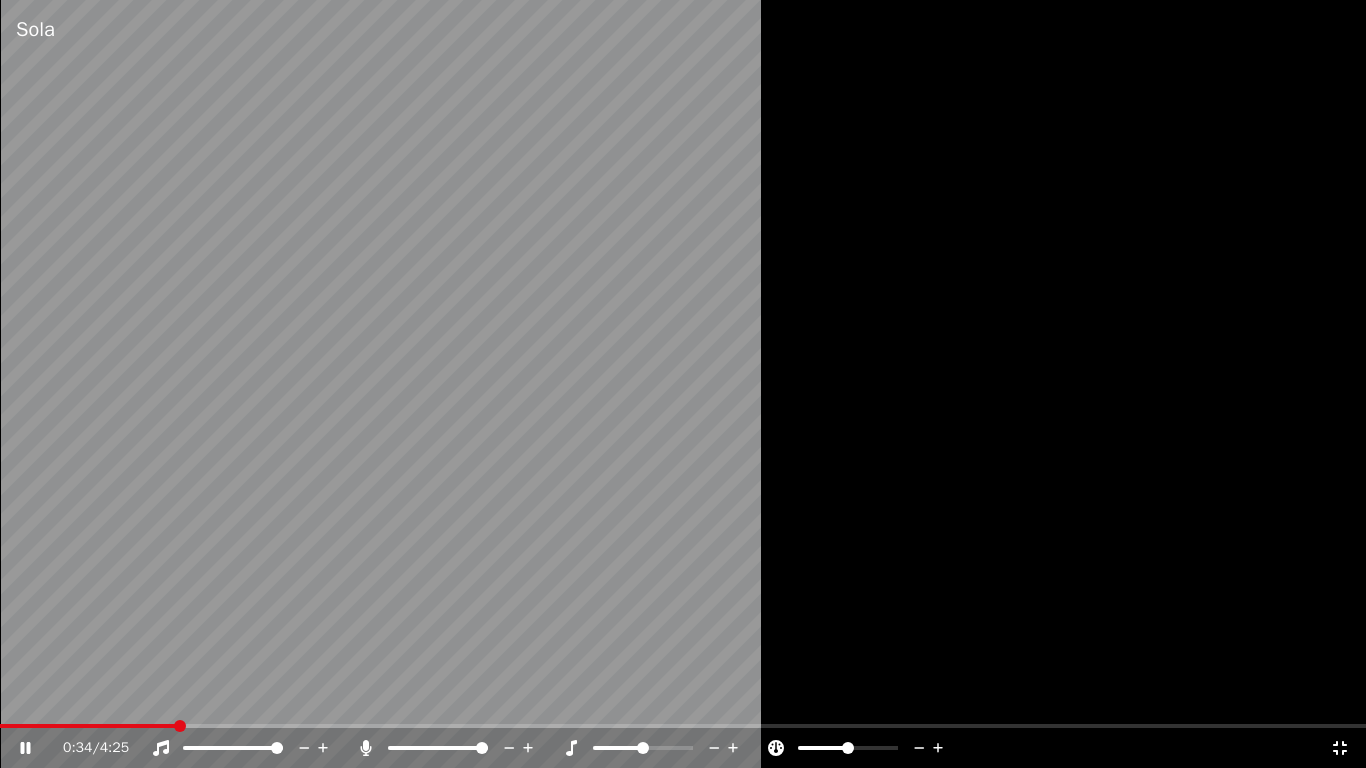 click at bounding box center [87, 726] 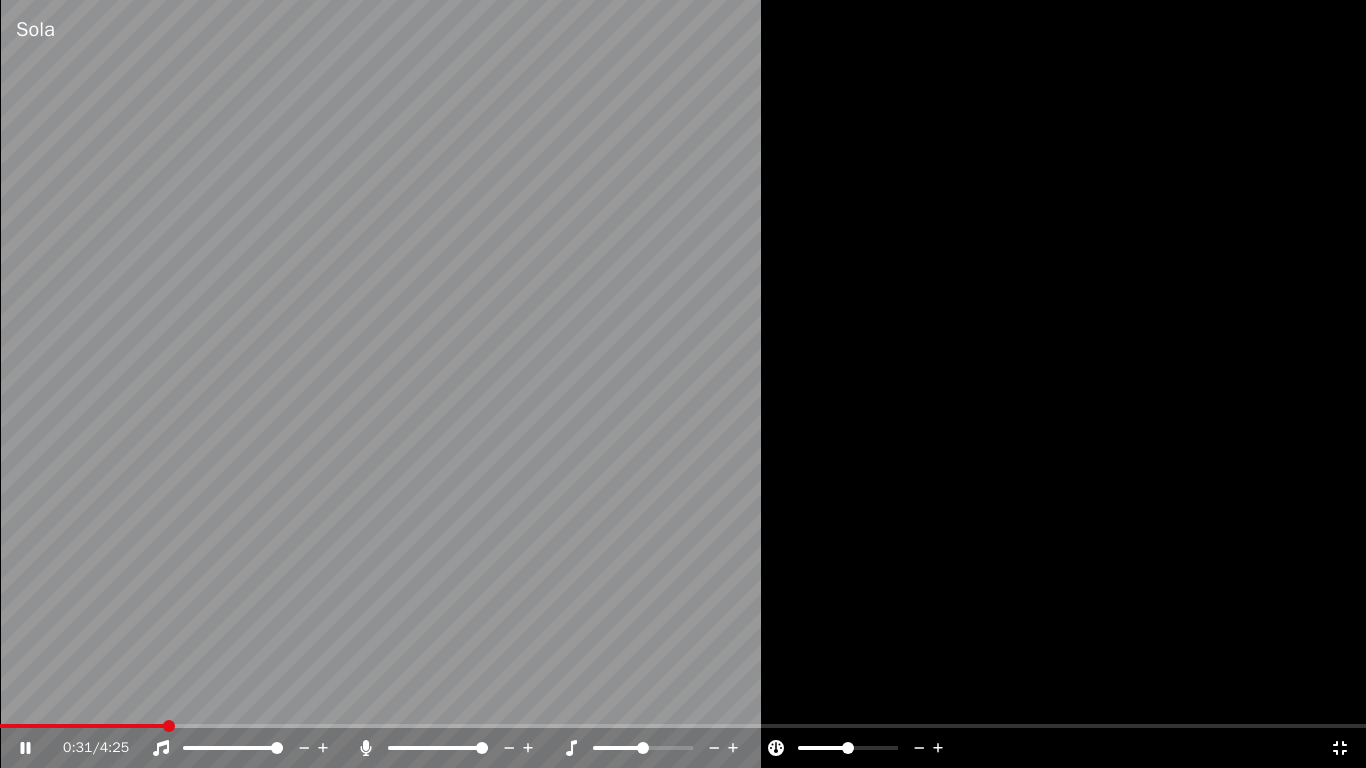 click 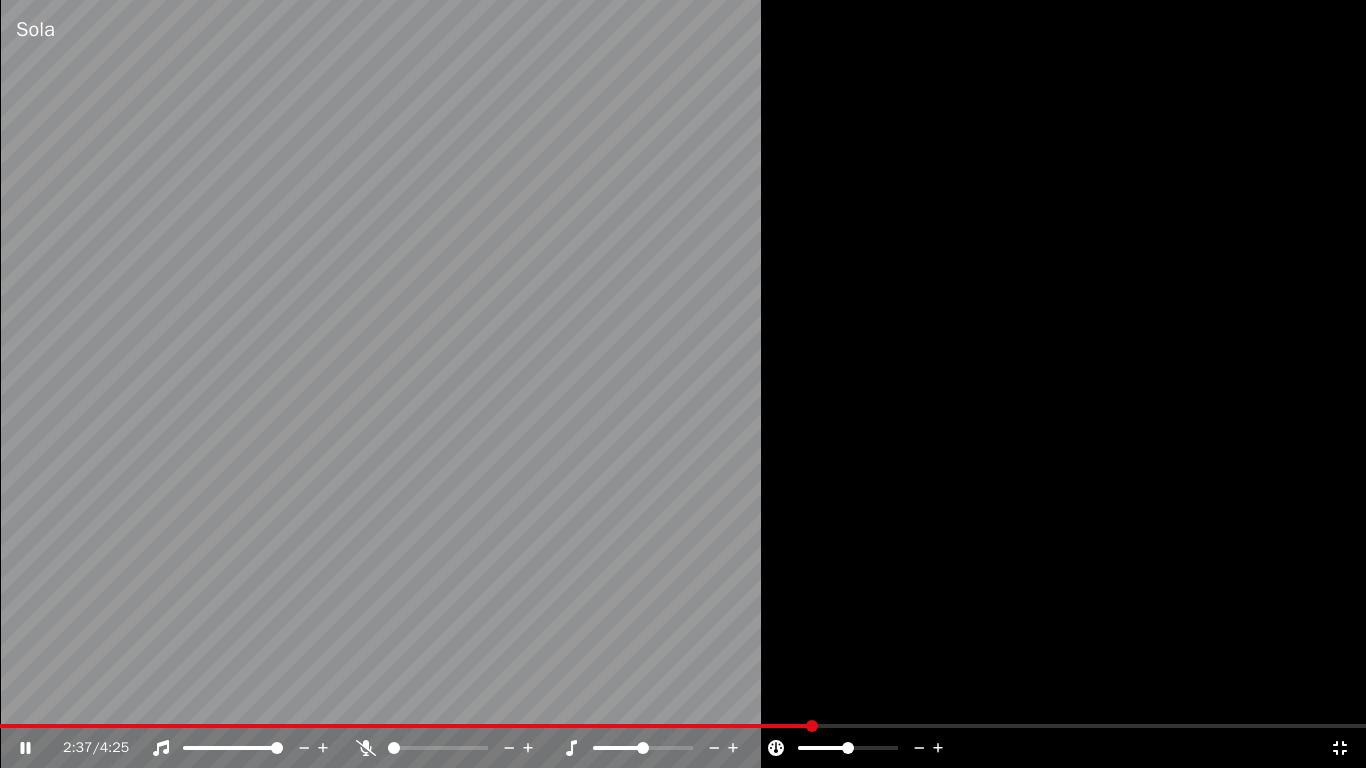click 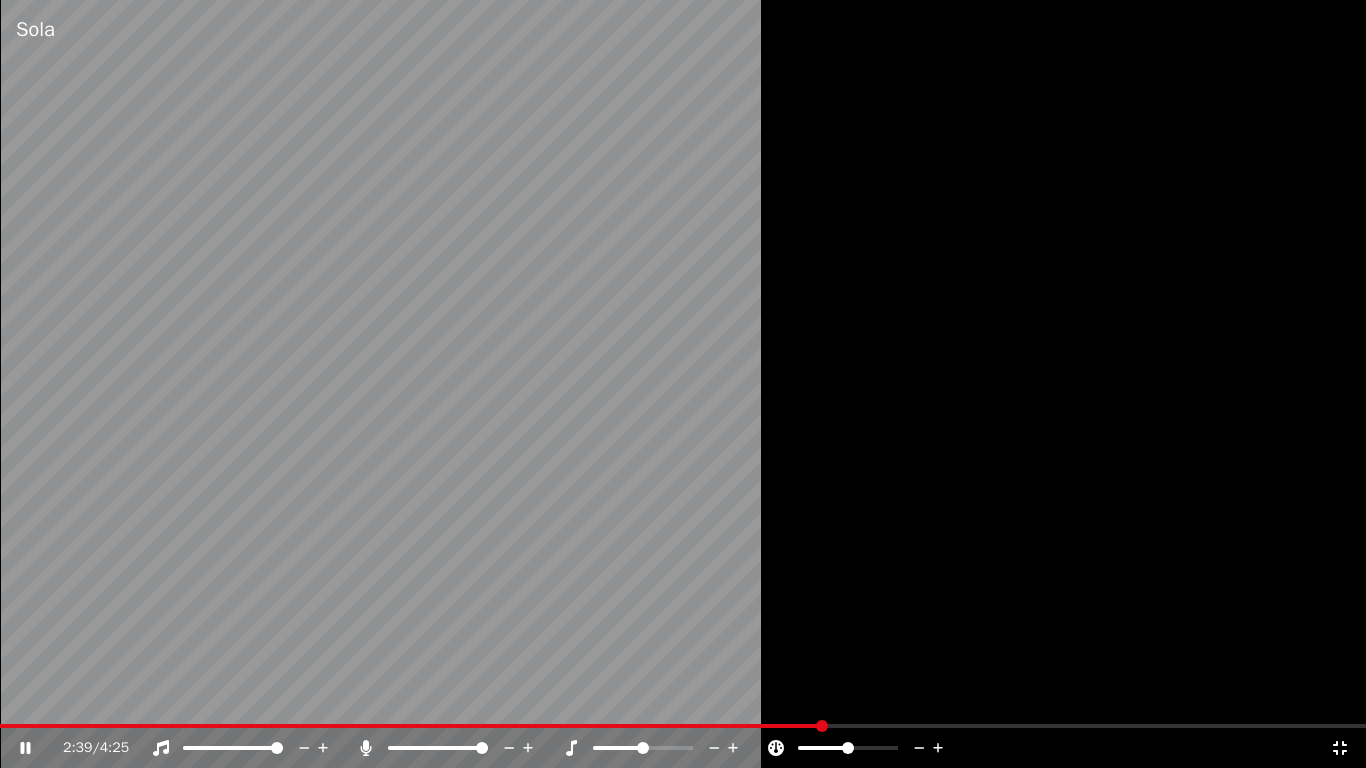 click on "2:39  /  4:25" at bounding box center (683, 748) 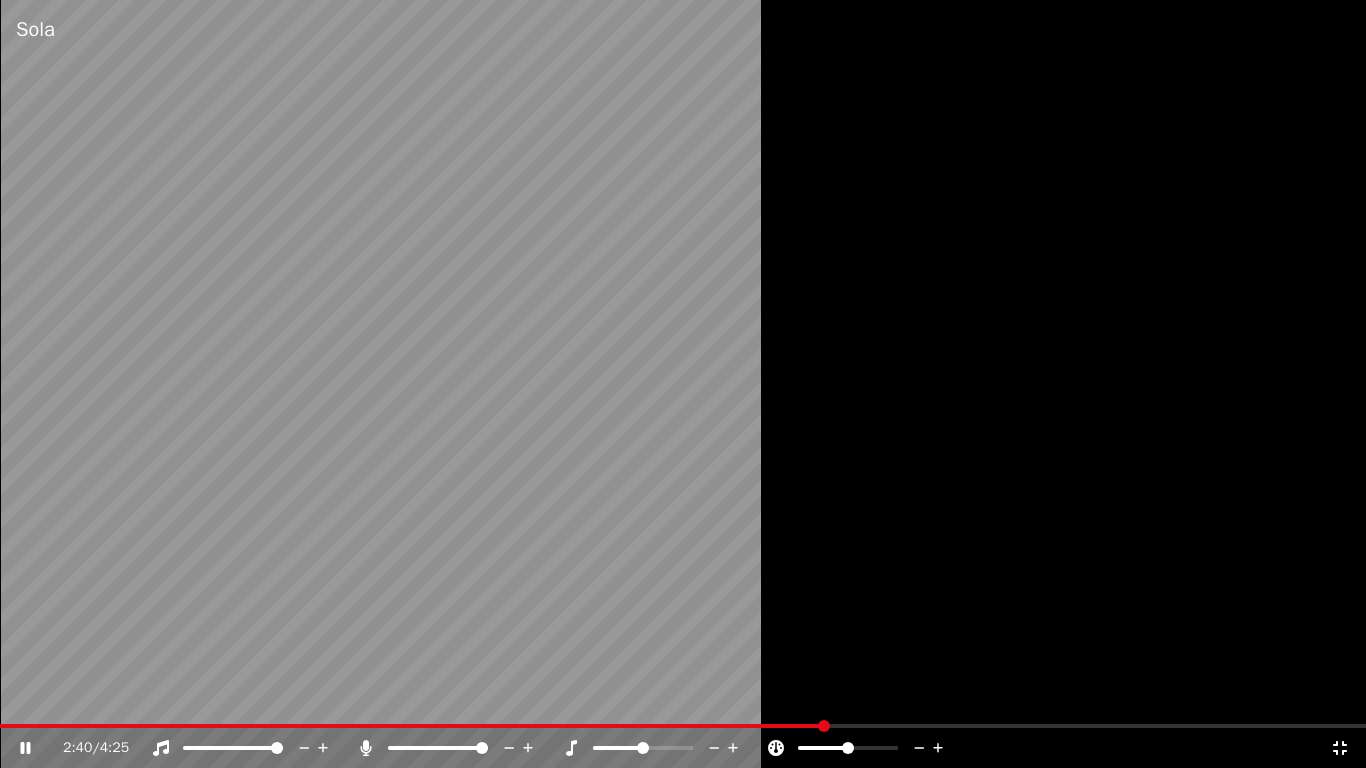 click at bounding box center (683, 384) 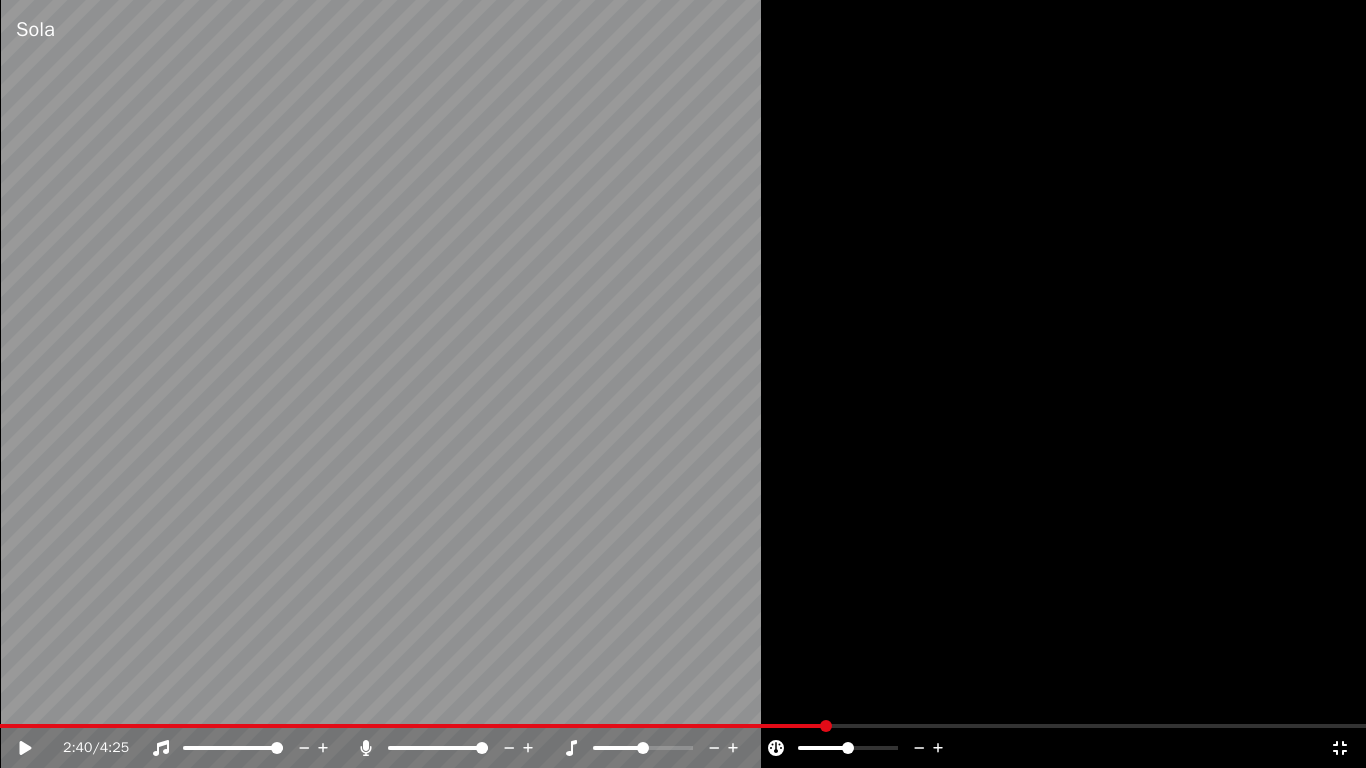 click at bounding box center [413, 726] 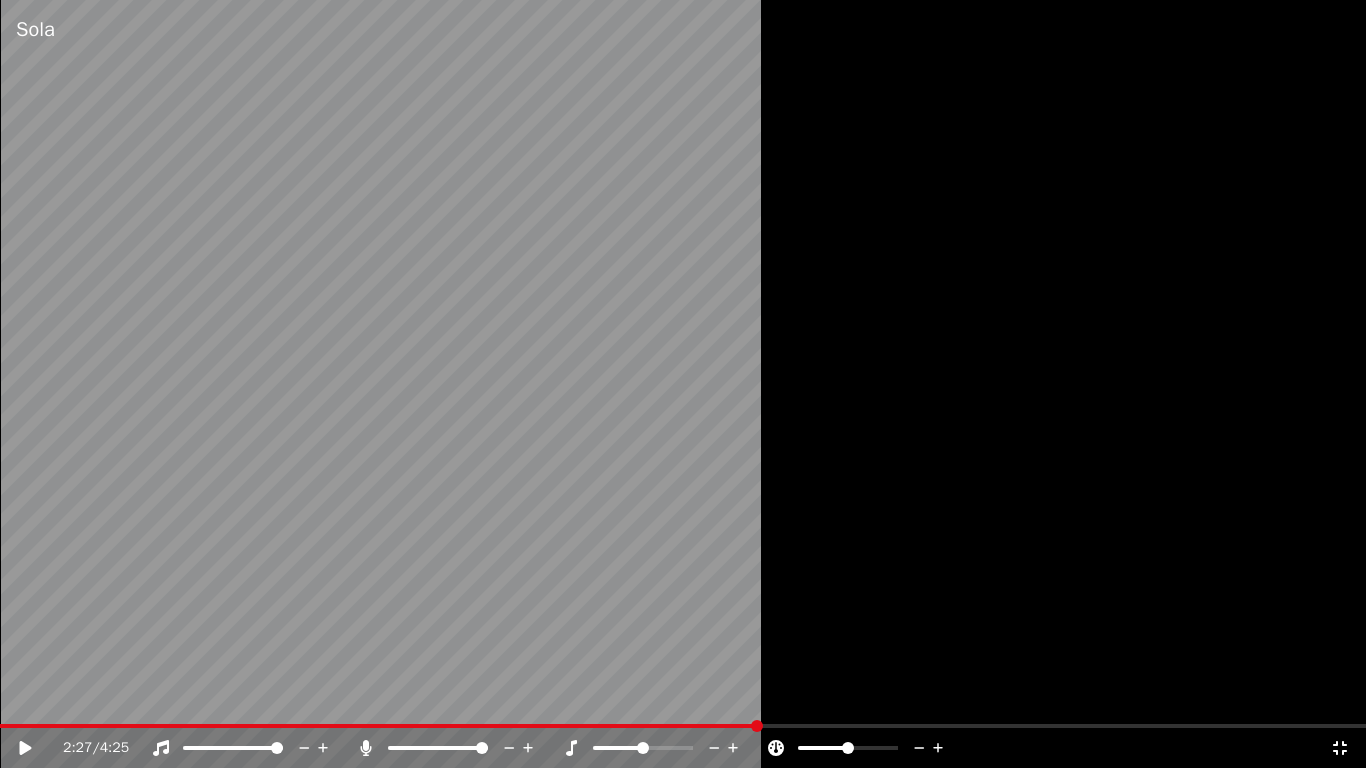 click 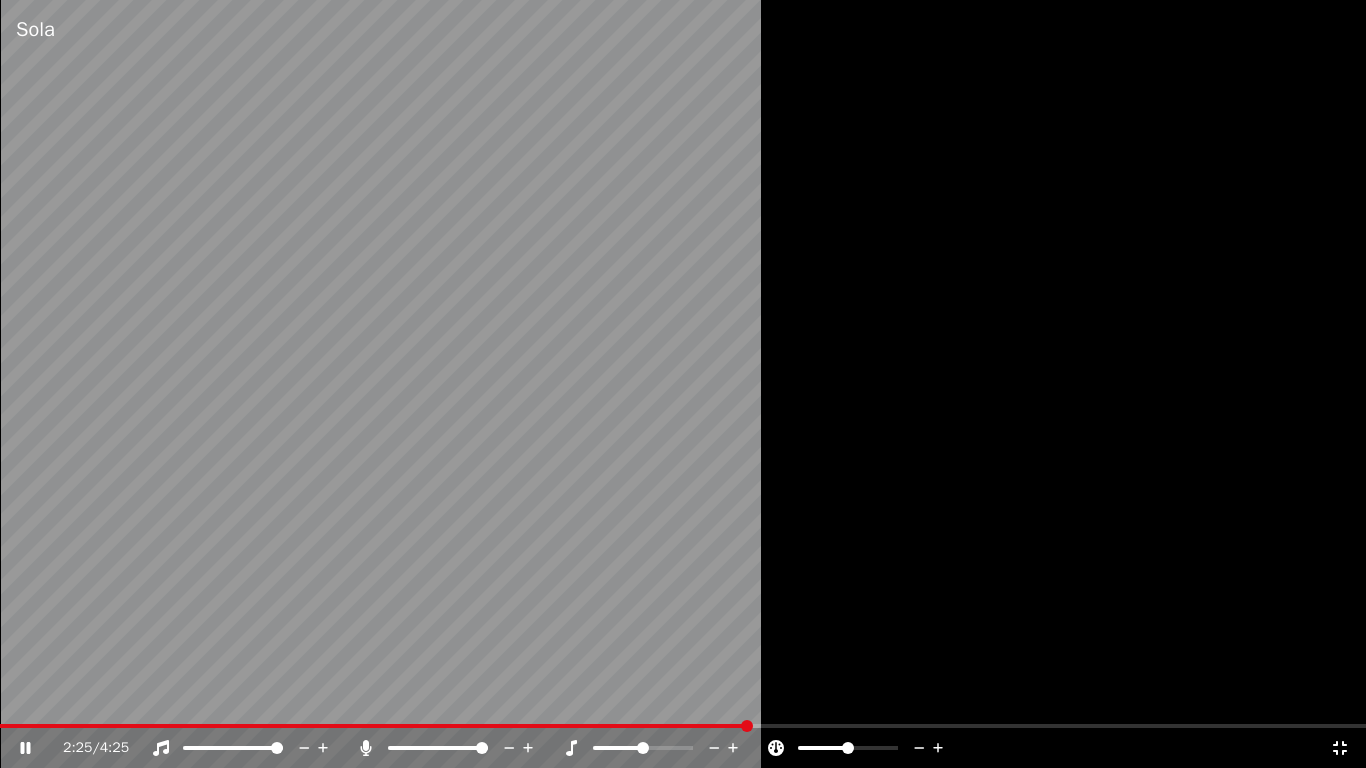click at bounding box center [373, 726] 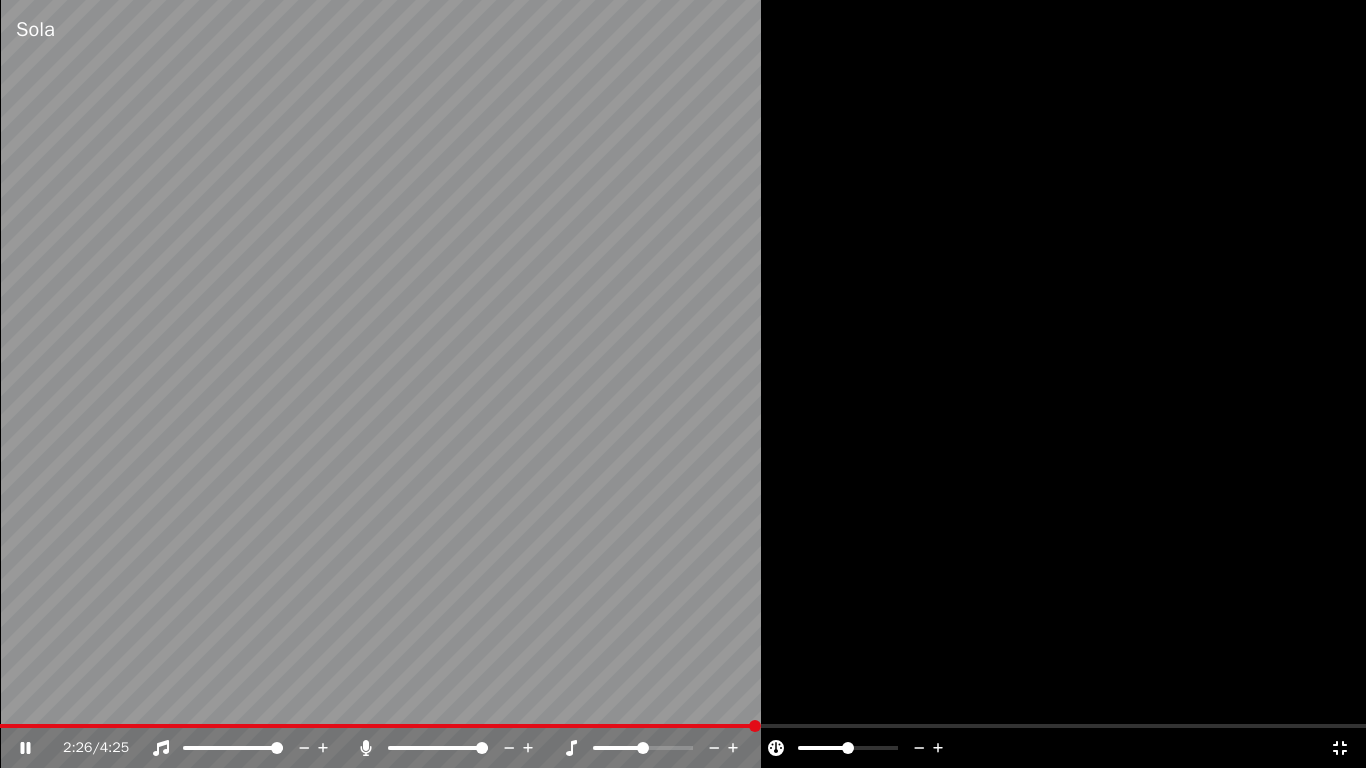 click 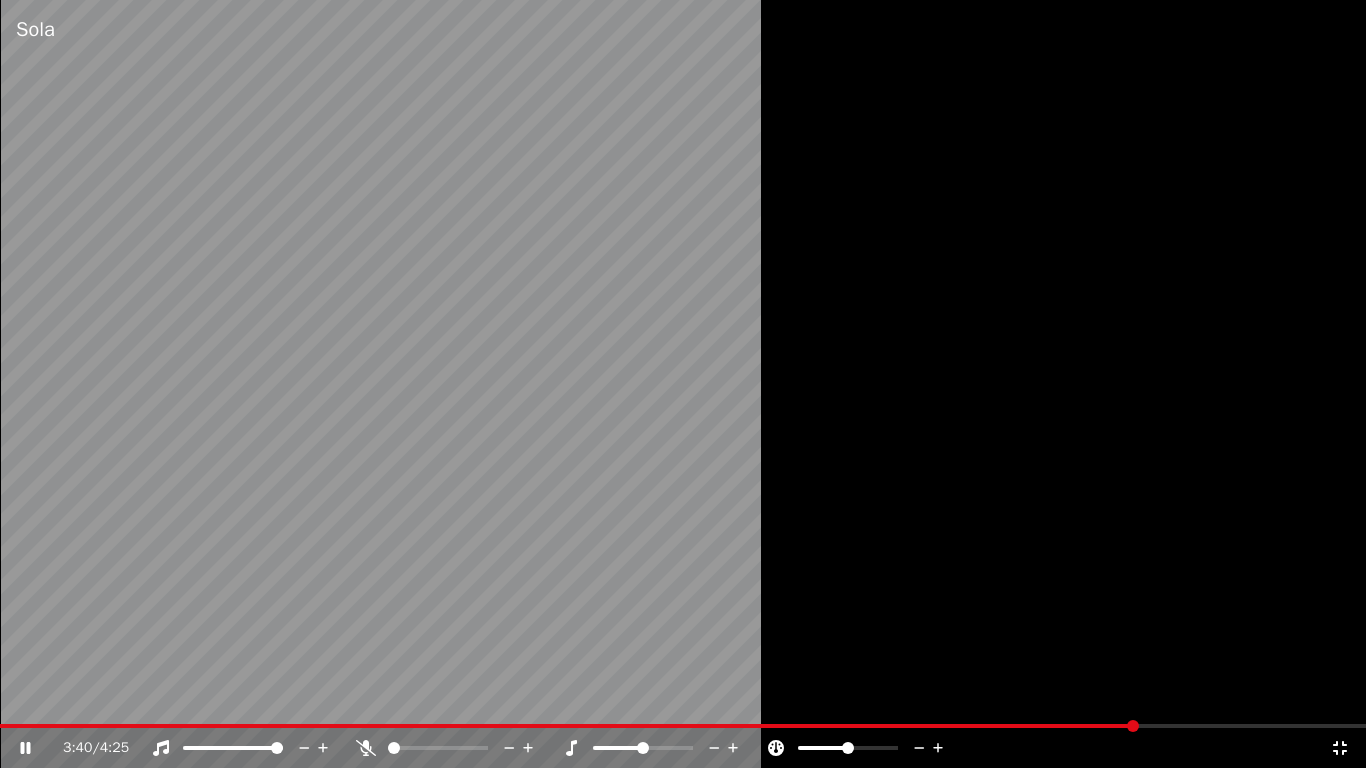 click at bounding box center (394, 748) 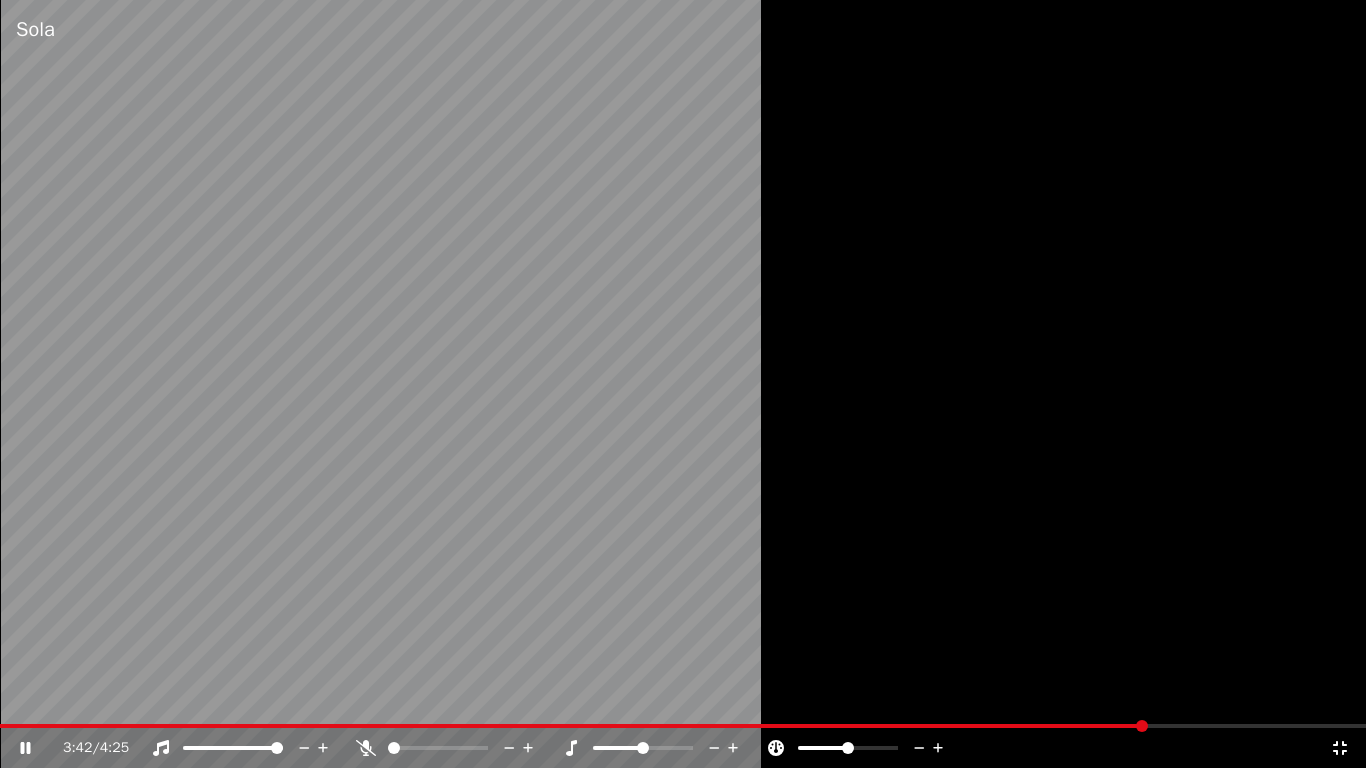 click 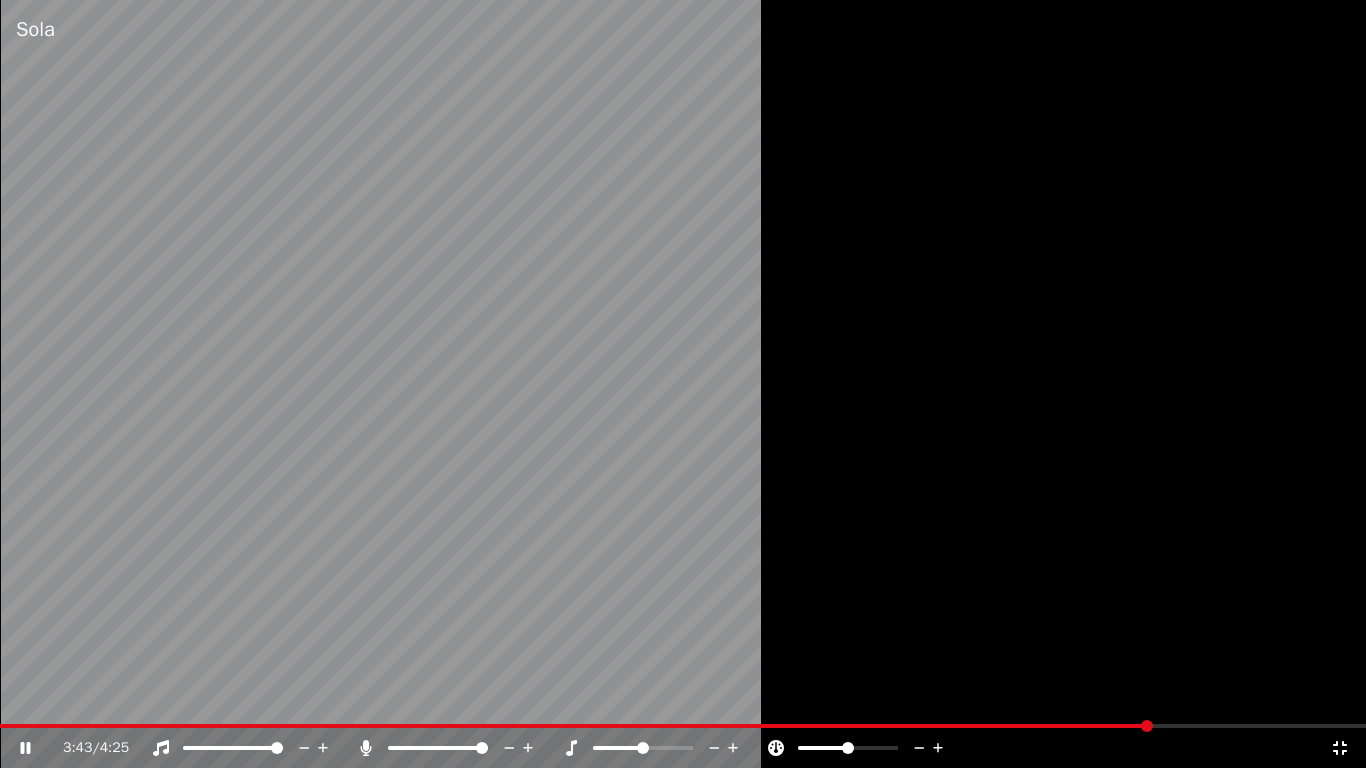 click at bounding box center [575, 726] 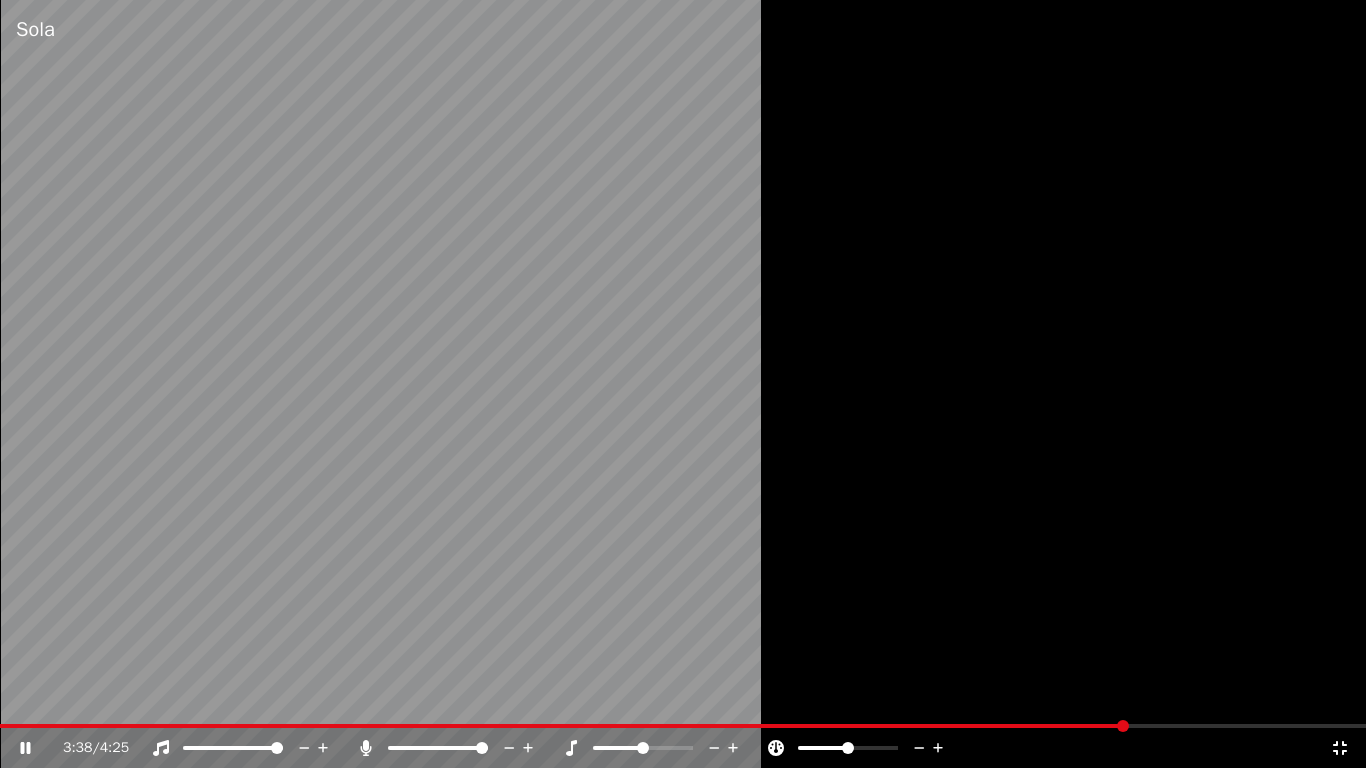 click on "3:38  /  4:25" at bounding box center [683, 748] 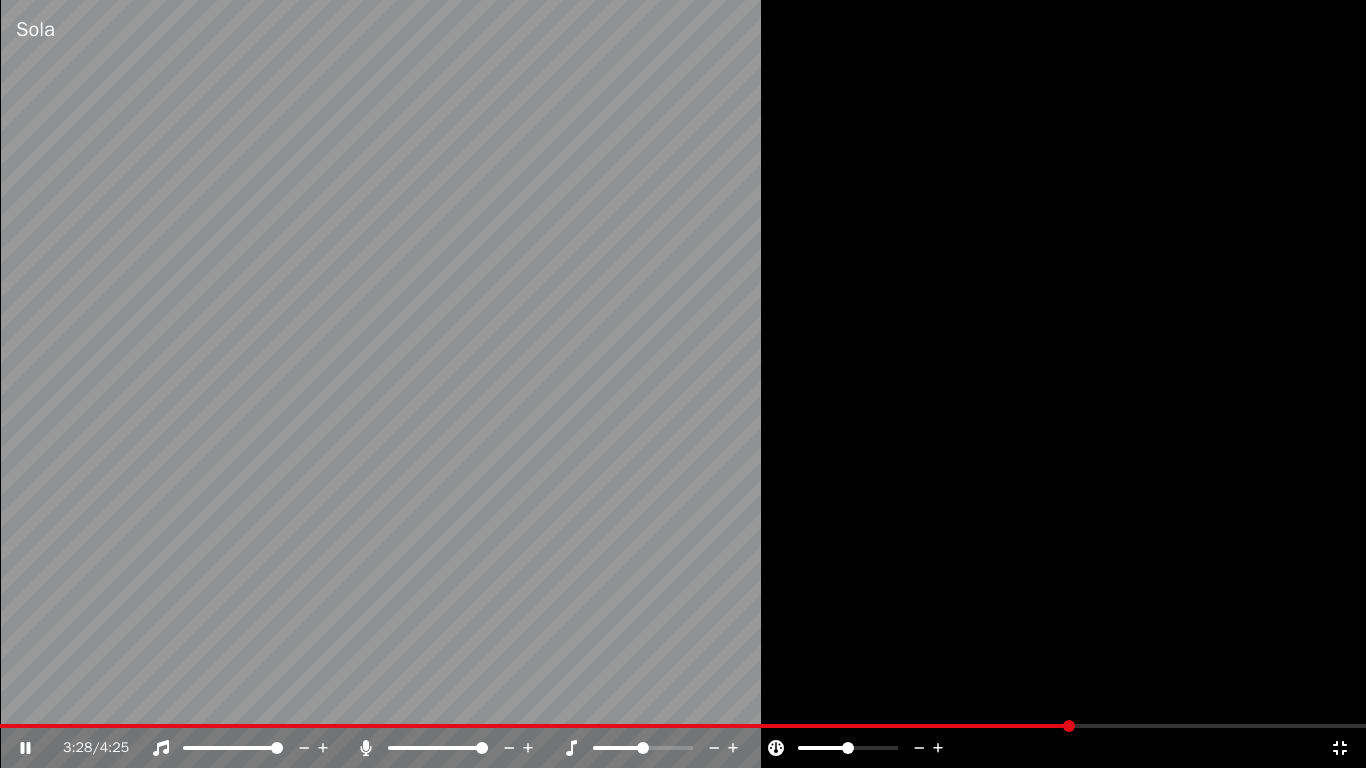 click at bounding box center [536, 726] 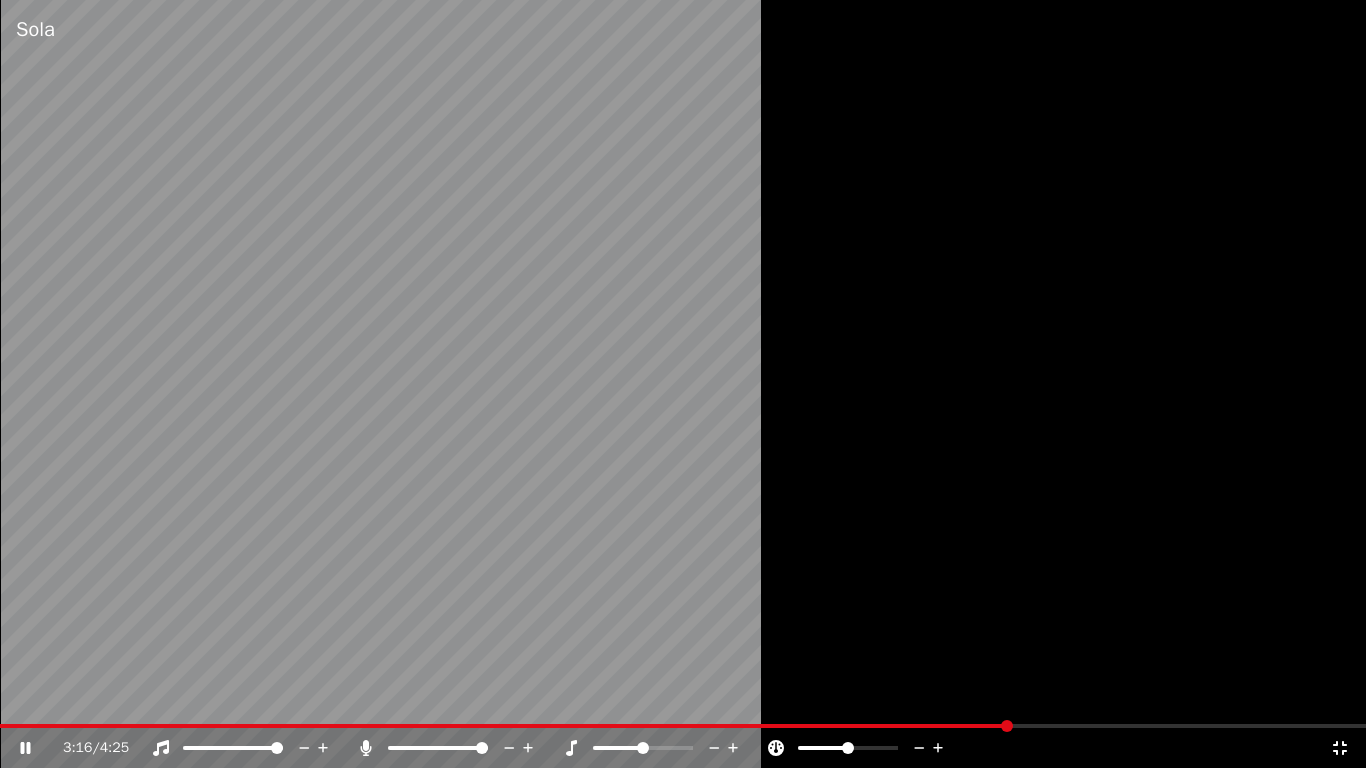 click at bounding box center [505, 726] 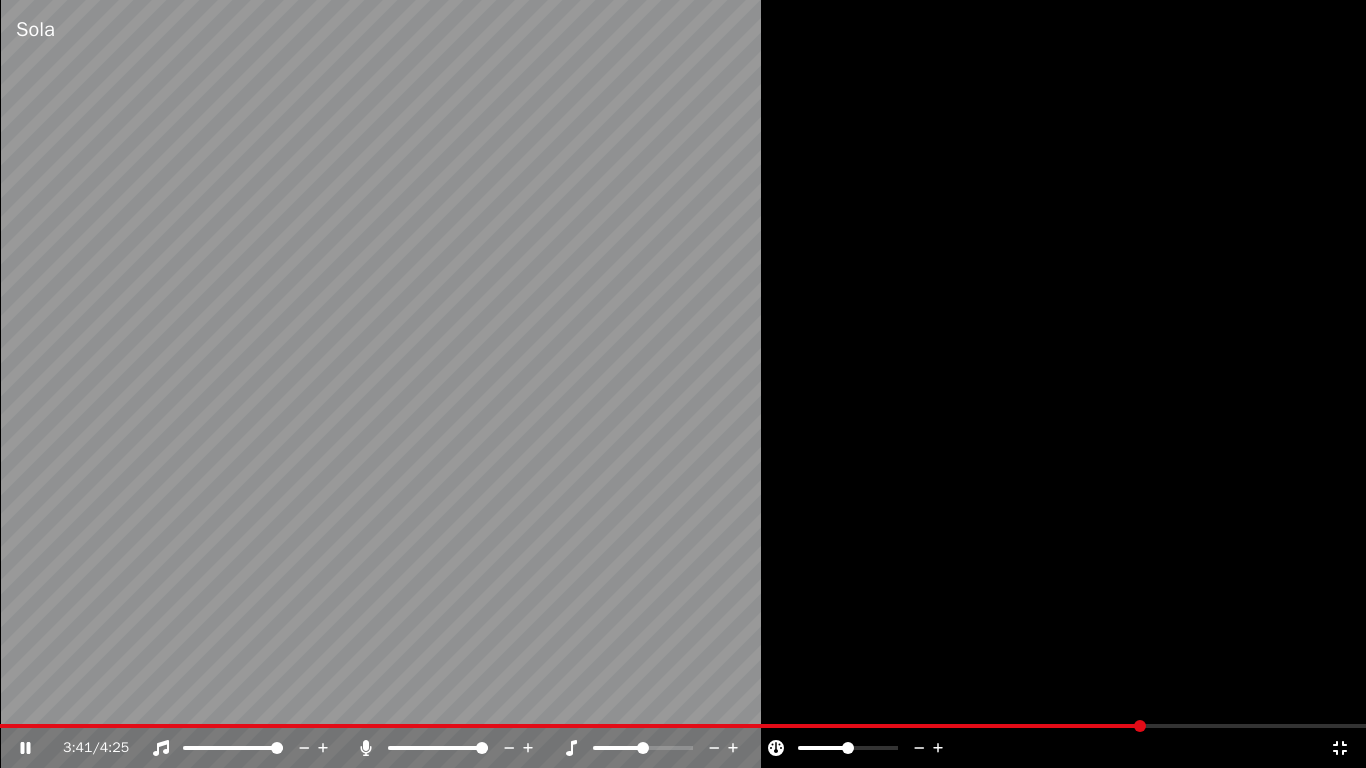 click at bounding box center [572, 726] 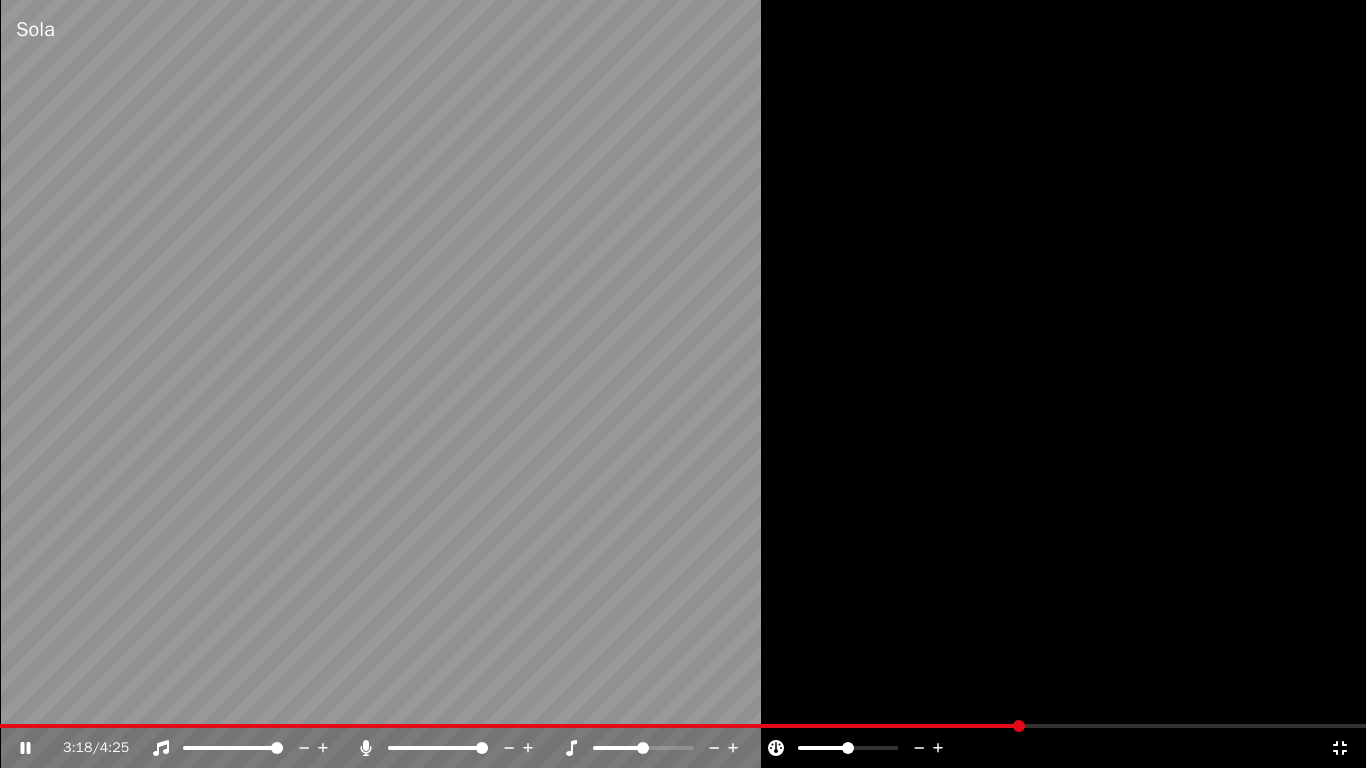 click 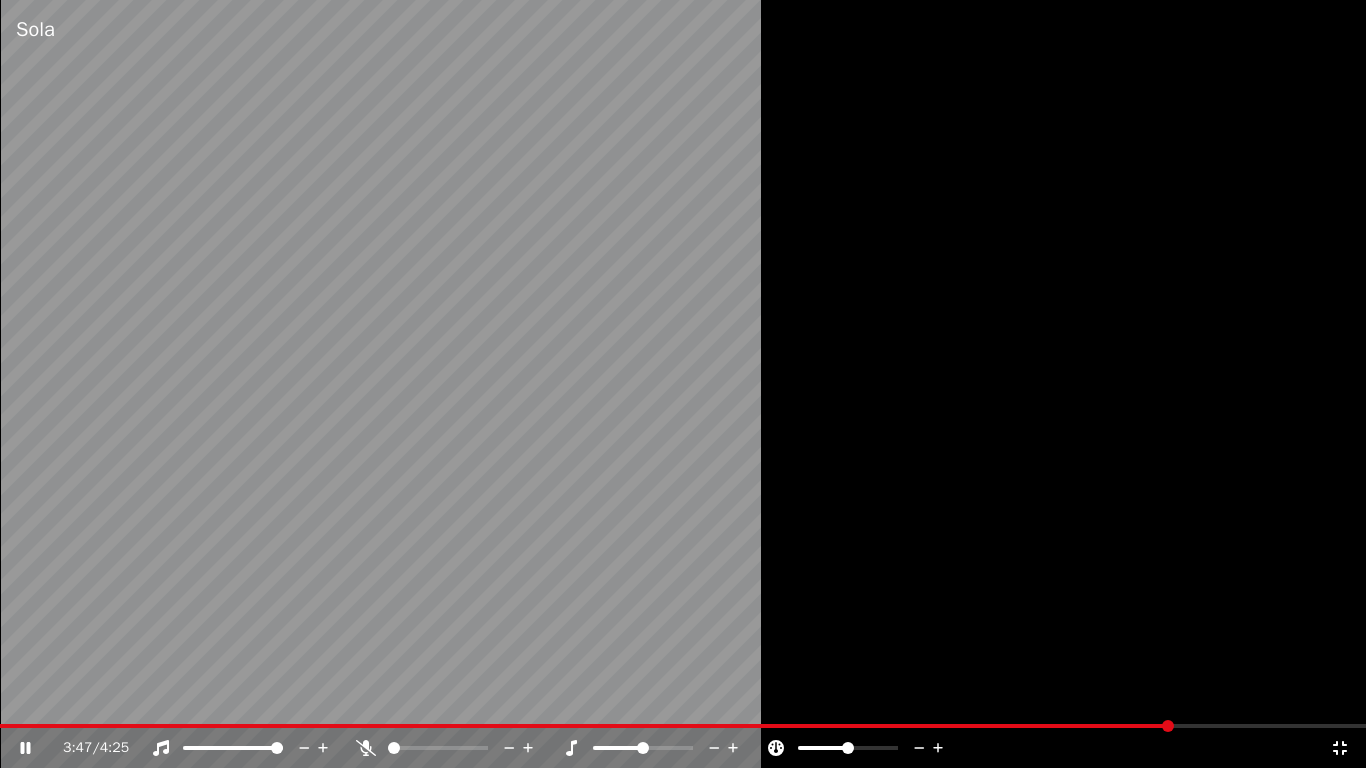 click on "3:47  /  4:25" at bounding box center (683, 748) 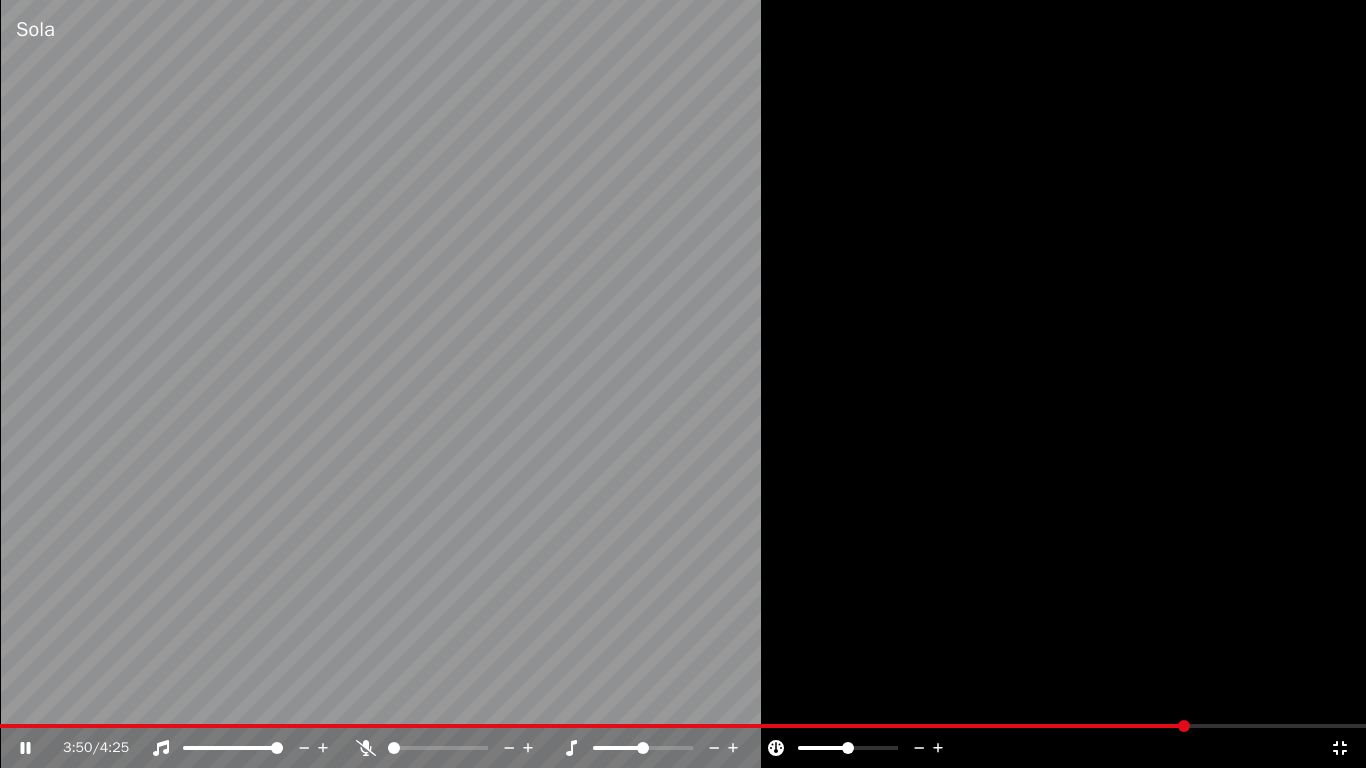 click at bounding box center (683, 726) 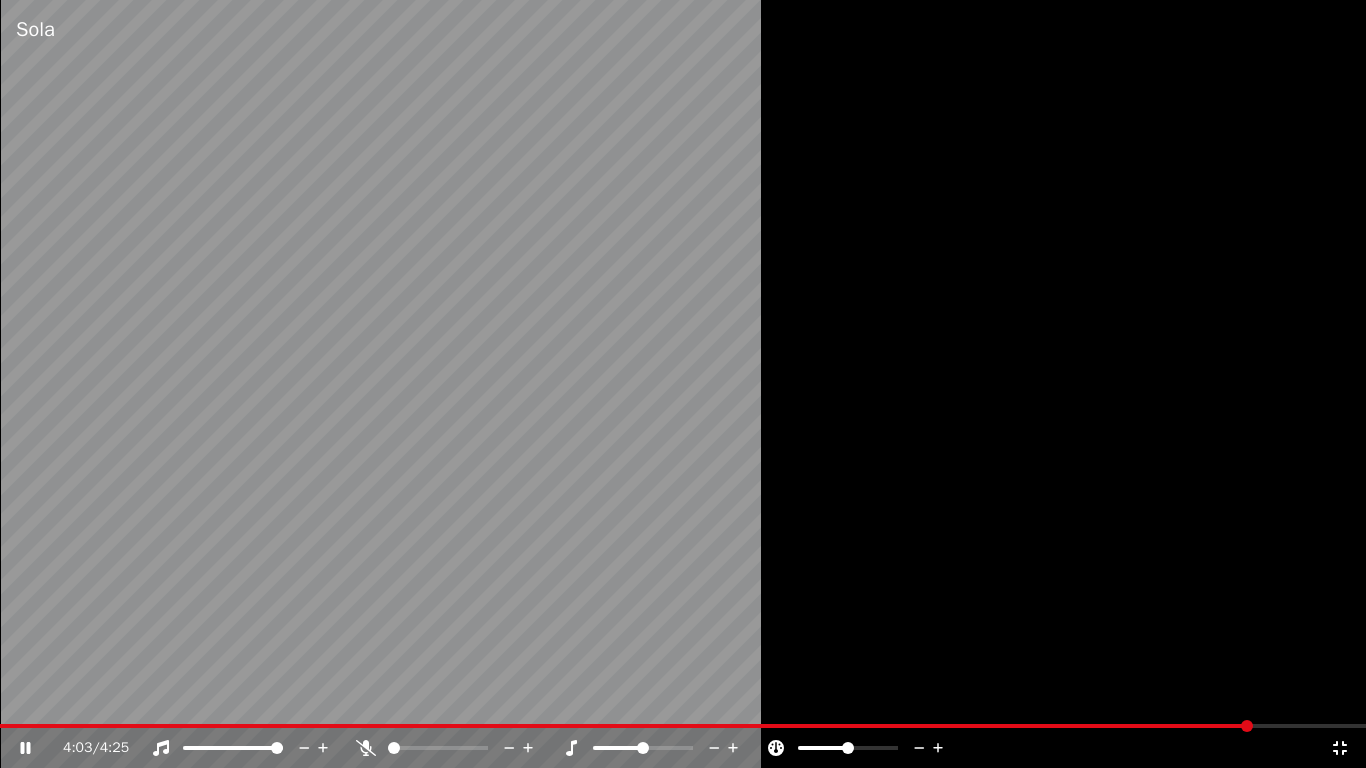 click at bounding box center (683, 726) 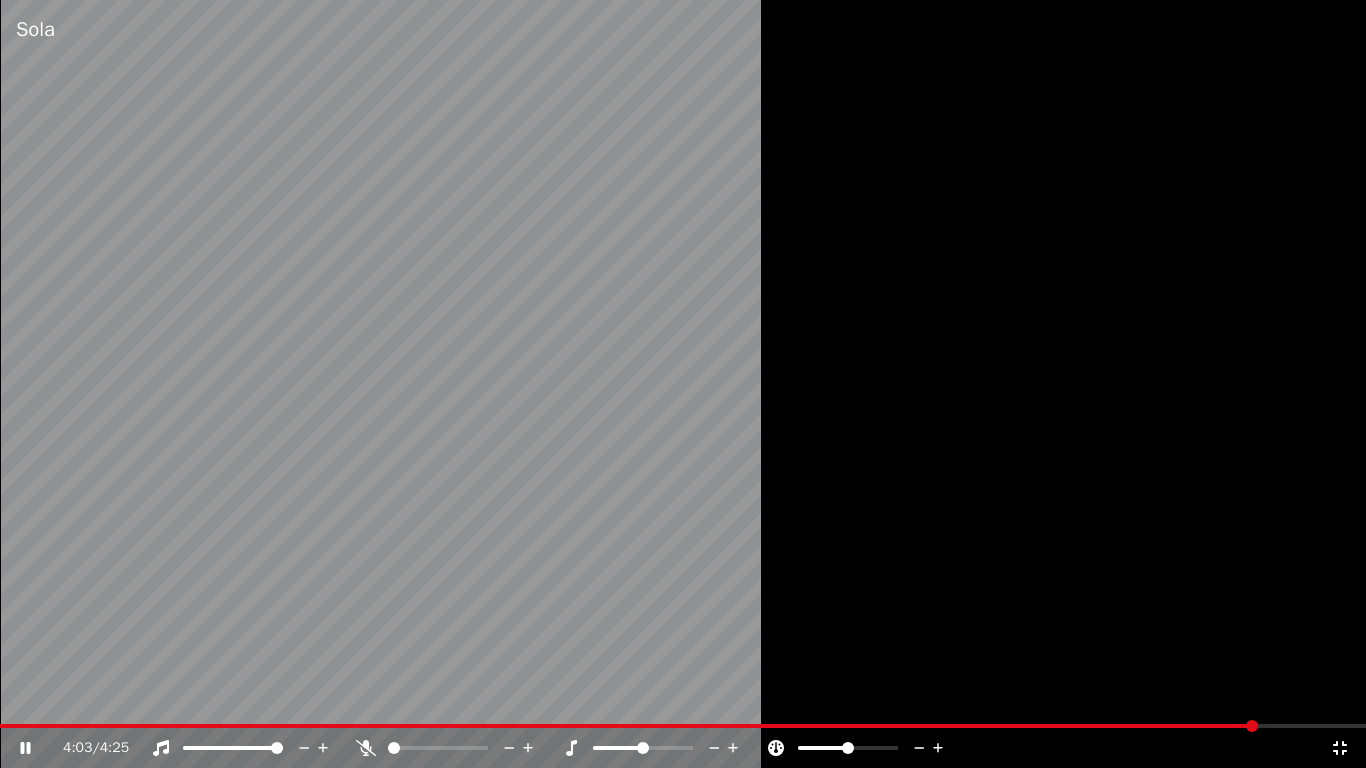 click on "4:03  /  4:25" at bounding box center [683, 748] 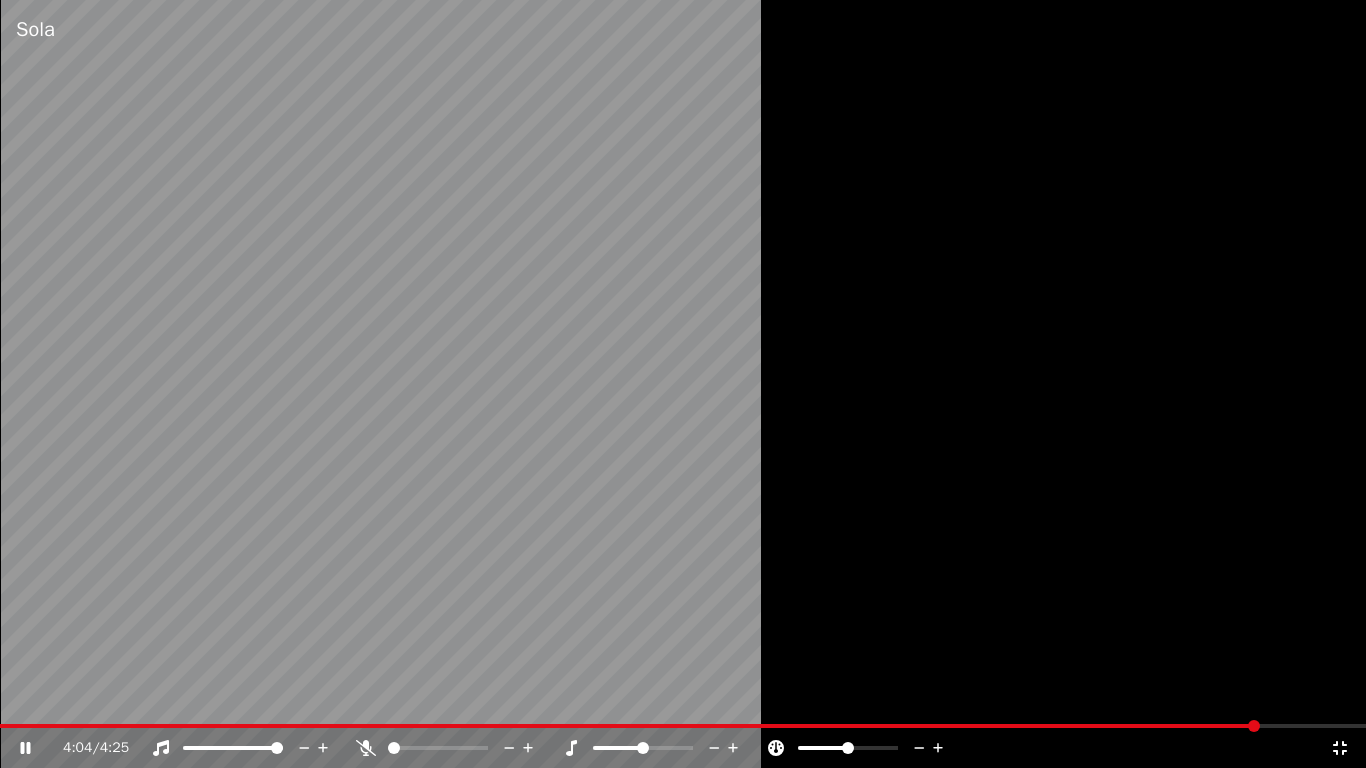 click on "4:04  /  4:25" at bounding box center [683, 748] 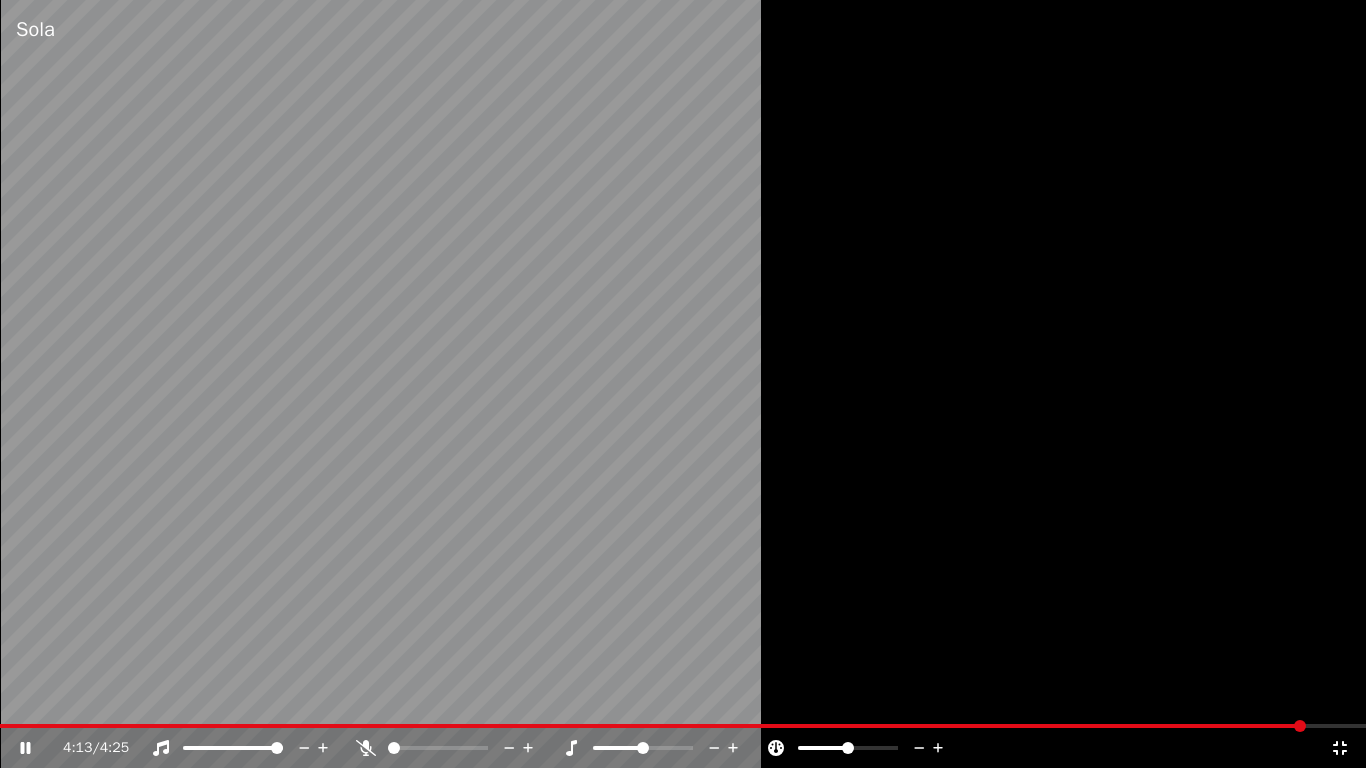 click at bounding box center (683, 384) 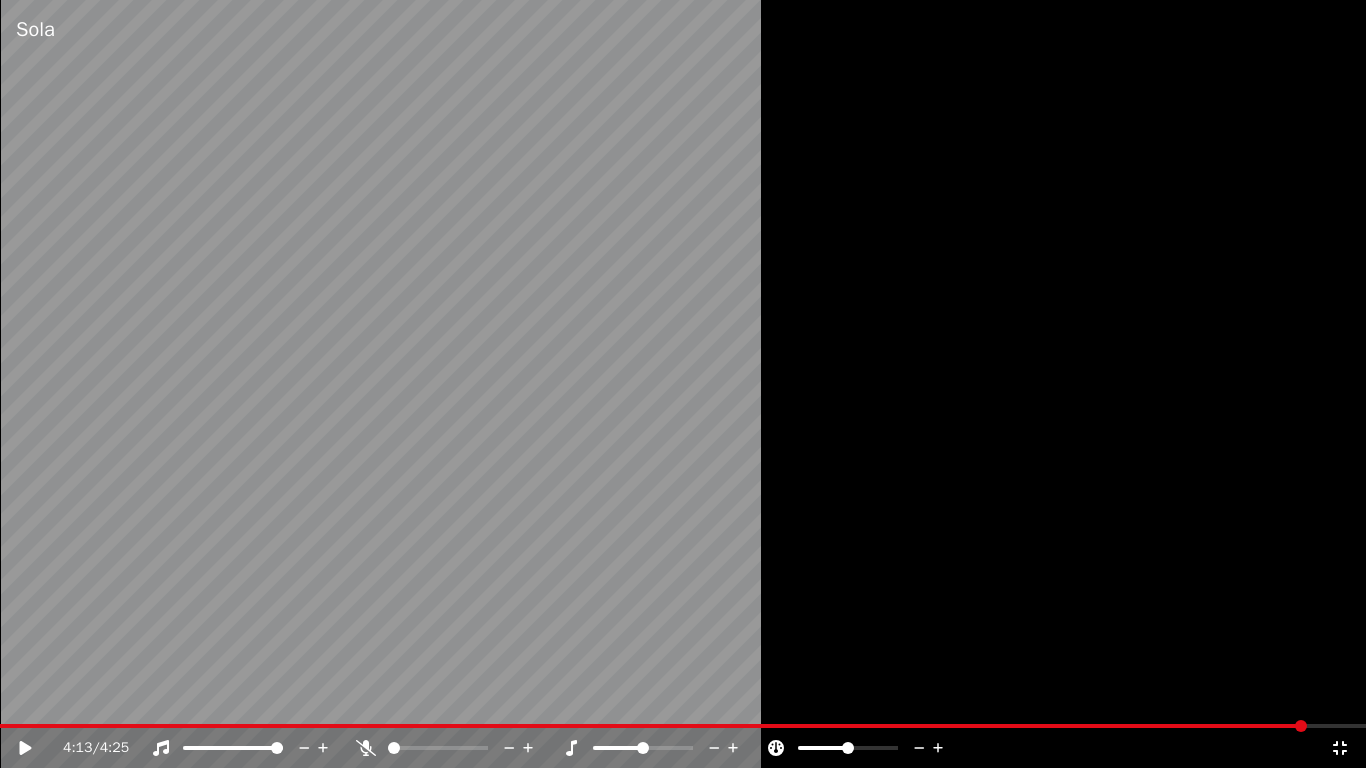 click on "4:13  /  4:25" at bounding box center (683, 748) 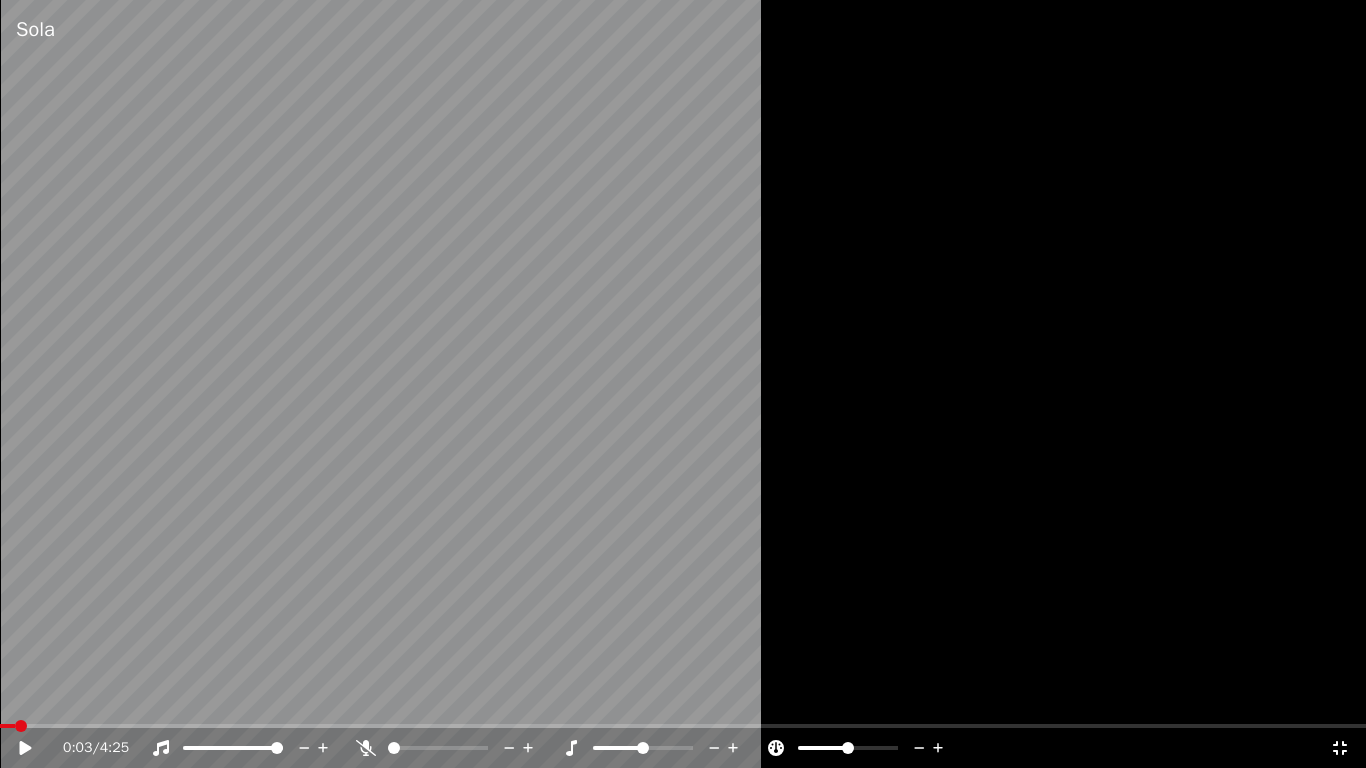 click 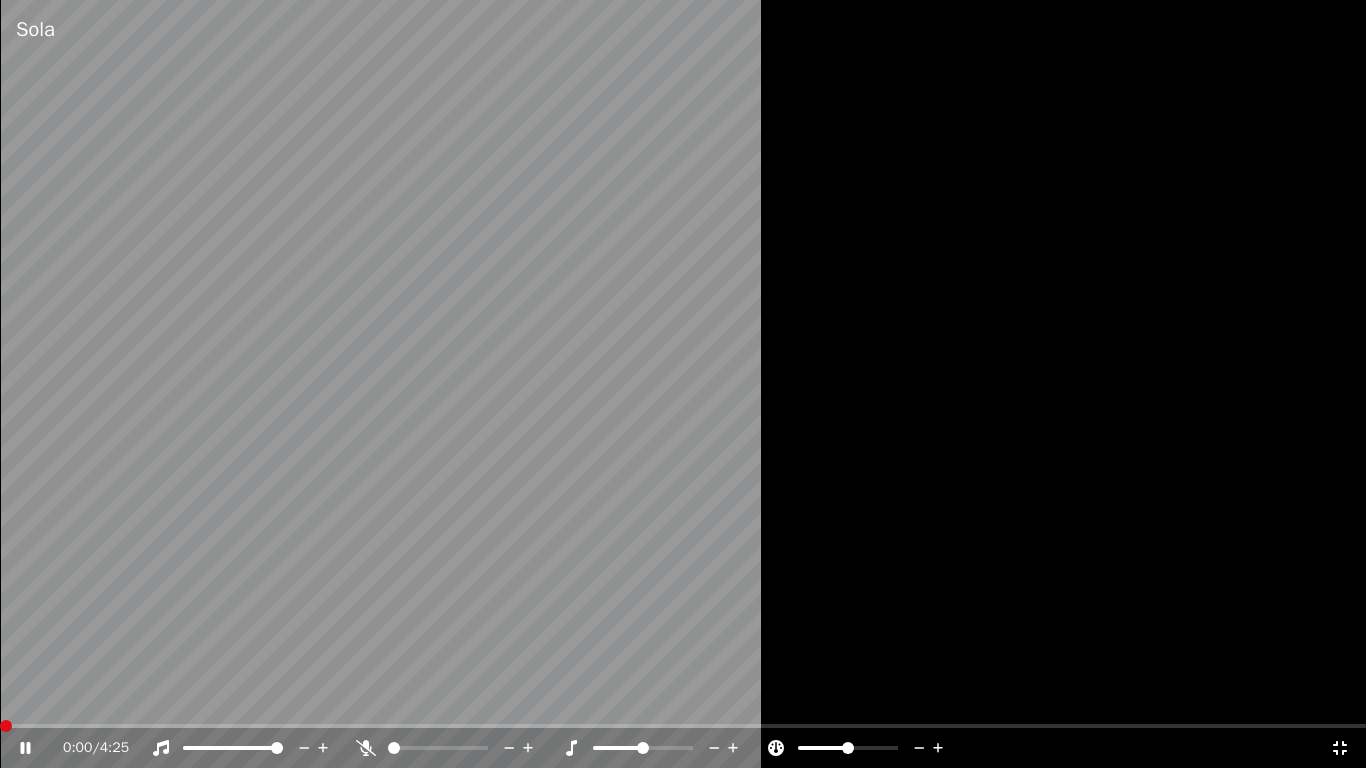 click at bounding box center (6, 726) 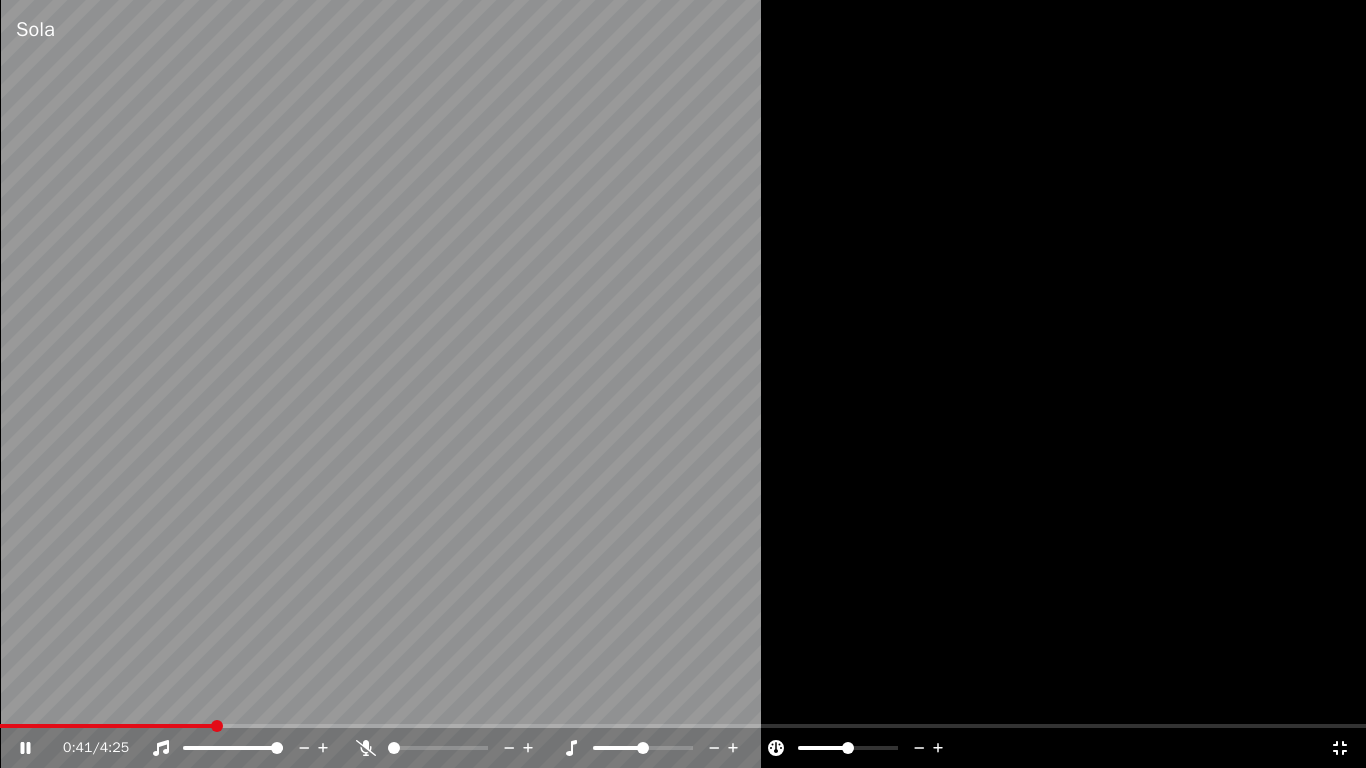 click at bounding box center (106, 726) 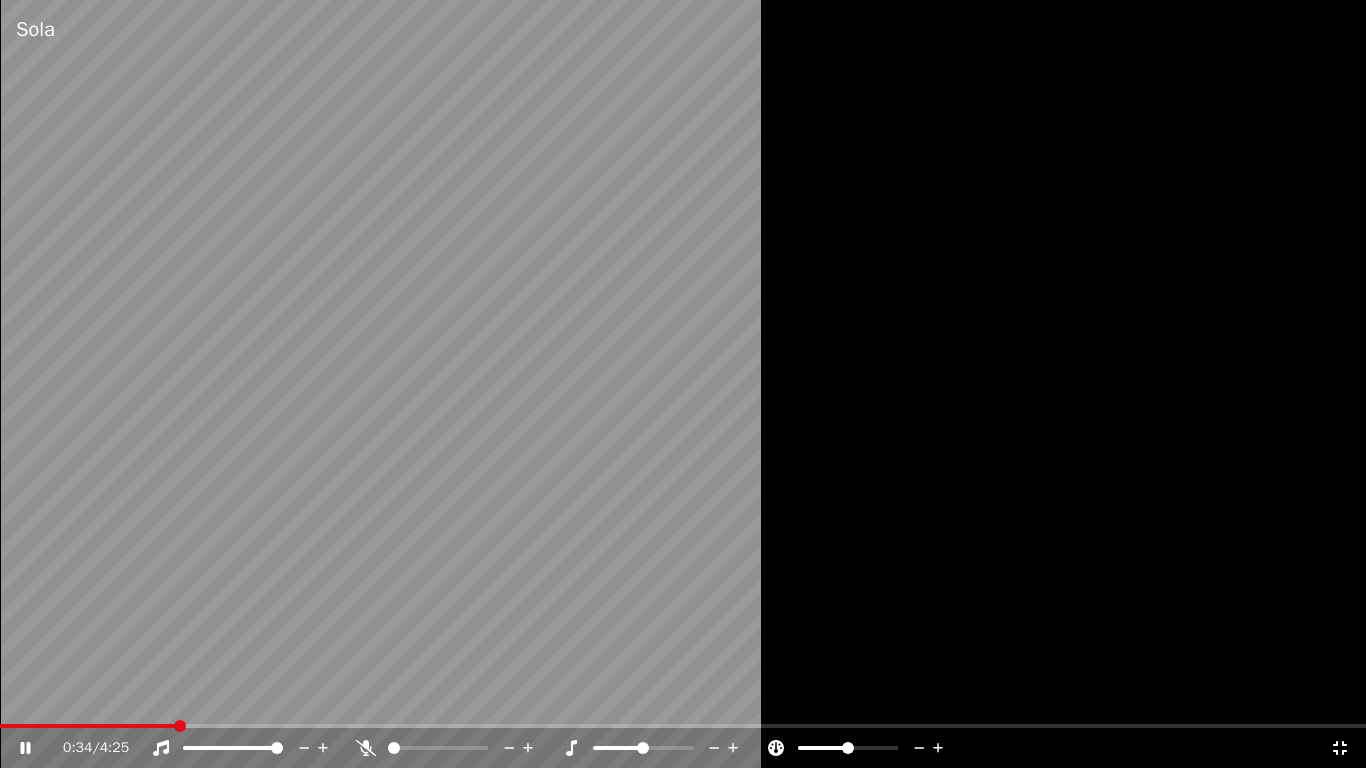 click 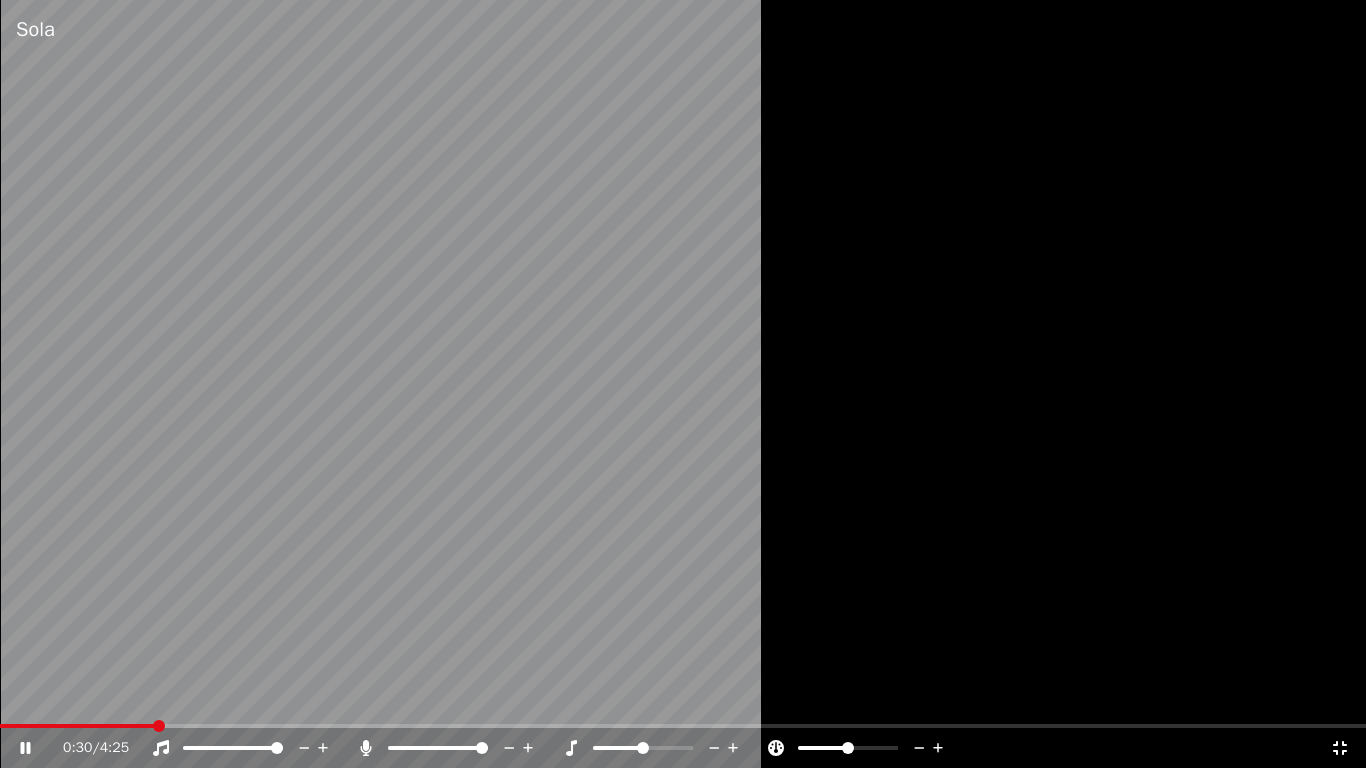 click at bounding box center (77, 726) 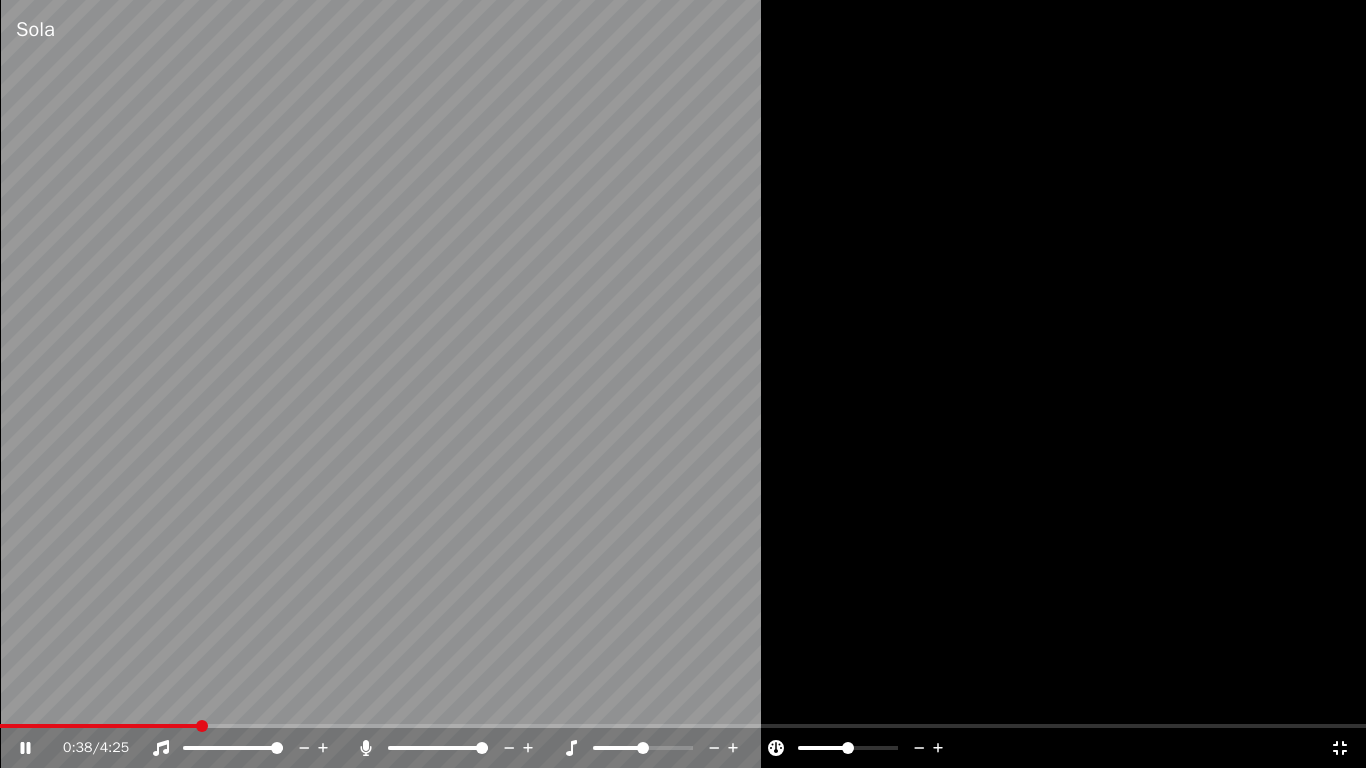 click 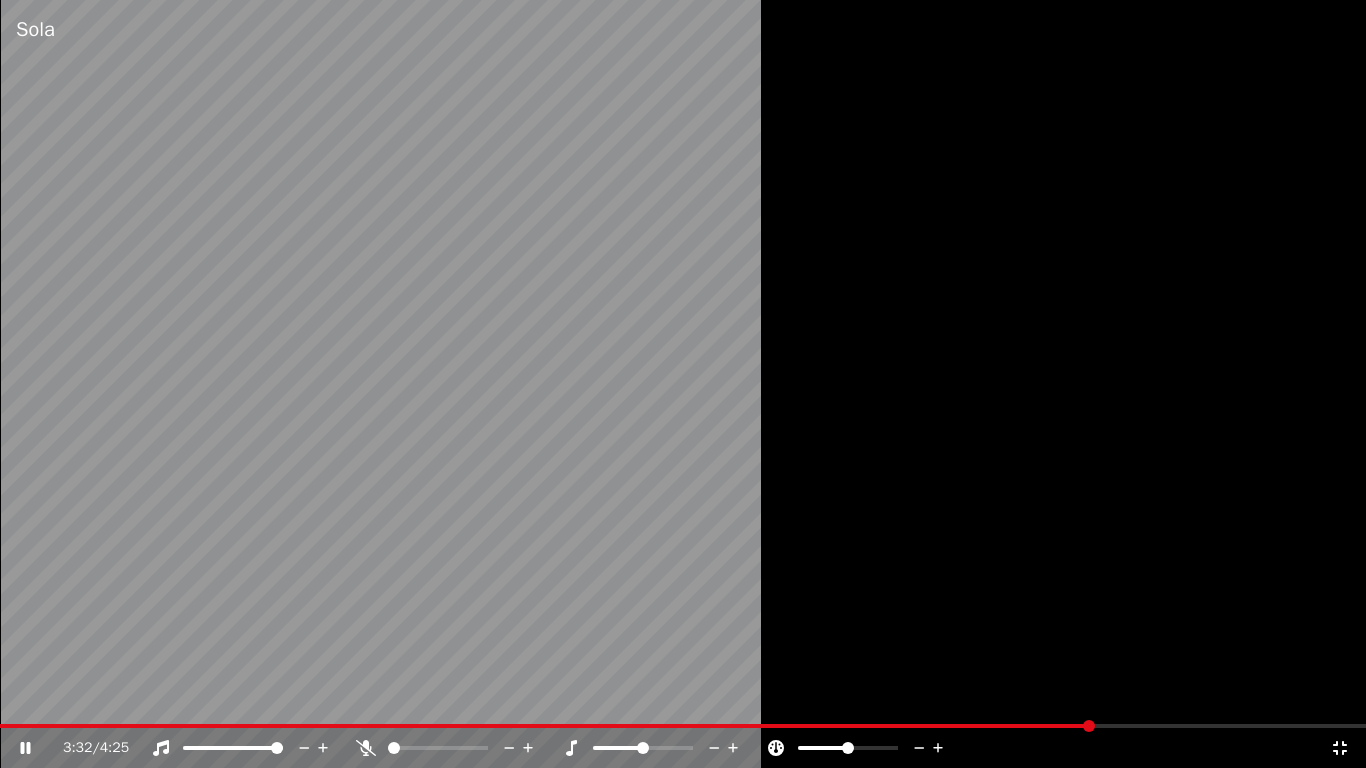 click at bounding box center (546, 726) 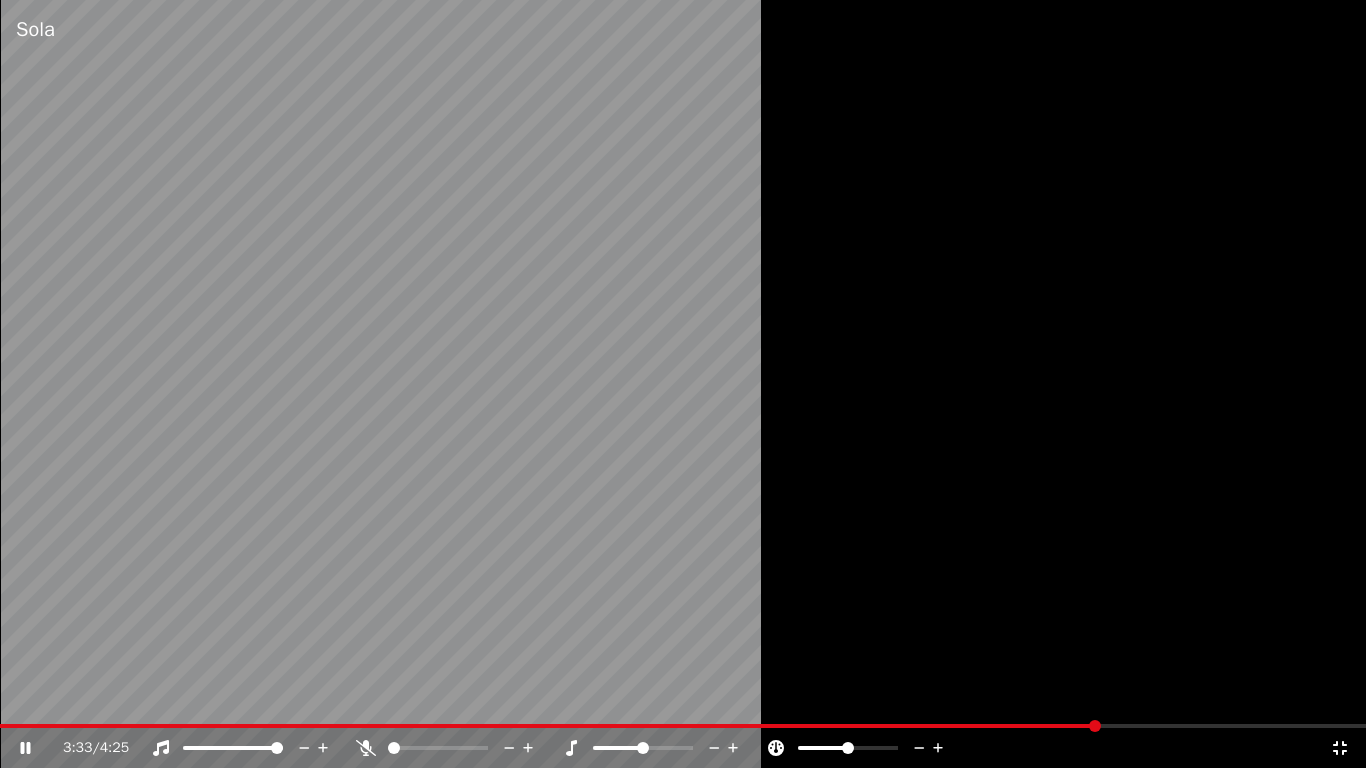click 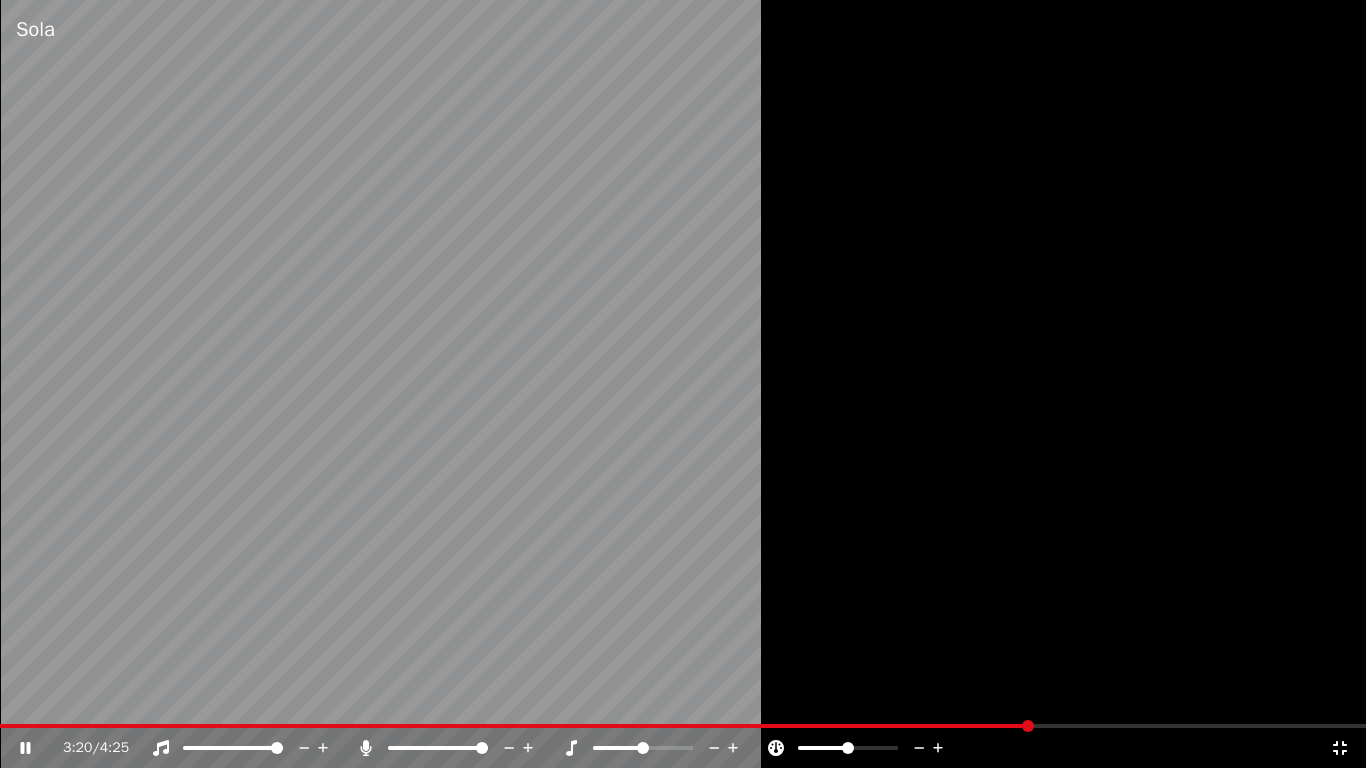 click at bounding box center (515, 726) 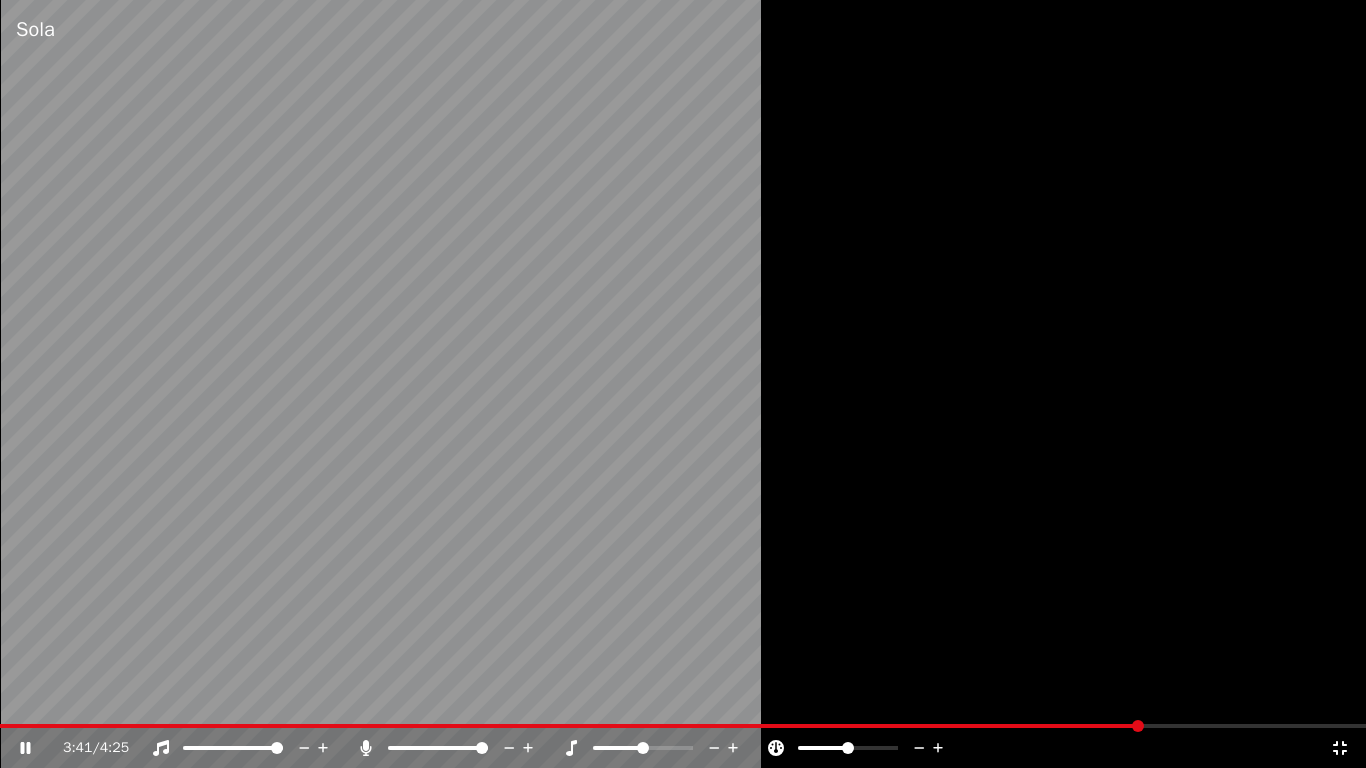 click at bounding box center [683, 384] 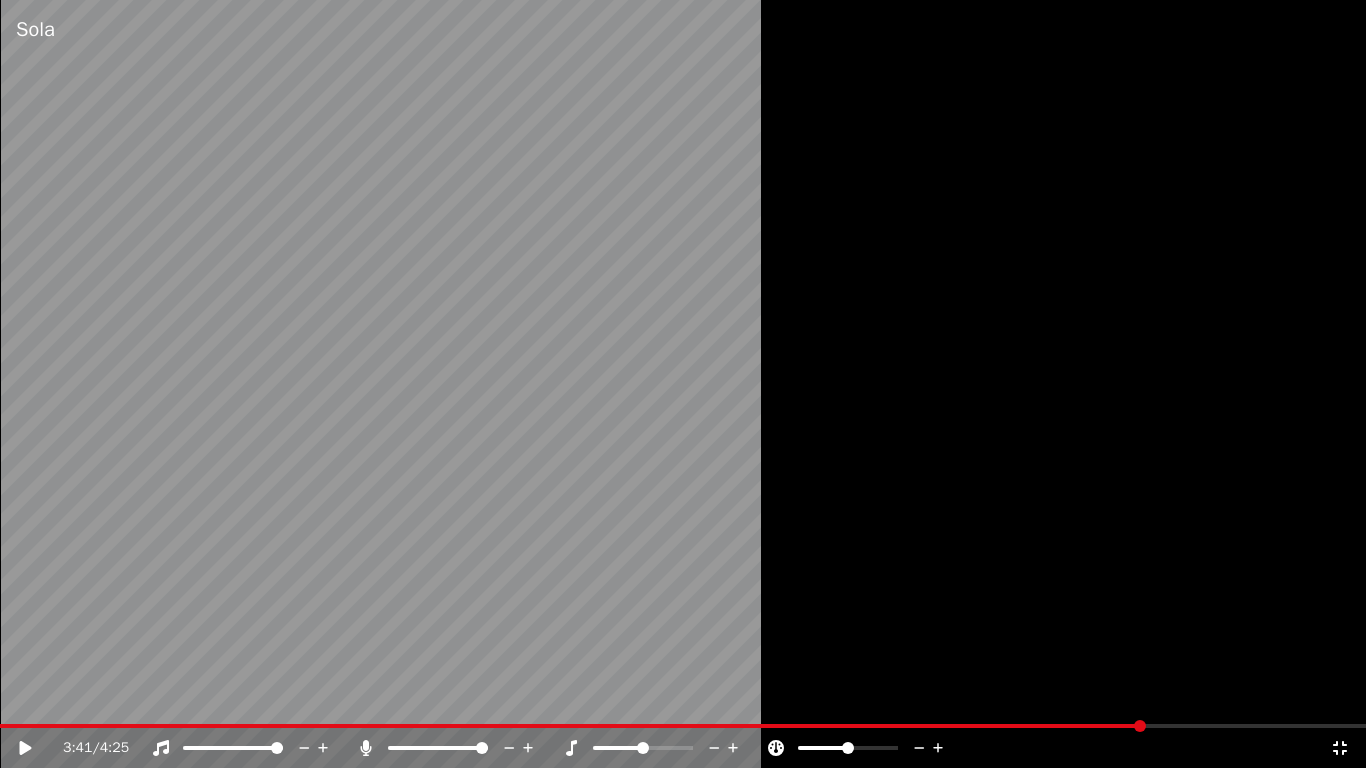 click at bounding box center (572, 726) 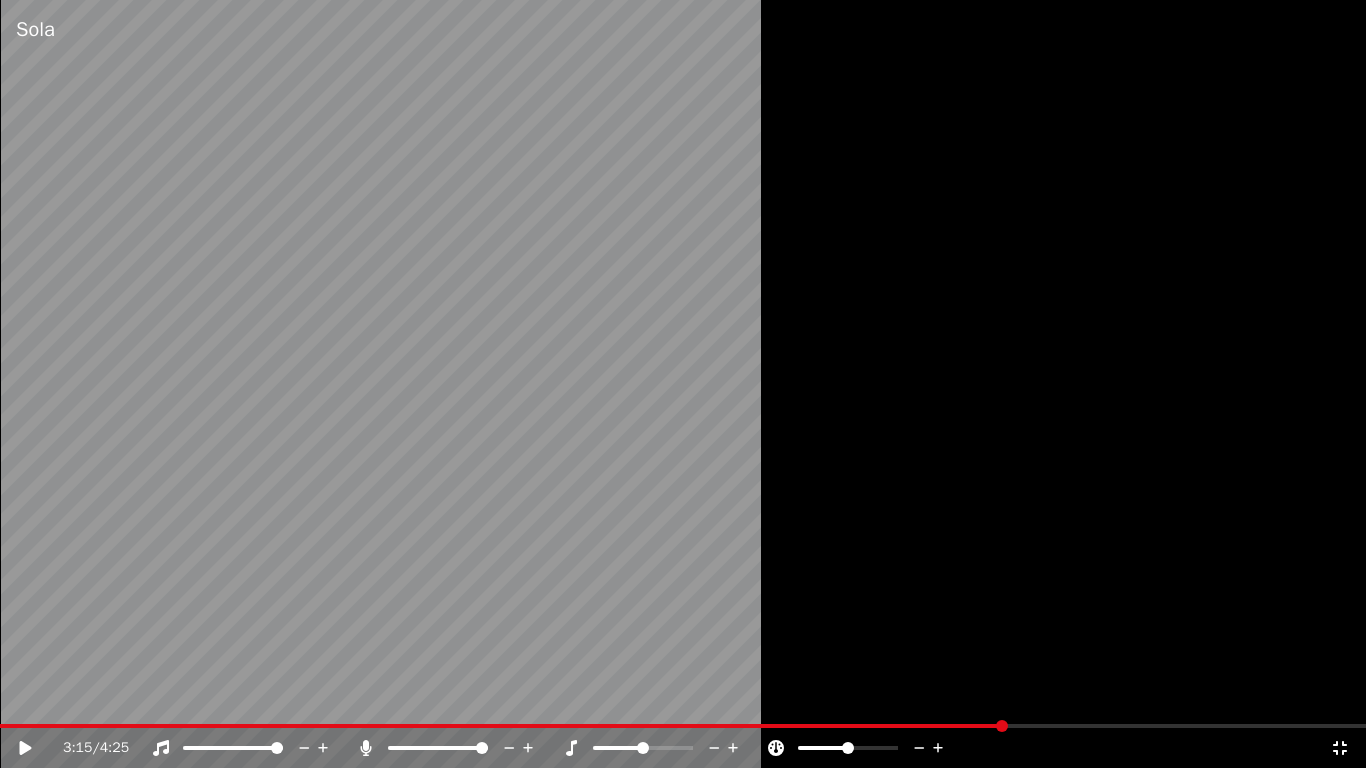 click 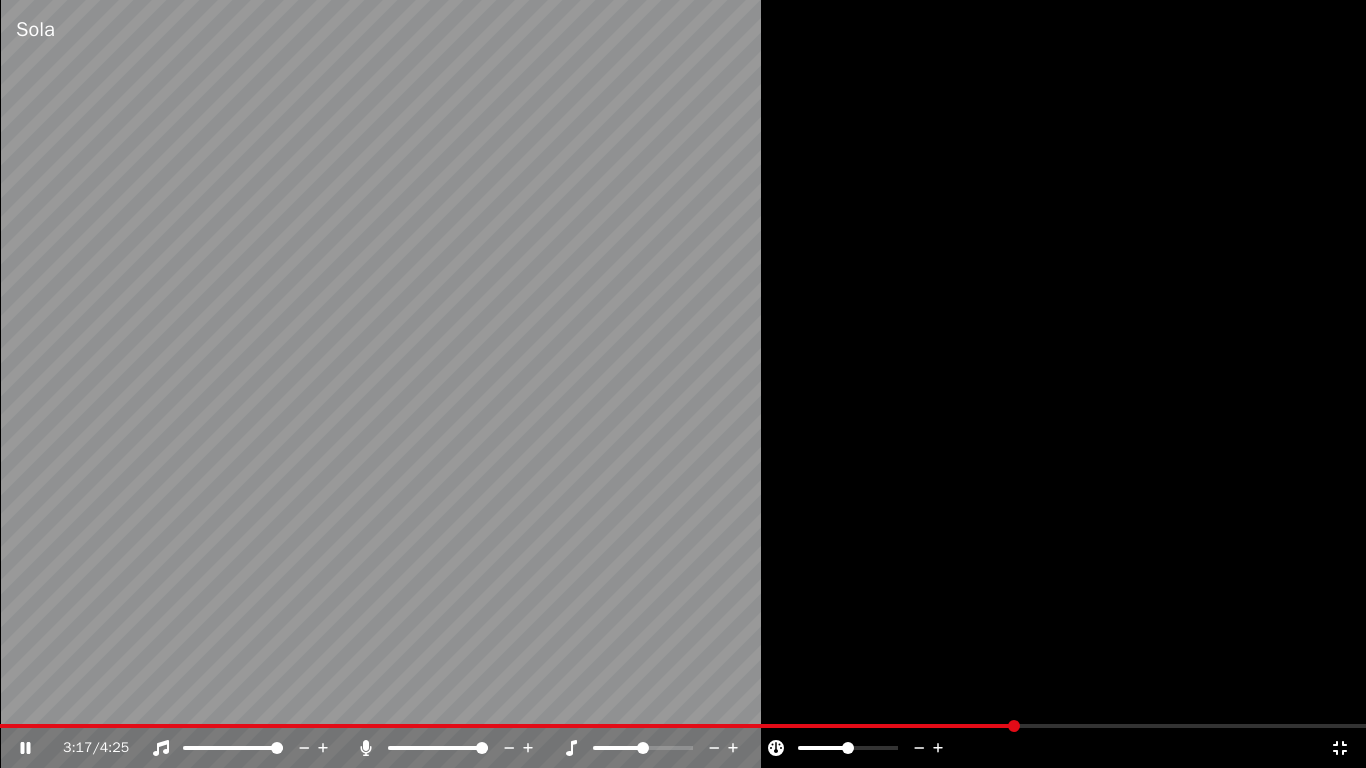 click 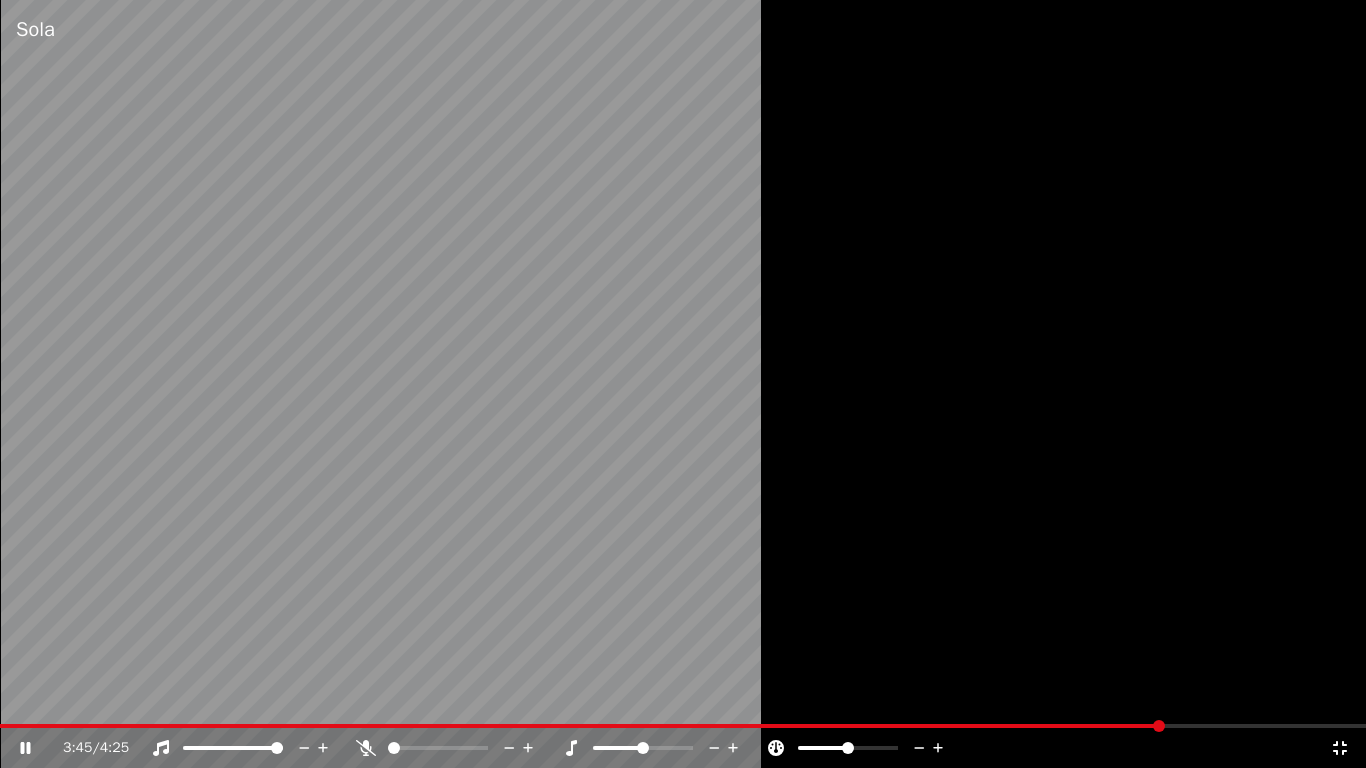 click at bounding box center (581, 726) 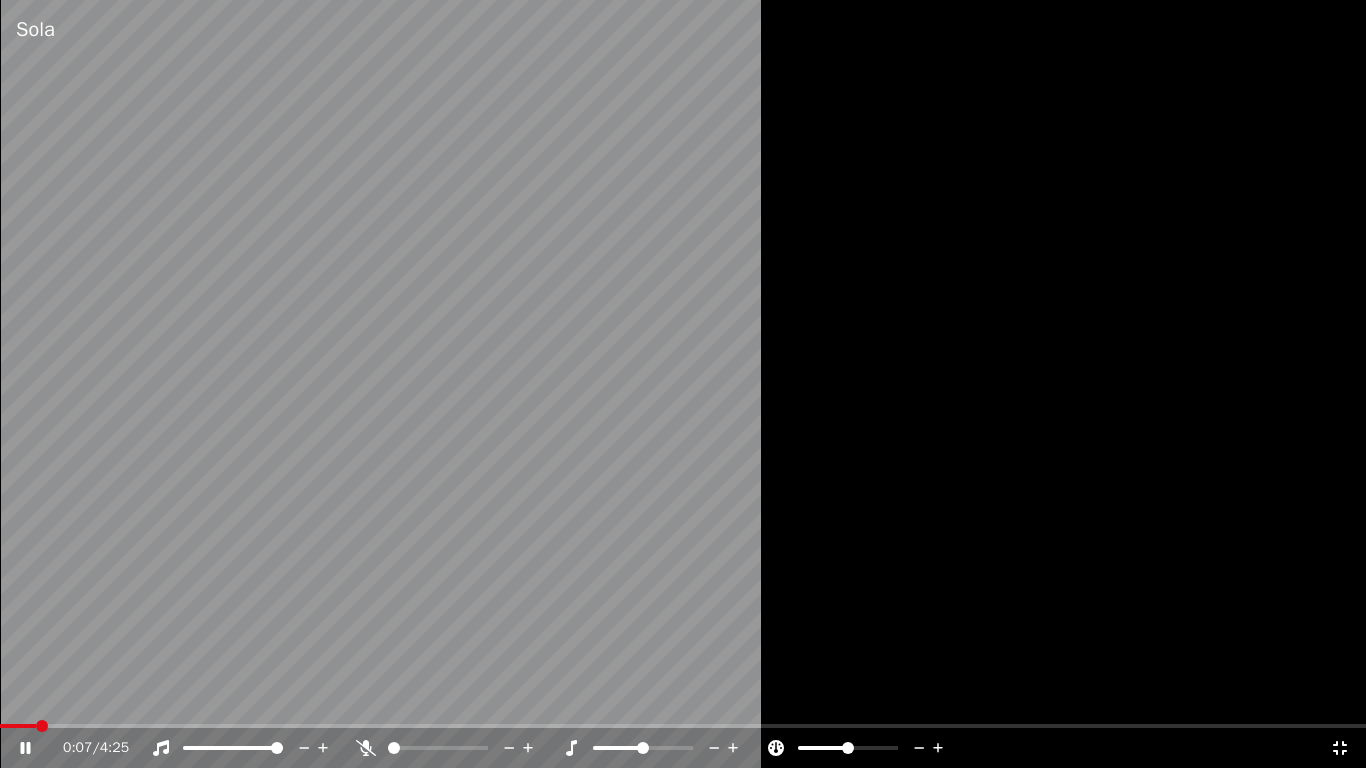 click at bounding box center (18, 726) 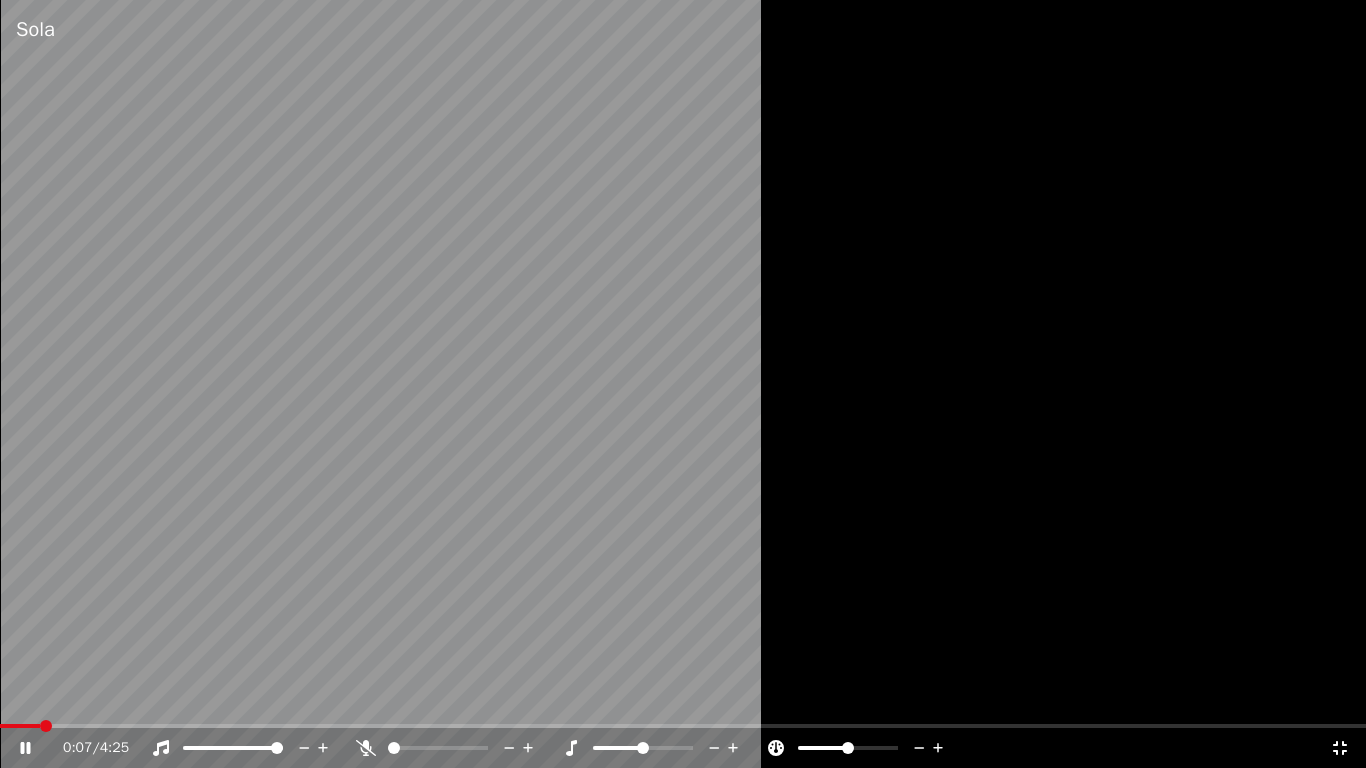 click at bounding box center (20, 726) 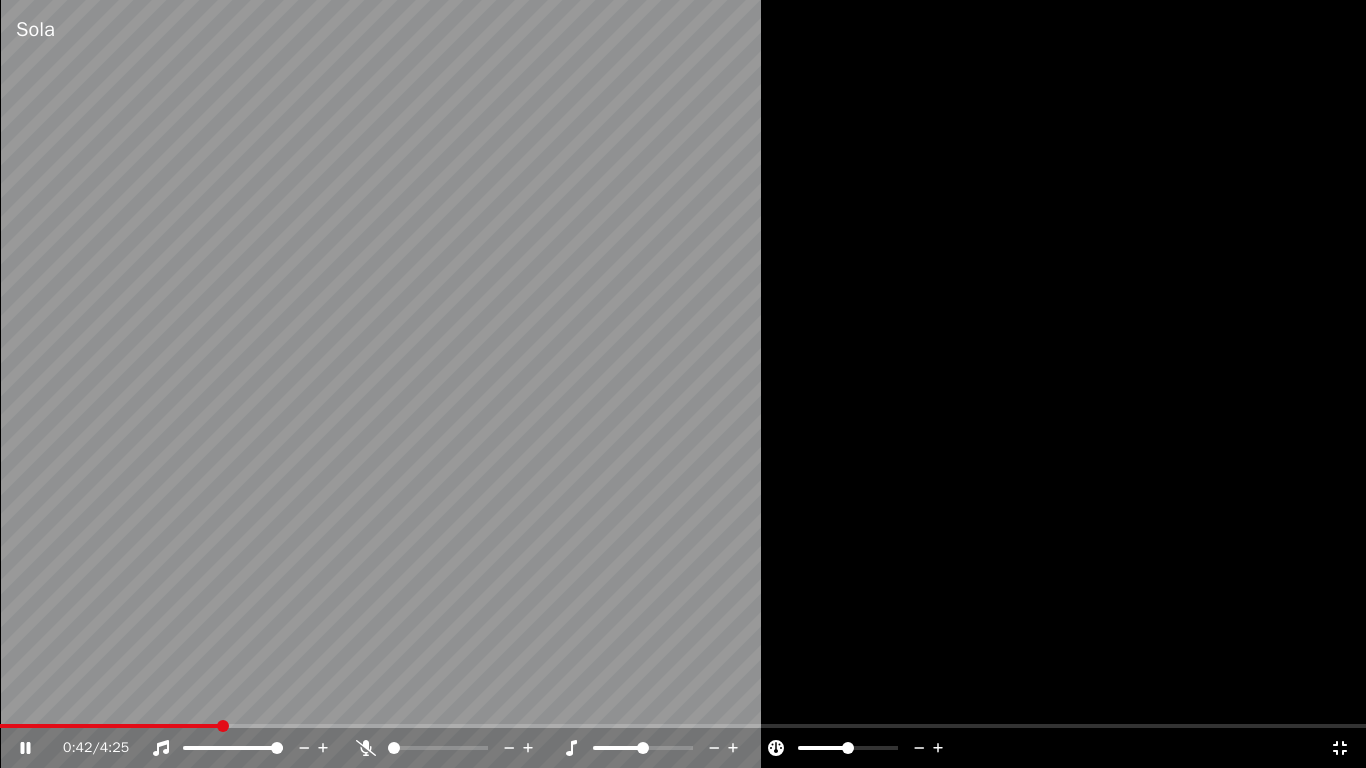 click at bounding box center (683, 384) 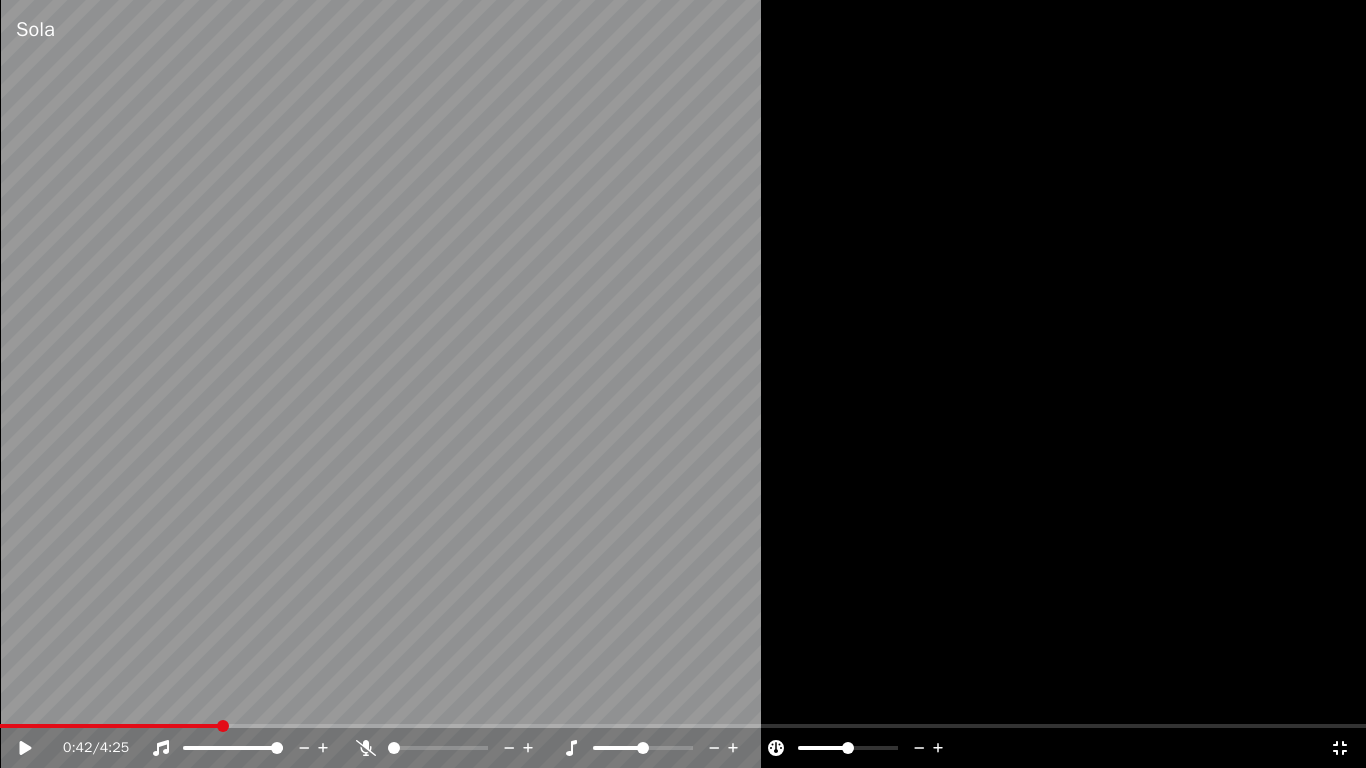 click at bounding box center (109, 726) 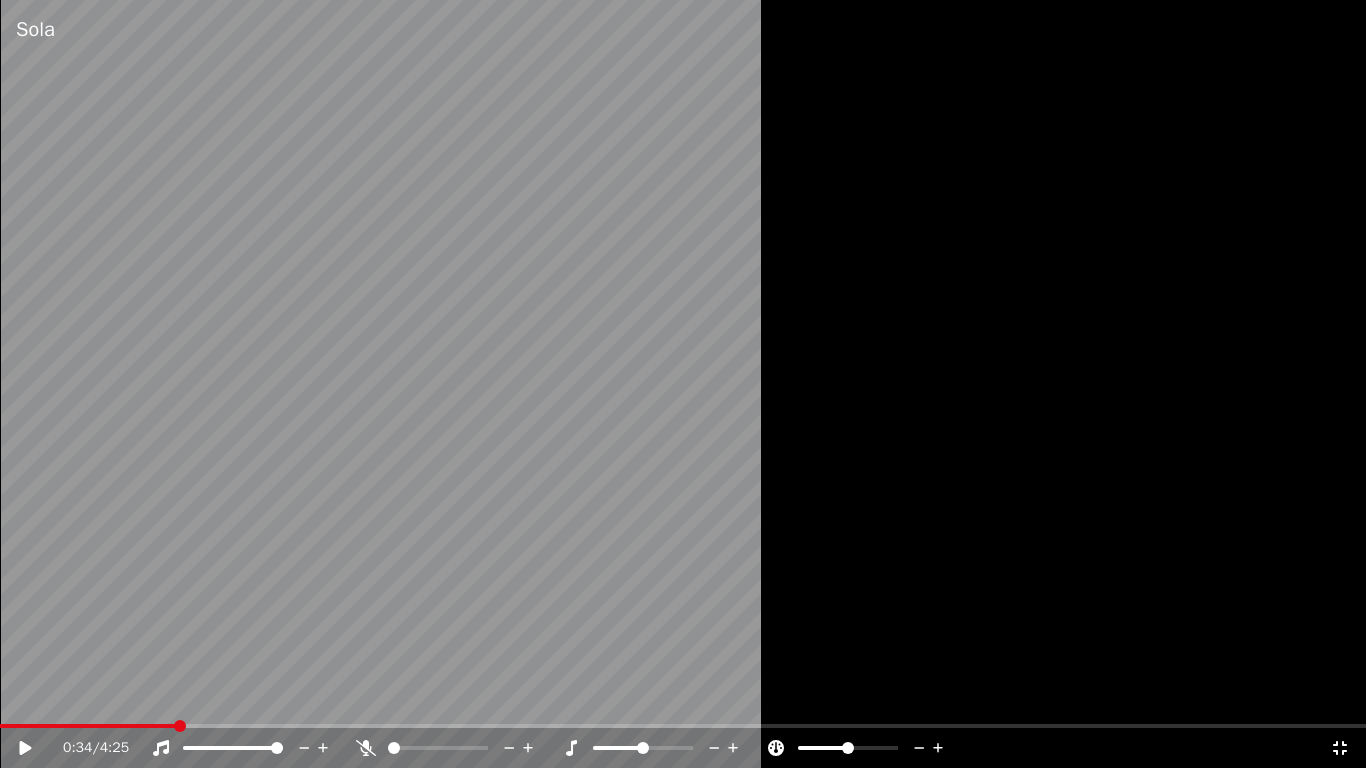 click at bounding box center (87, 726) 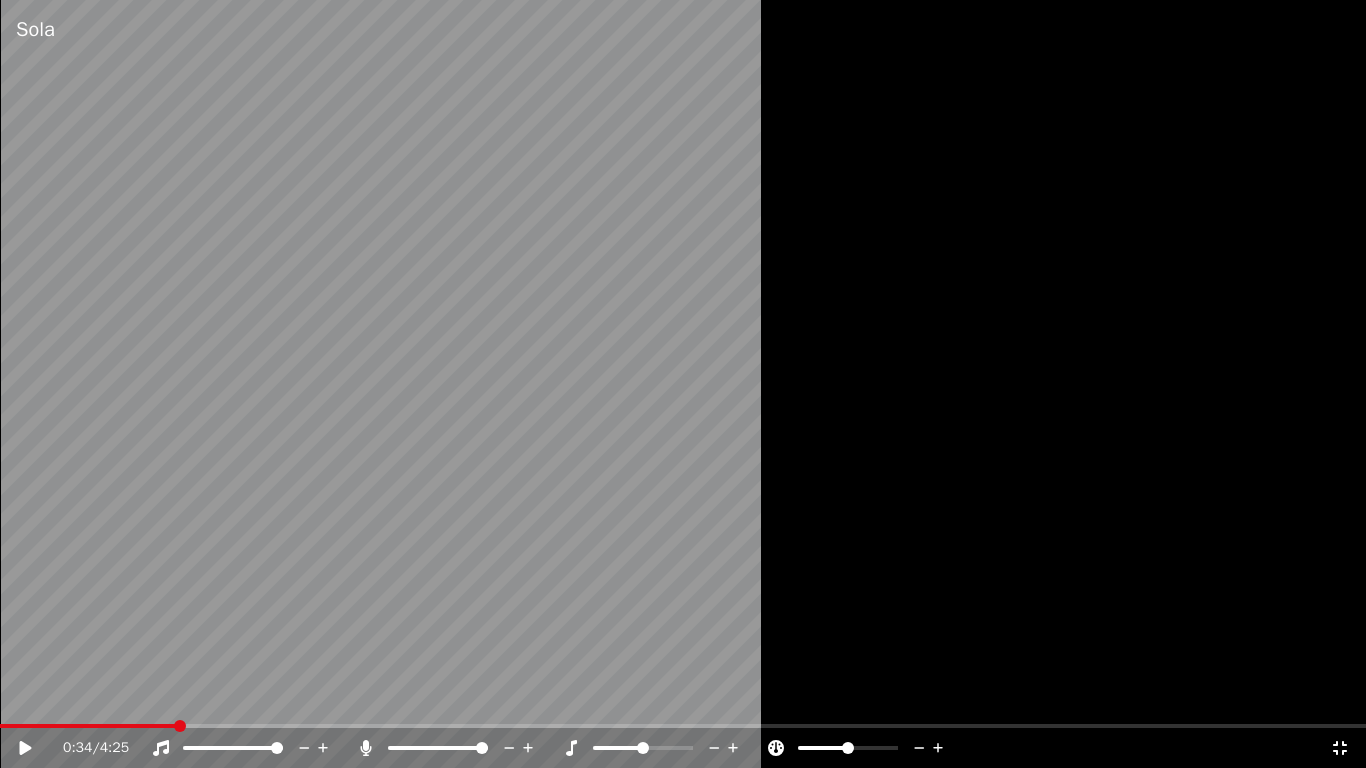 click on "0:34  /  4:25" at bounding box center [683, 748] 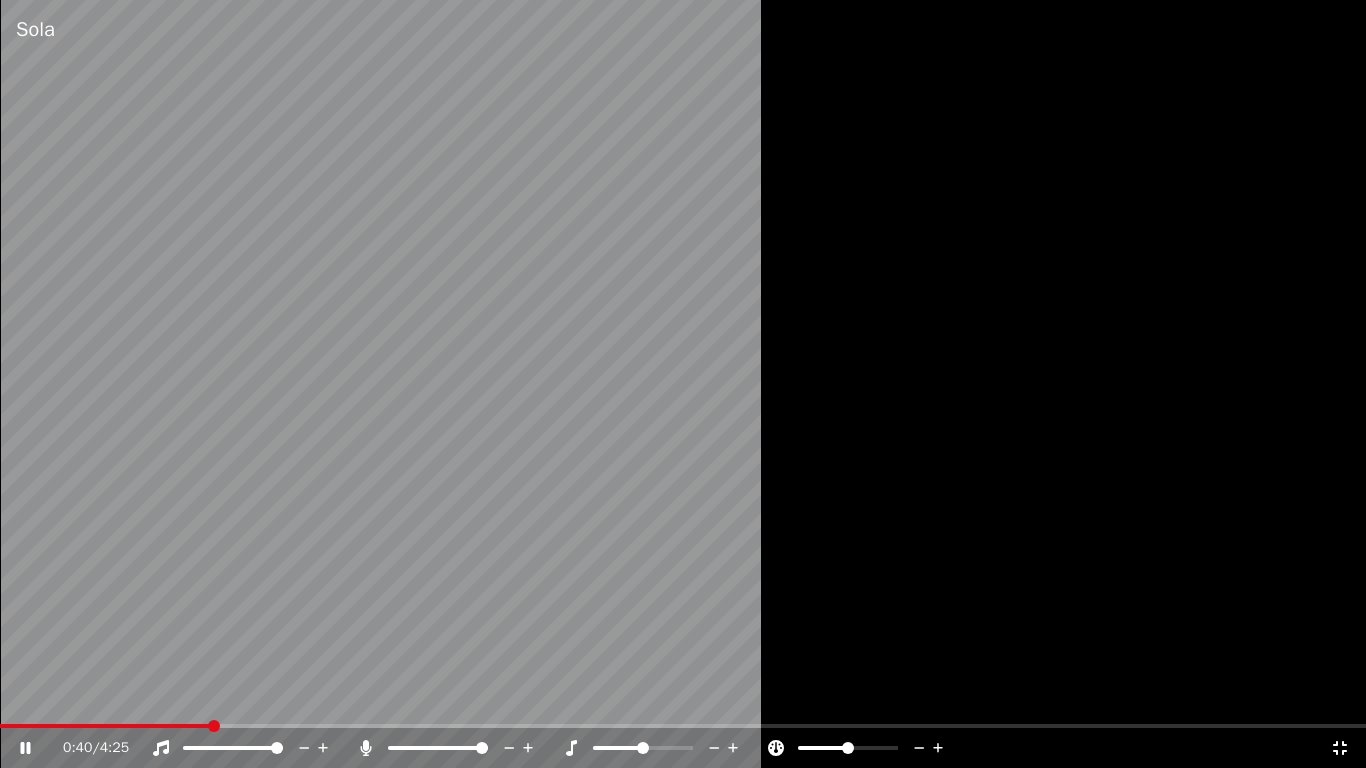 click on "0:40  /  4:25" at bounding box center [683, 748] 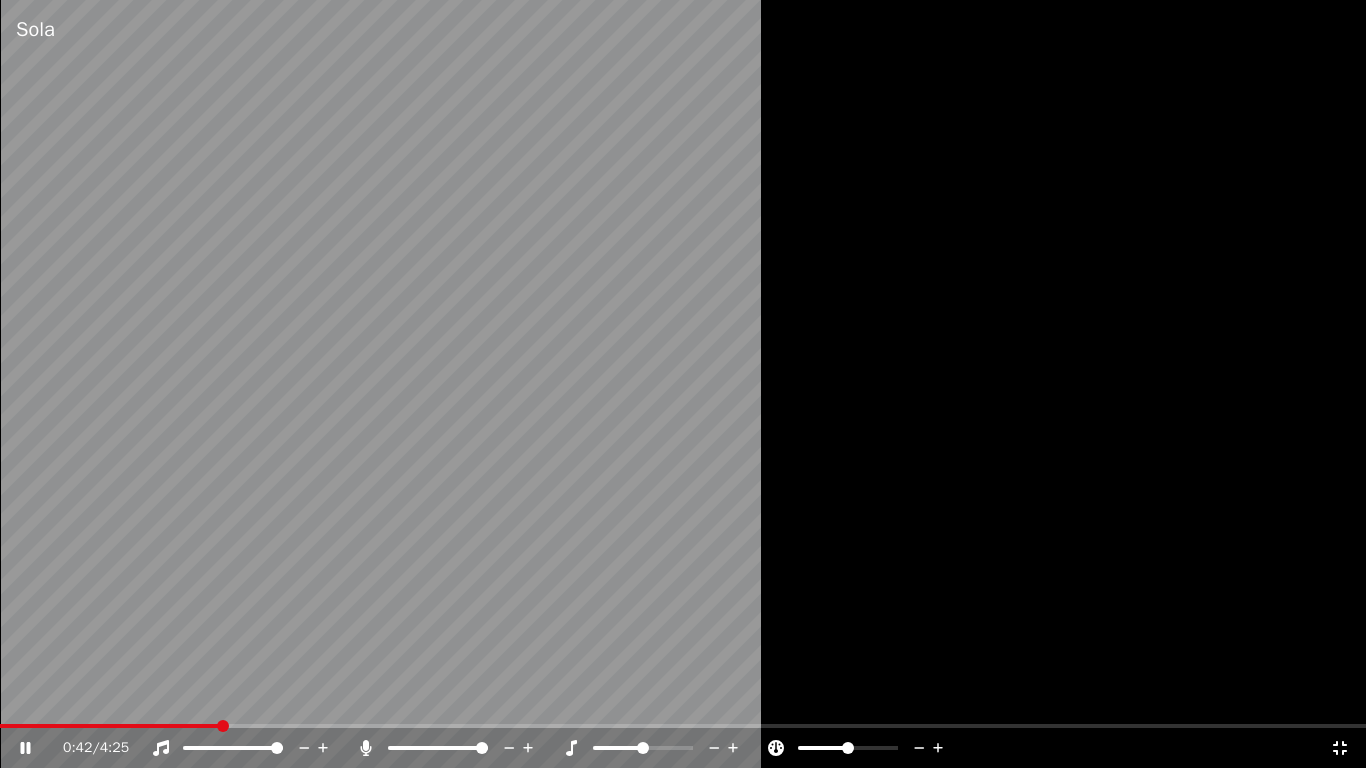 click at bounding box center [109, 726] 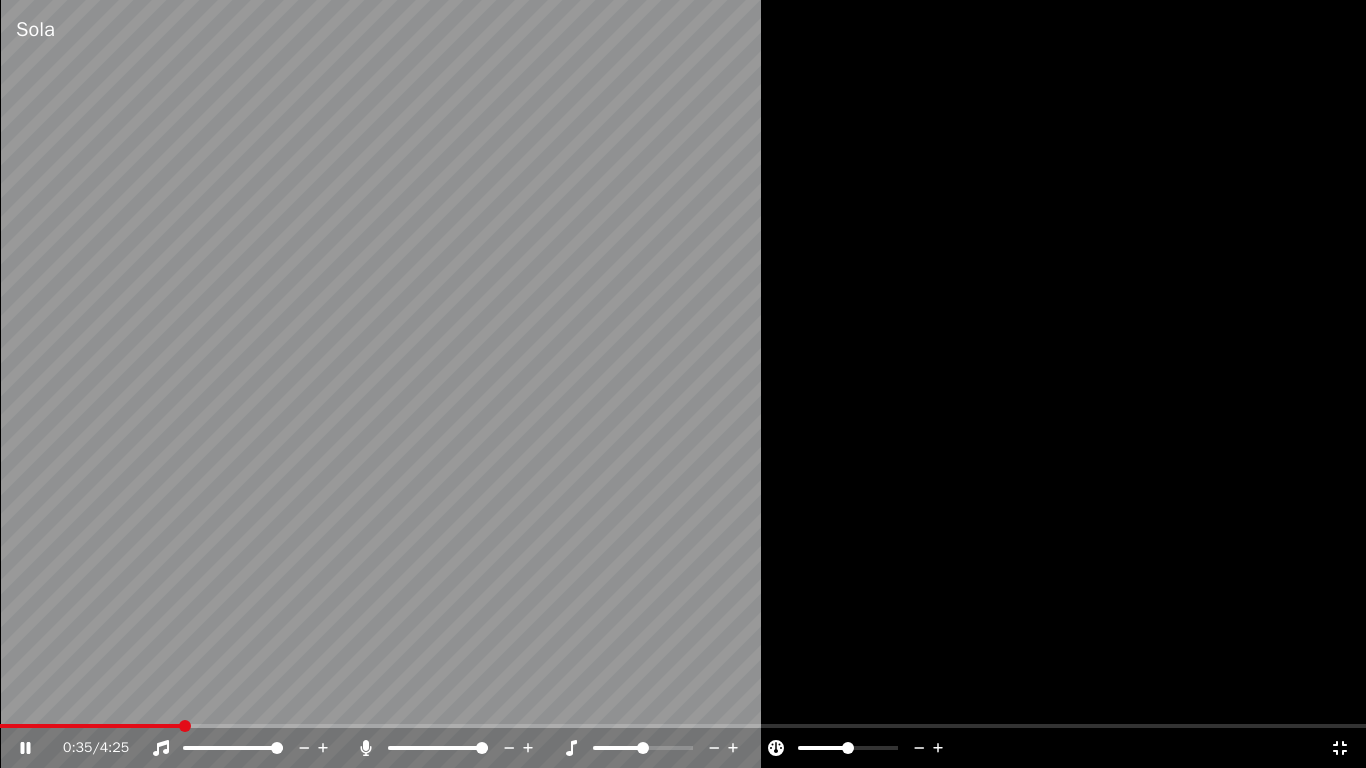 click at bounding box center (90, 726) 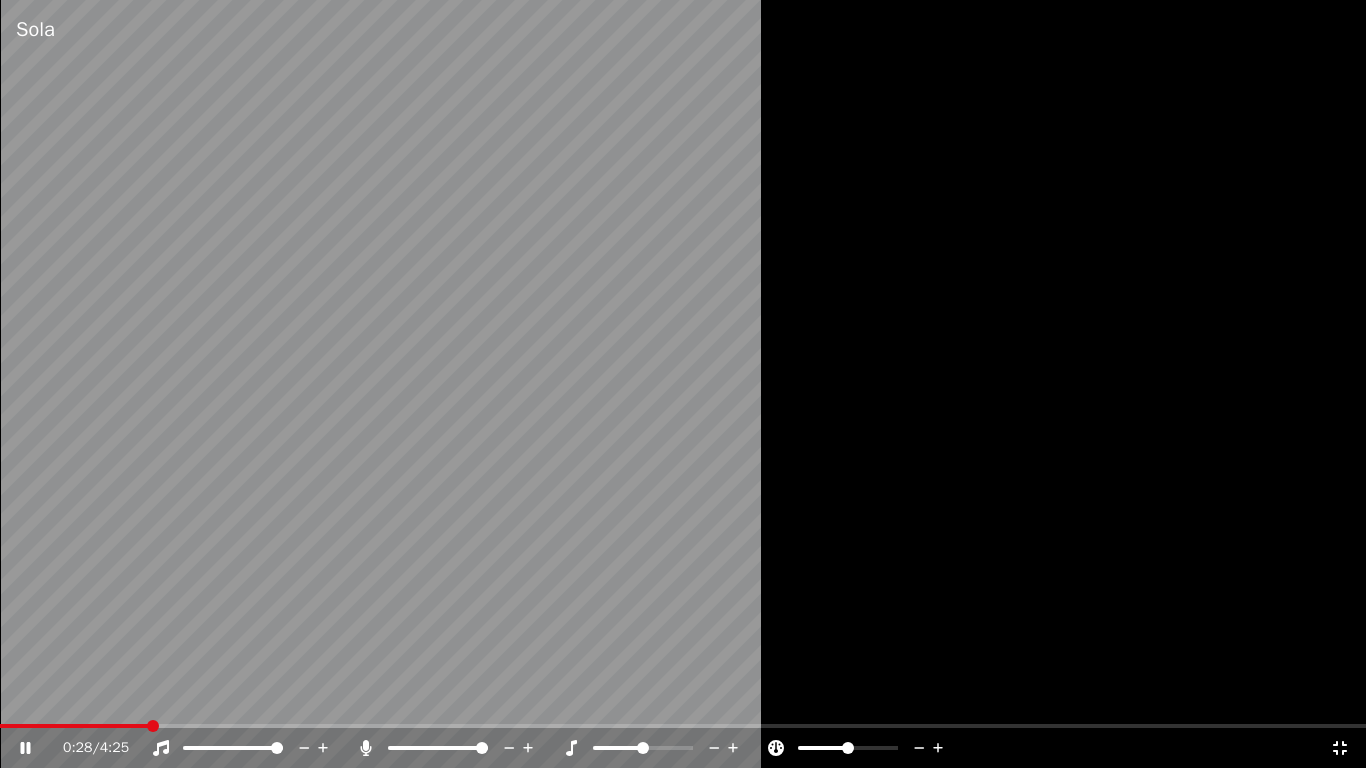 click 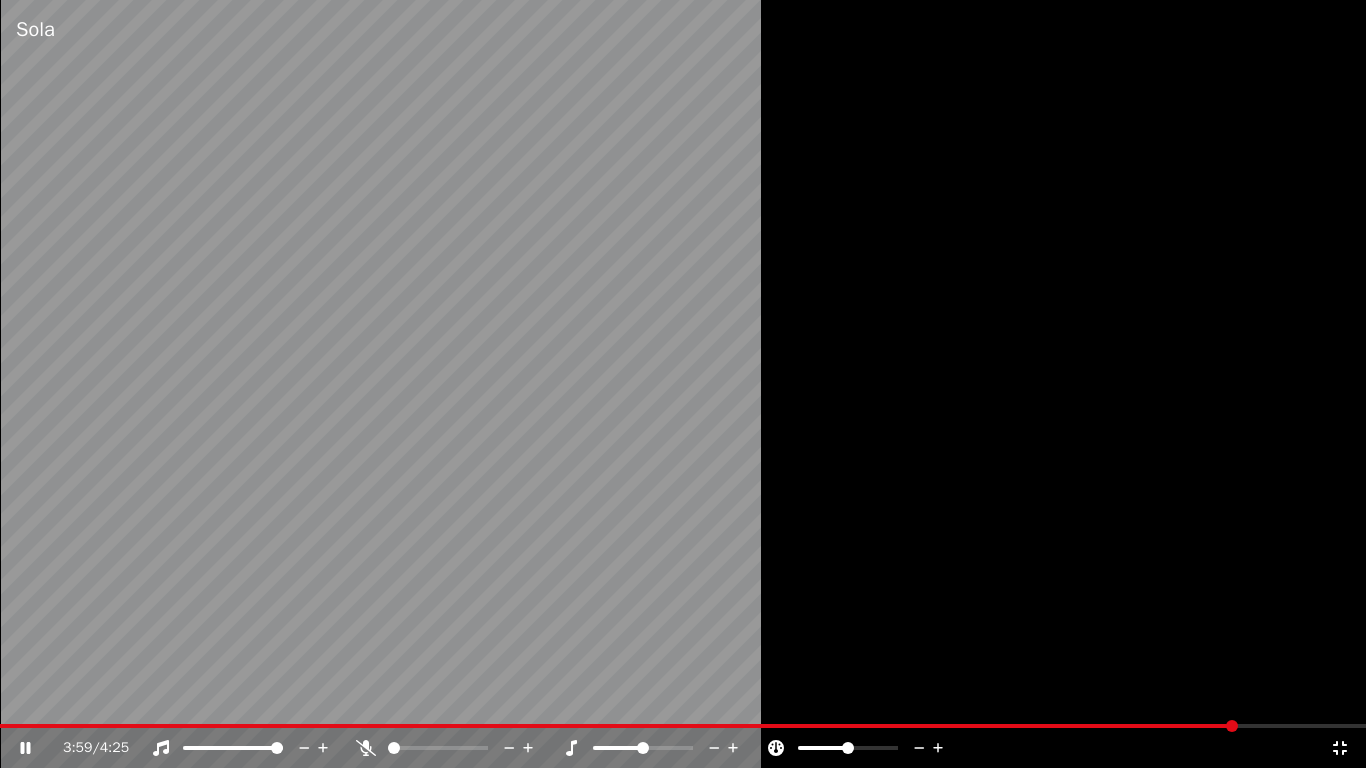 click on "3:59  /  4:25" at bounding box center [683, 748] 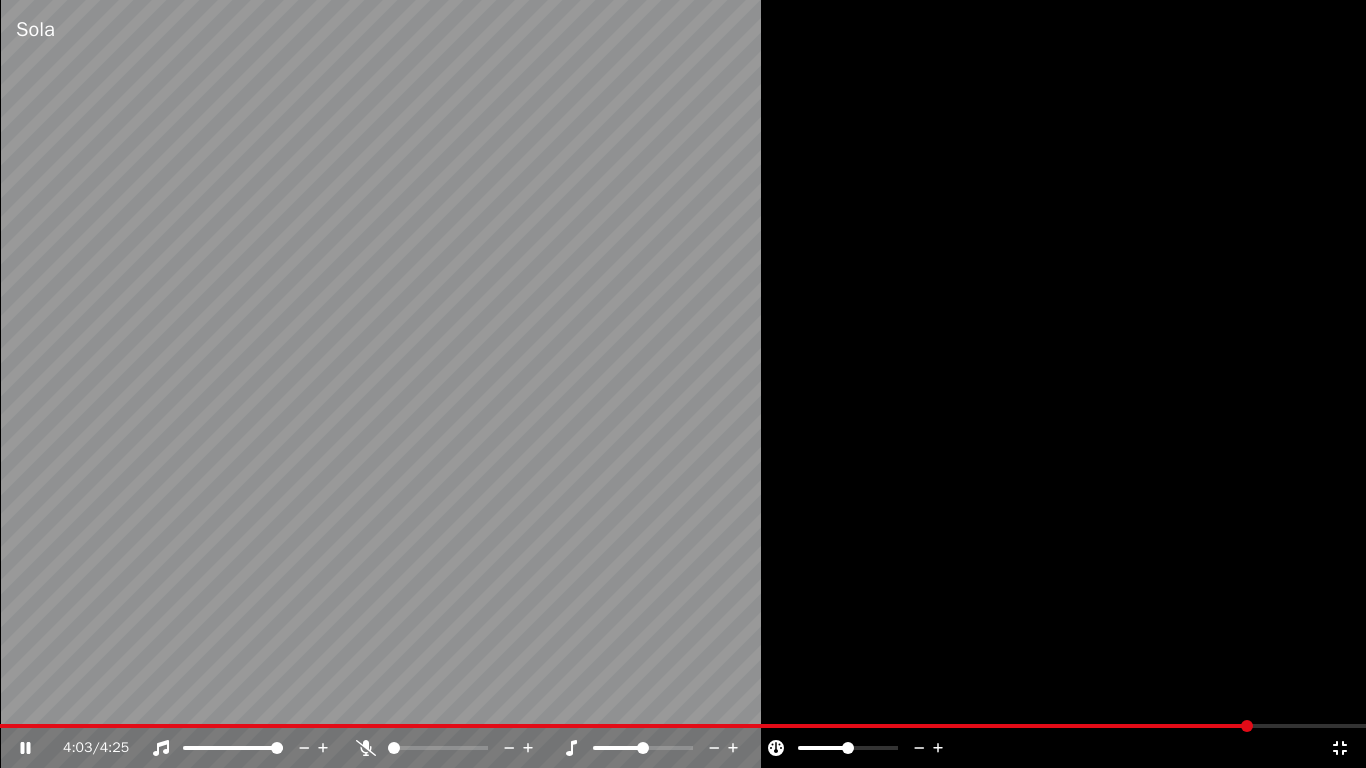 click 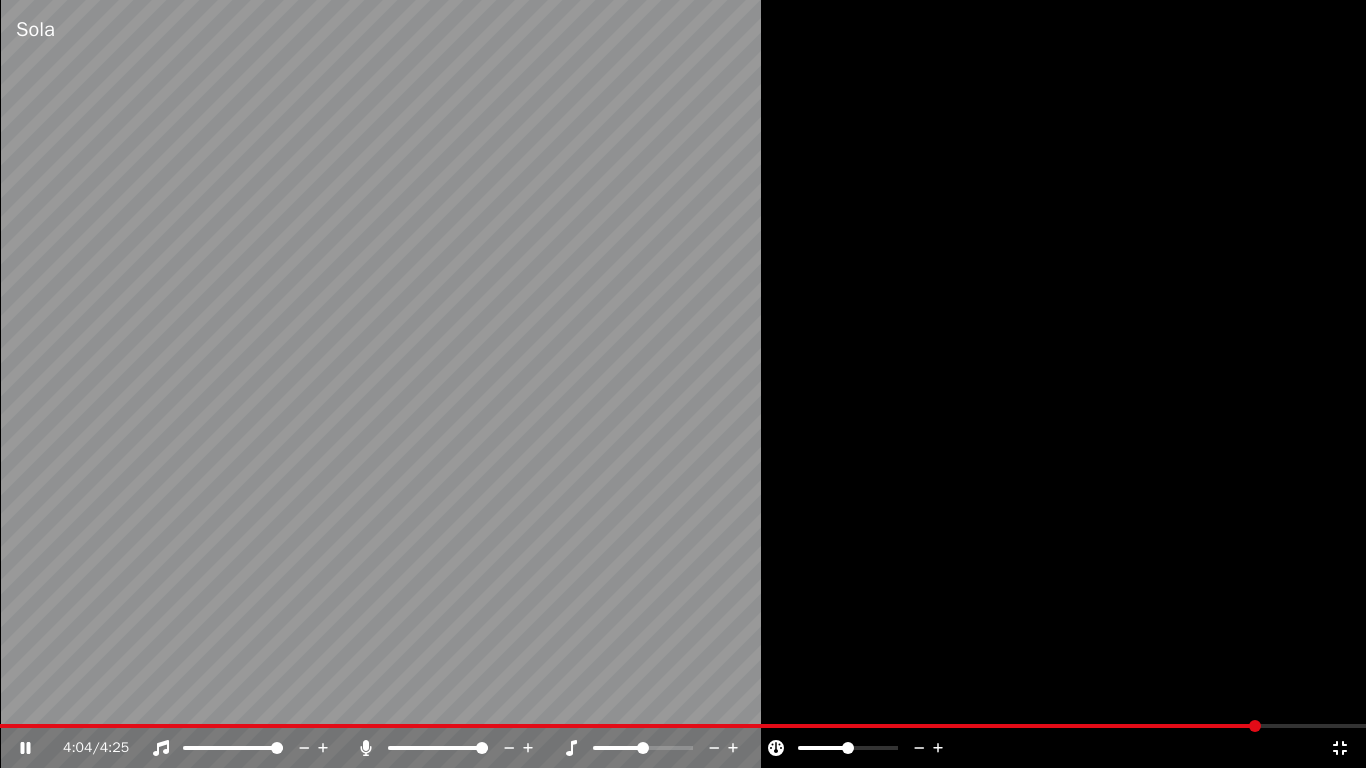 click at bounding box center (630, 726) 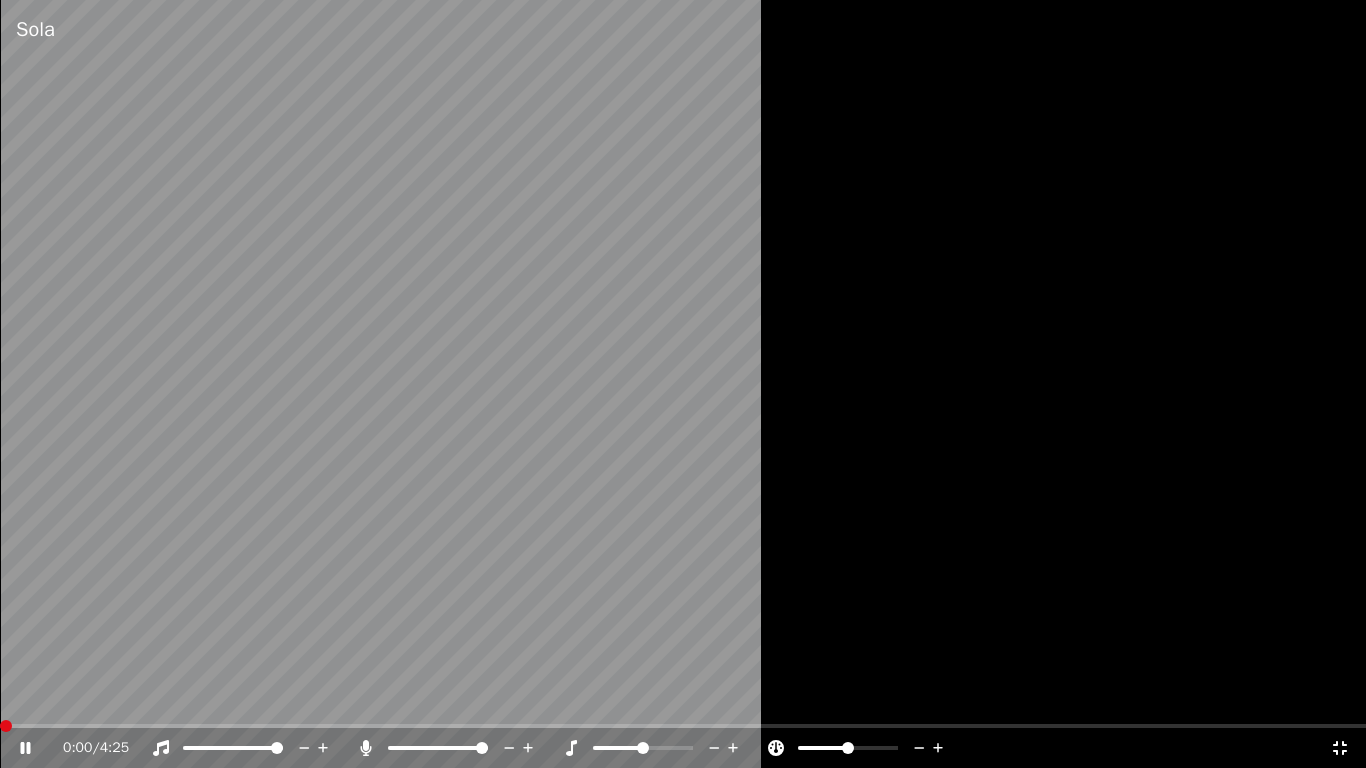 click at bounding box center (6, 726) 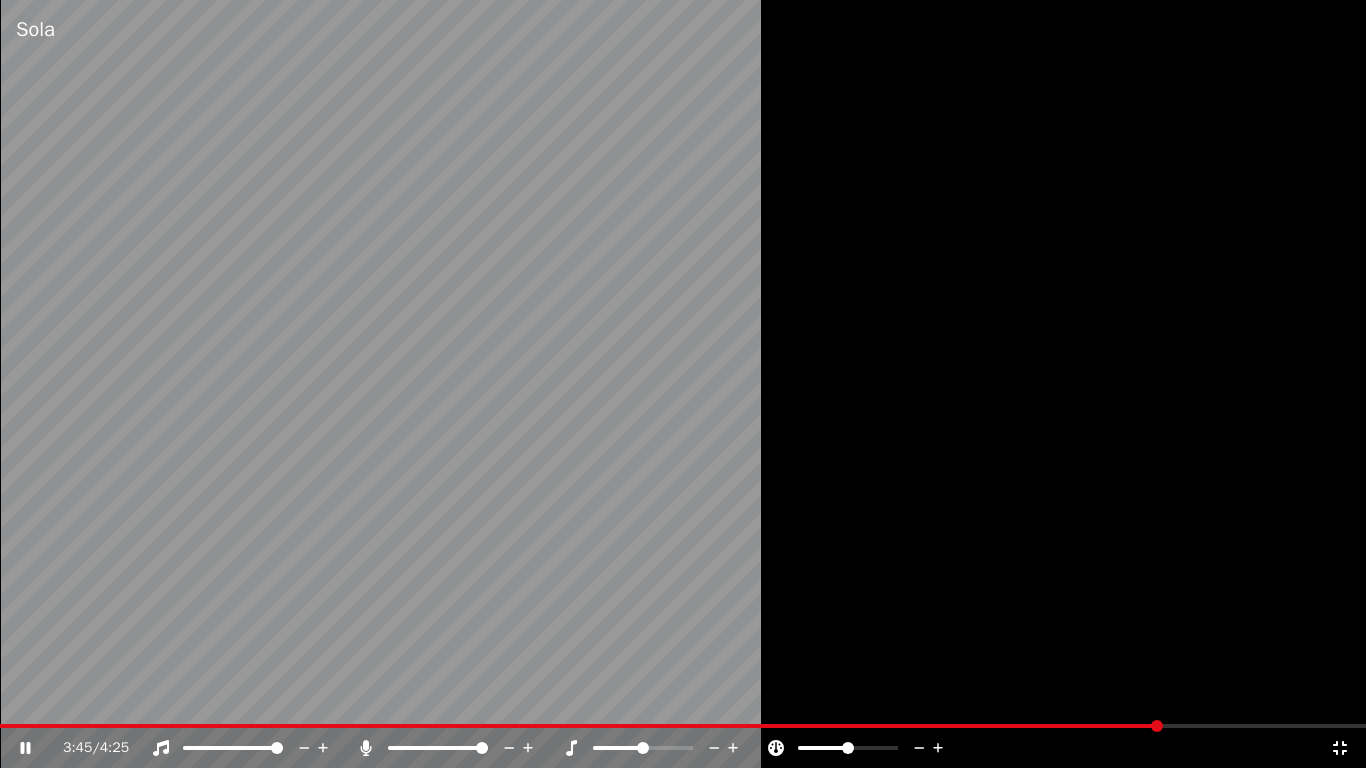 click on "3:45  /  4:25" at bounding box center [683, 748] 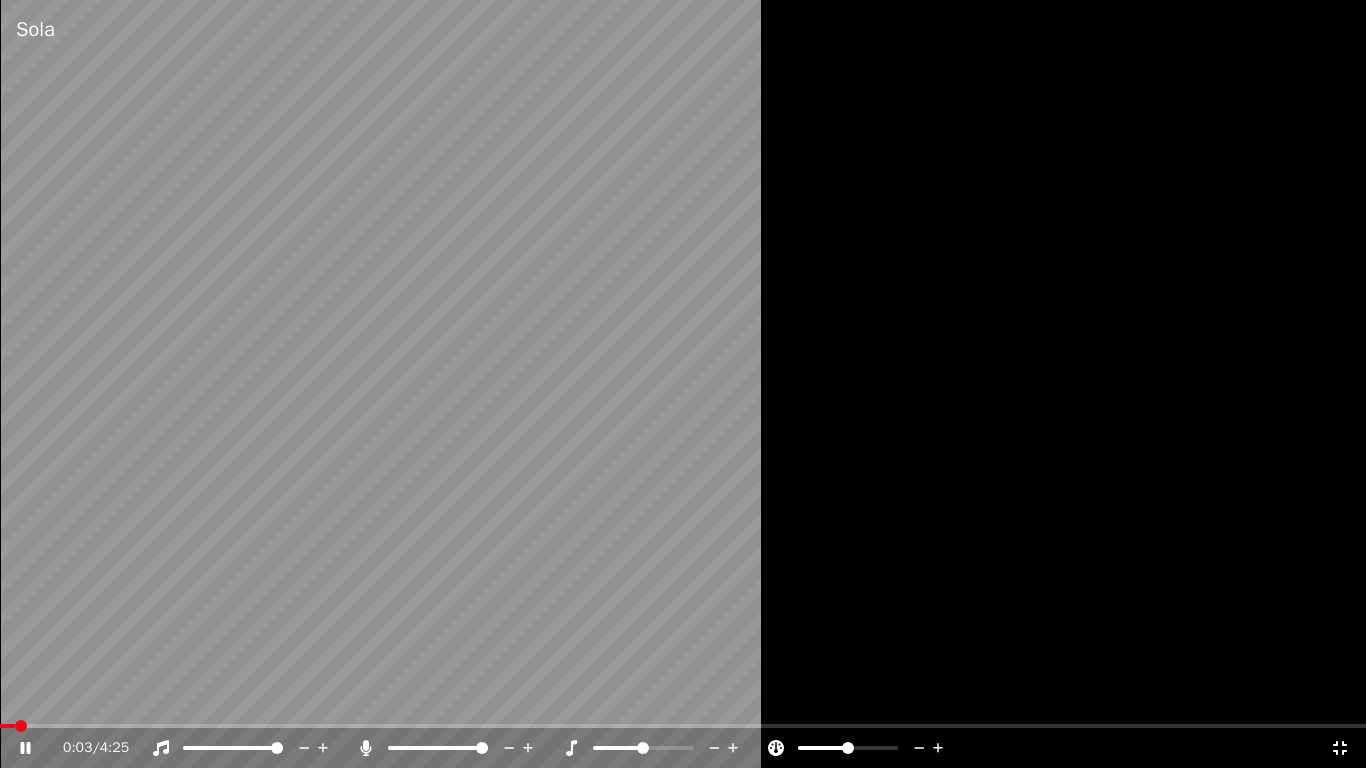 click at bounding box center [7, 726] 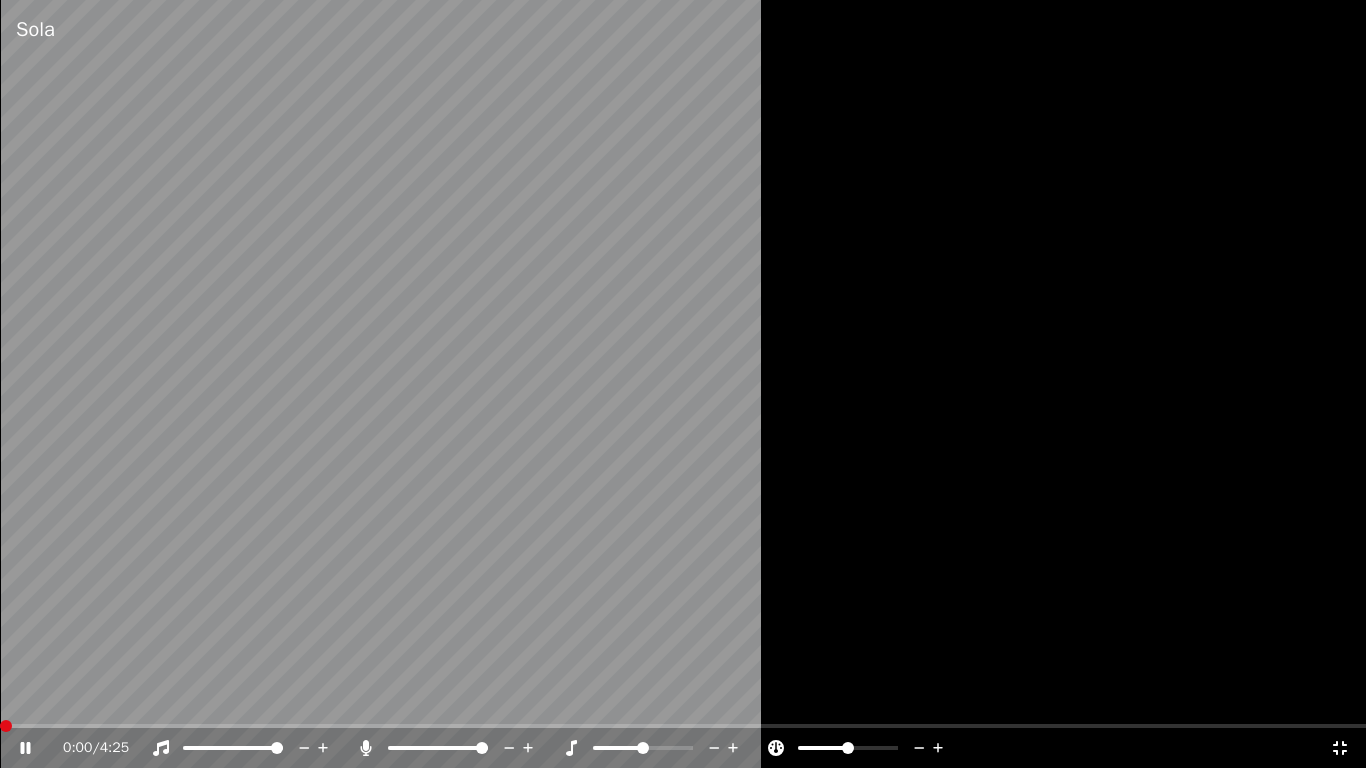click at bounding box center (6, 726) 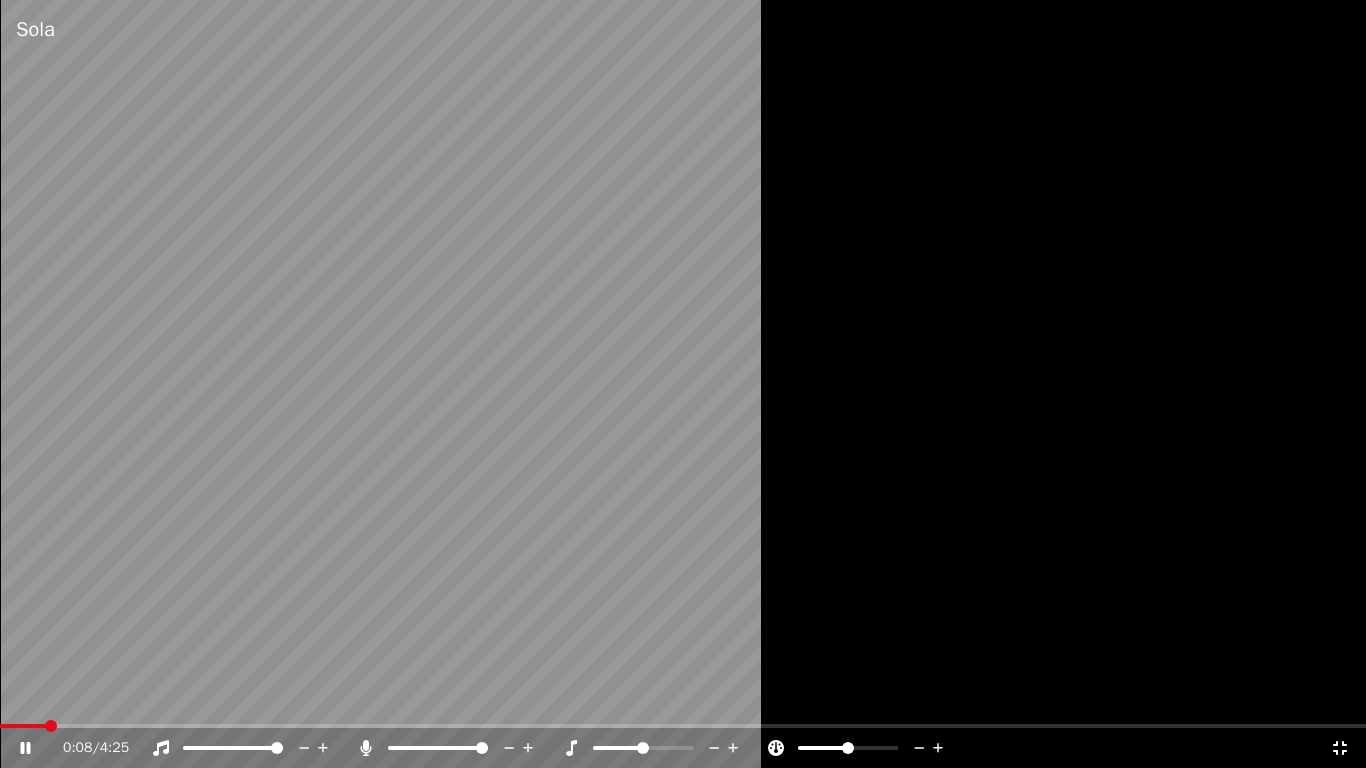 click 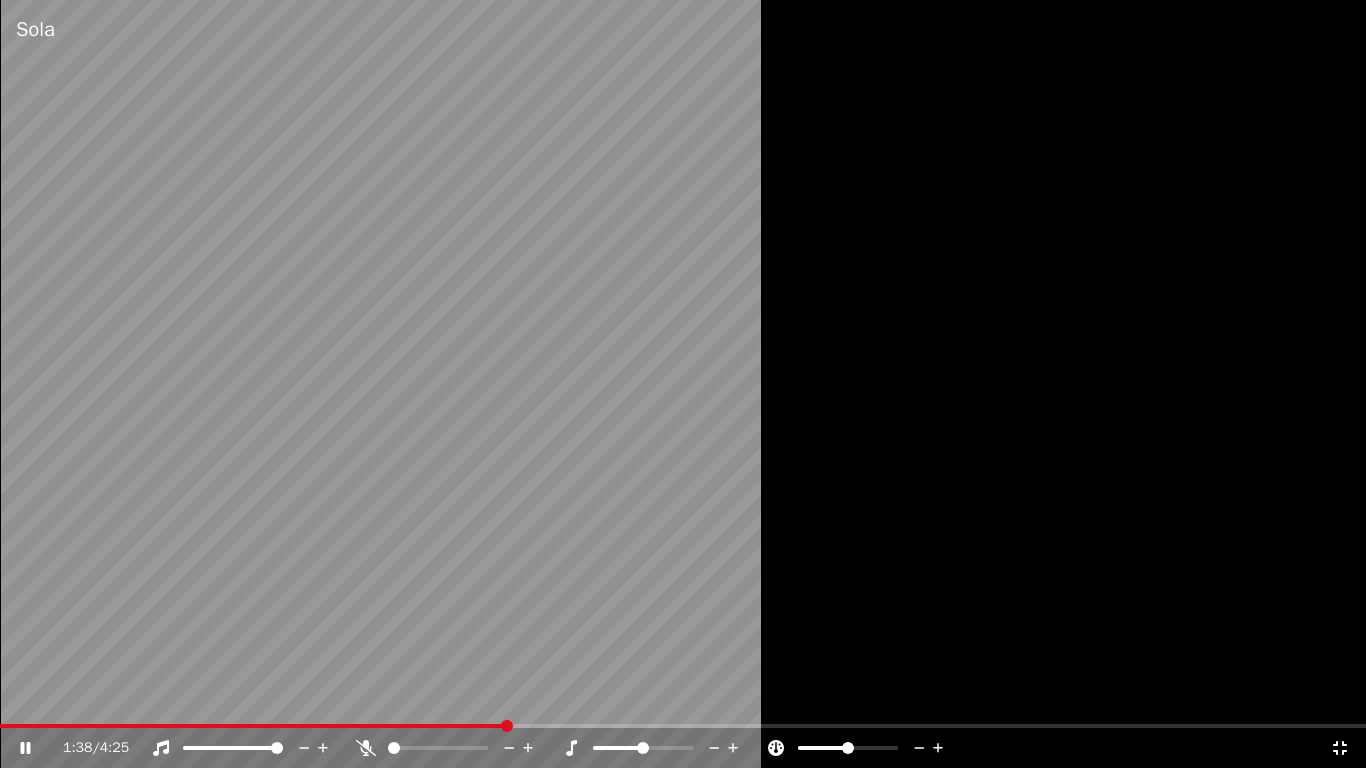 click at bounding box center (252, 726) 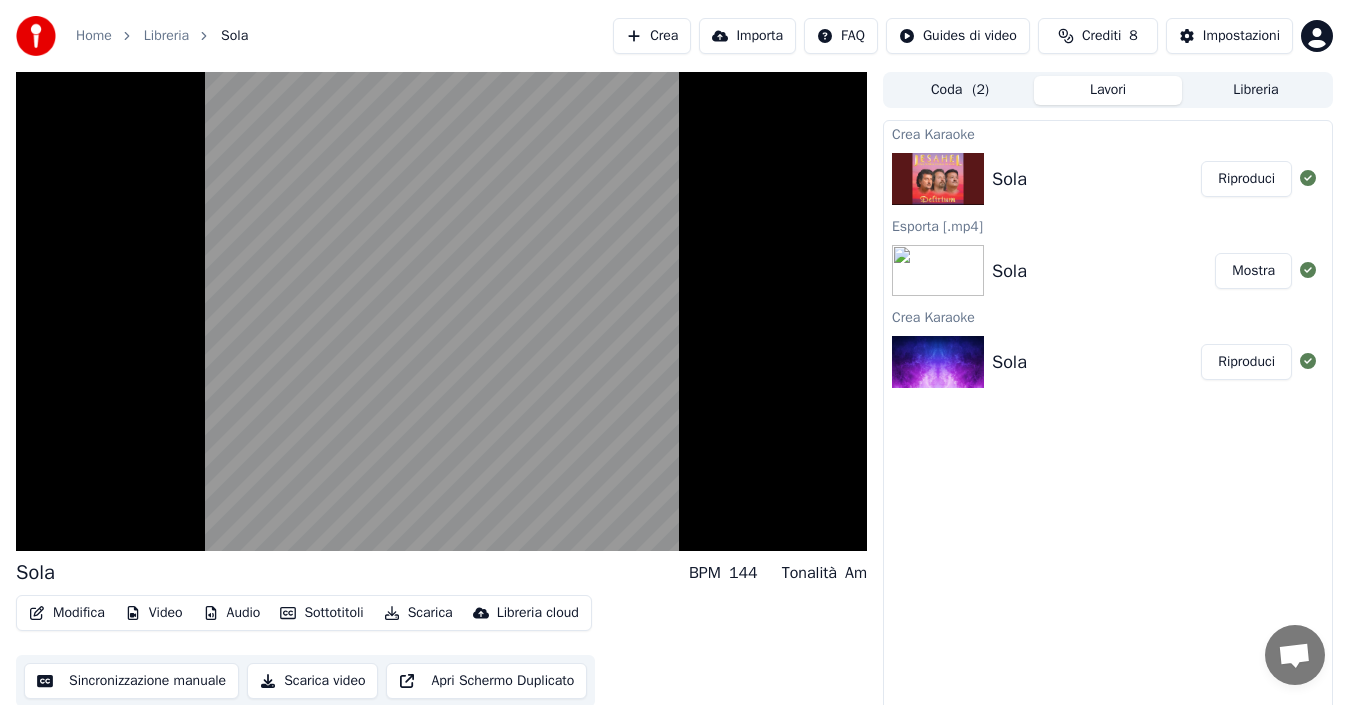 click on "Libreria" at bounding box center [1256, 90] 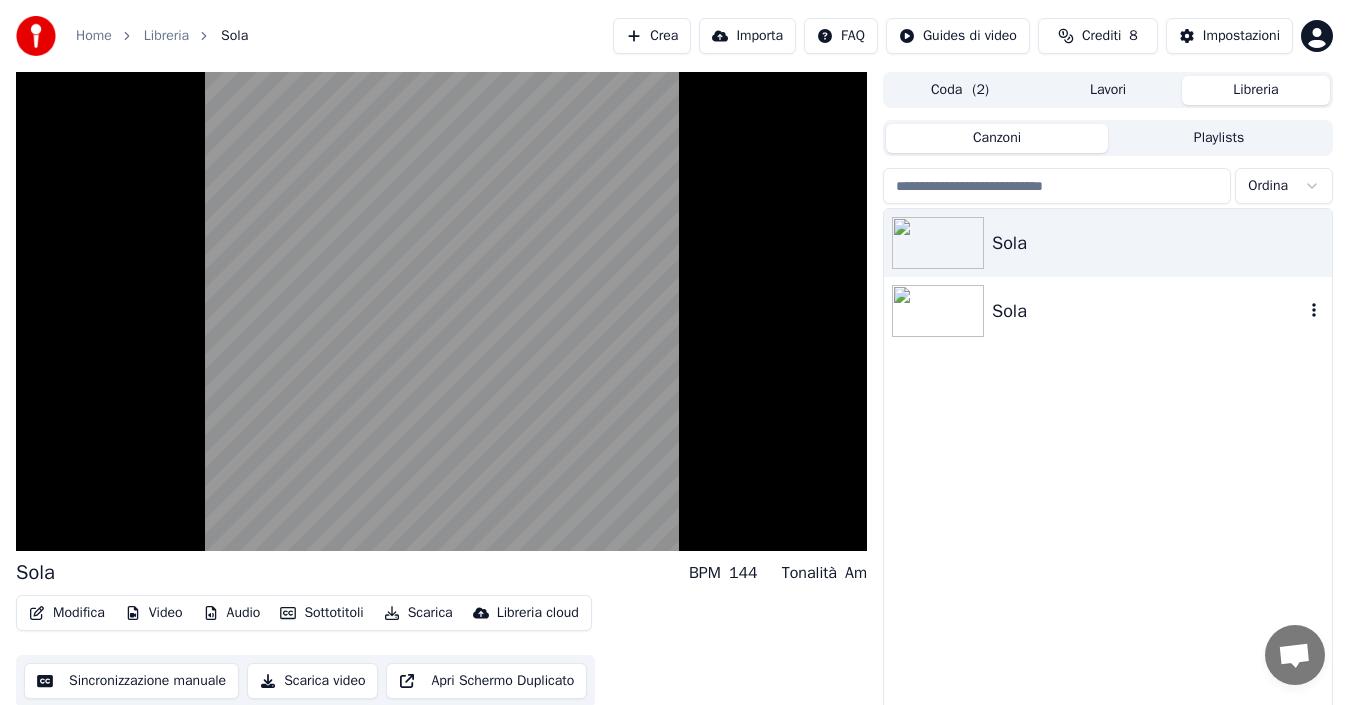click 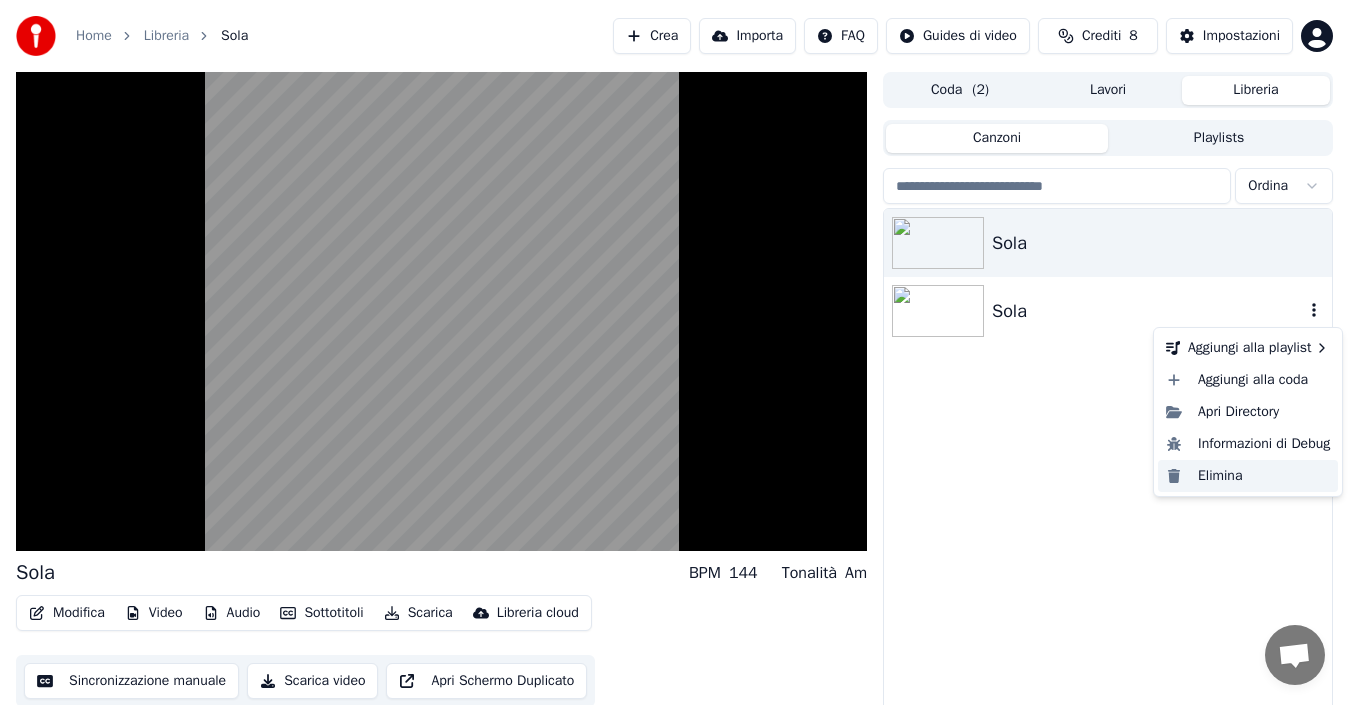 click on "Elimina" at bounding box center (1248, 476) 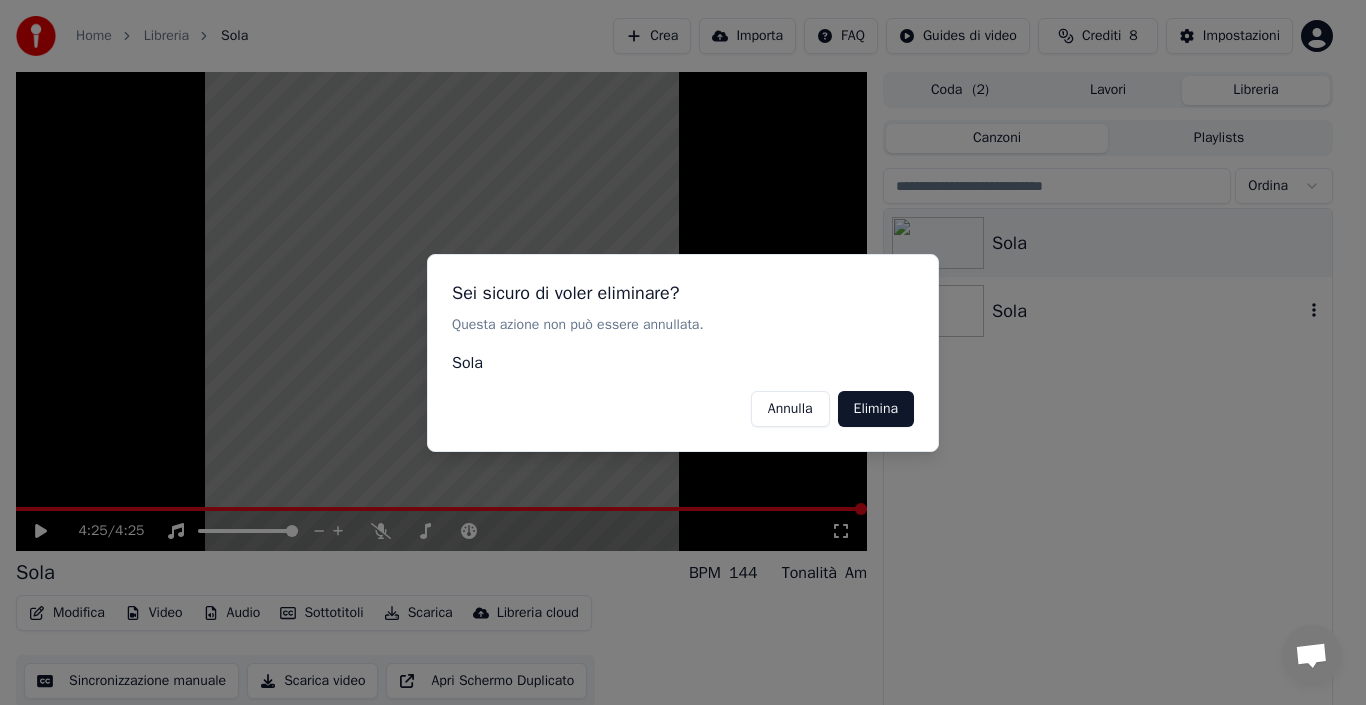 click on "Elimina" at bounding box center (876, 408) 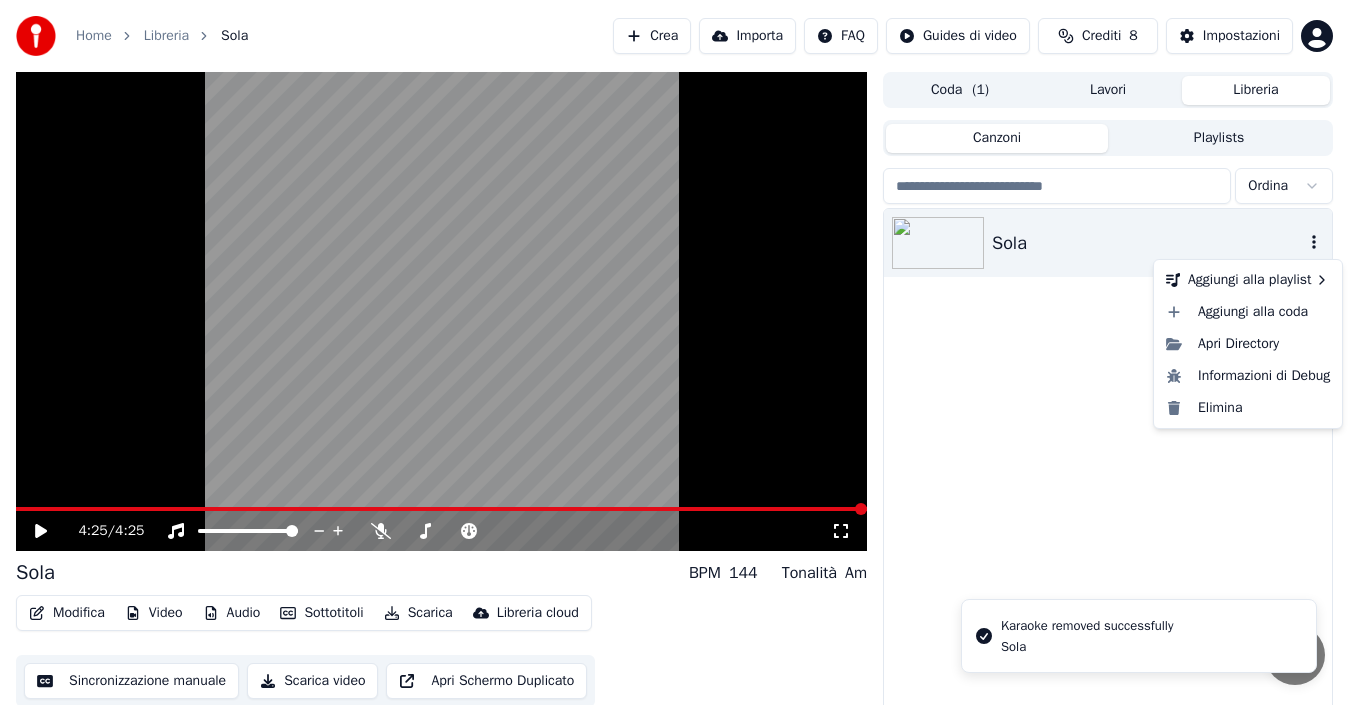 click 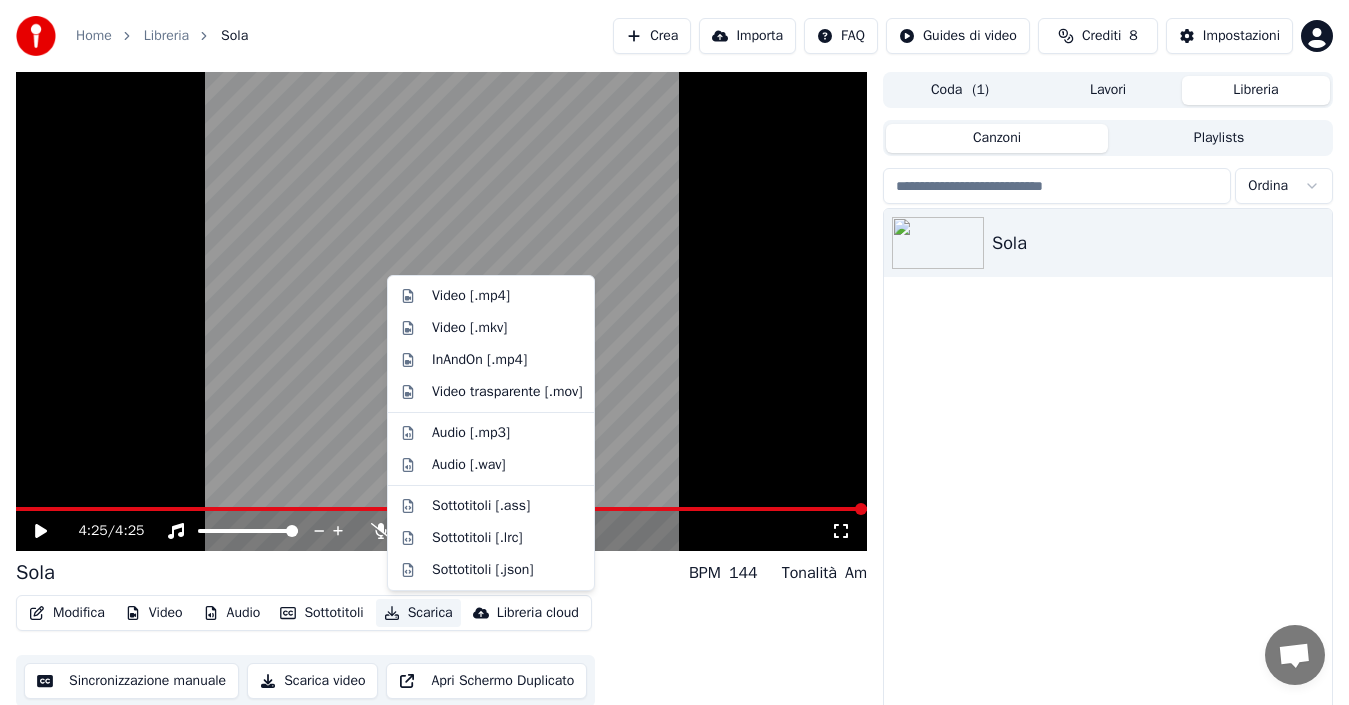 click on "Scarica" at bounding box center [418, 613] 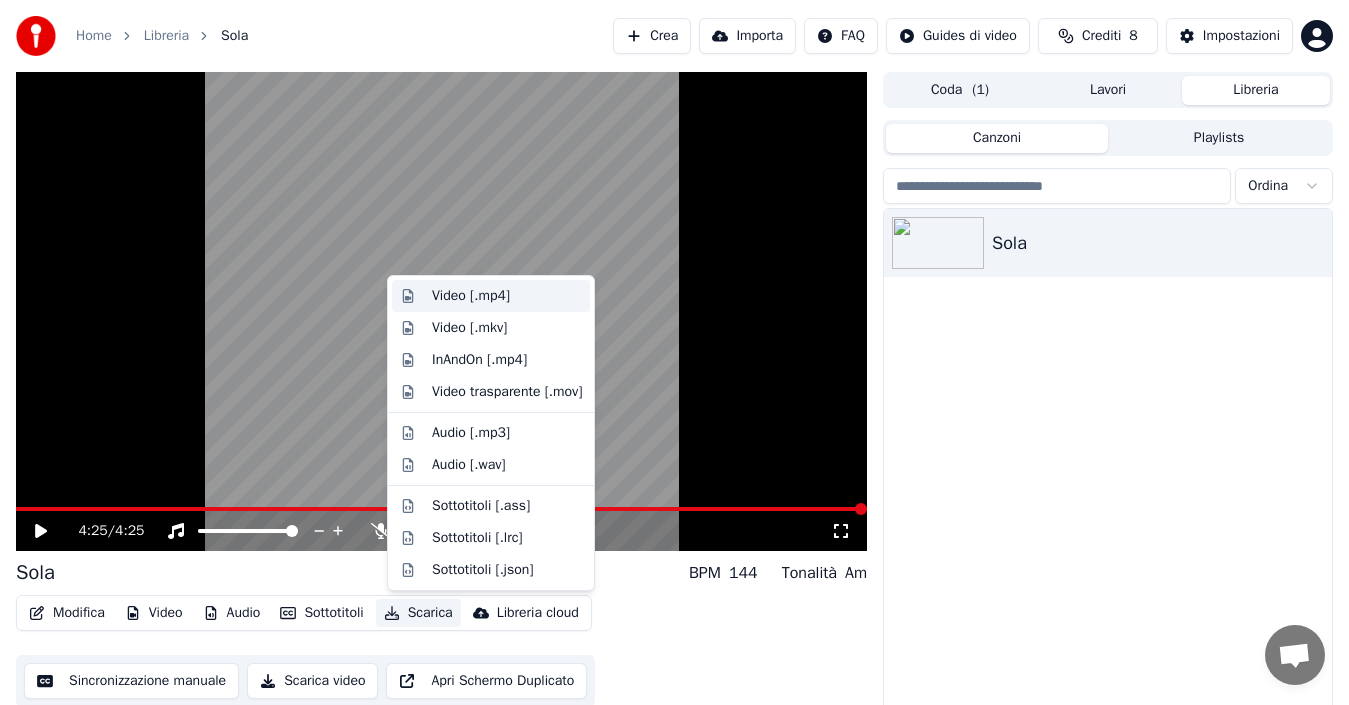 click on "Video [.mp4]" at bounding box center [471, 296] 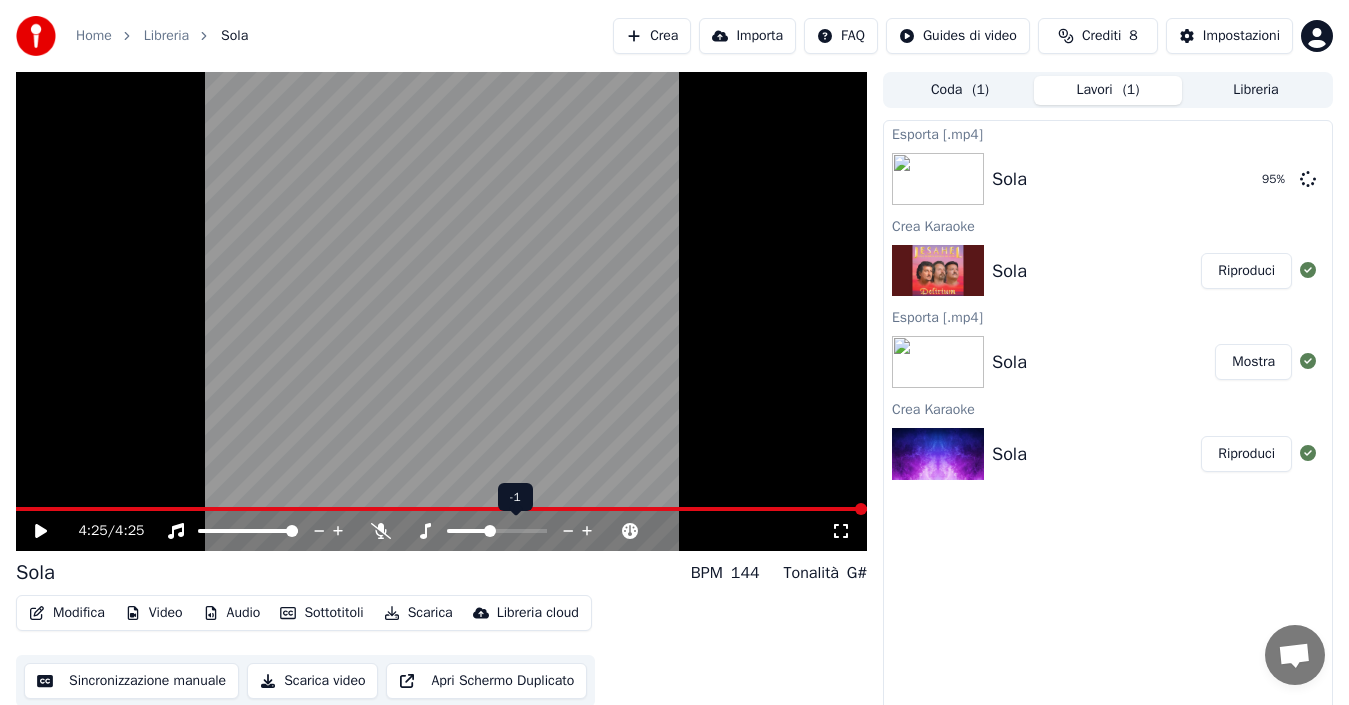 click at bounding box center (490, 531) 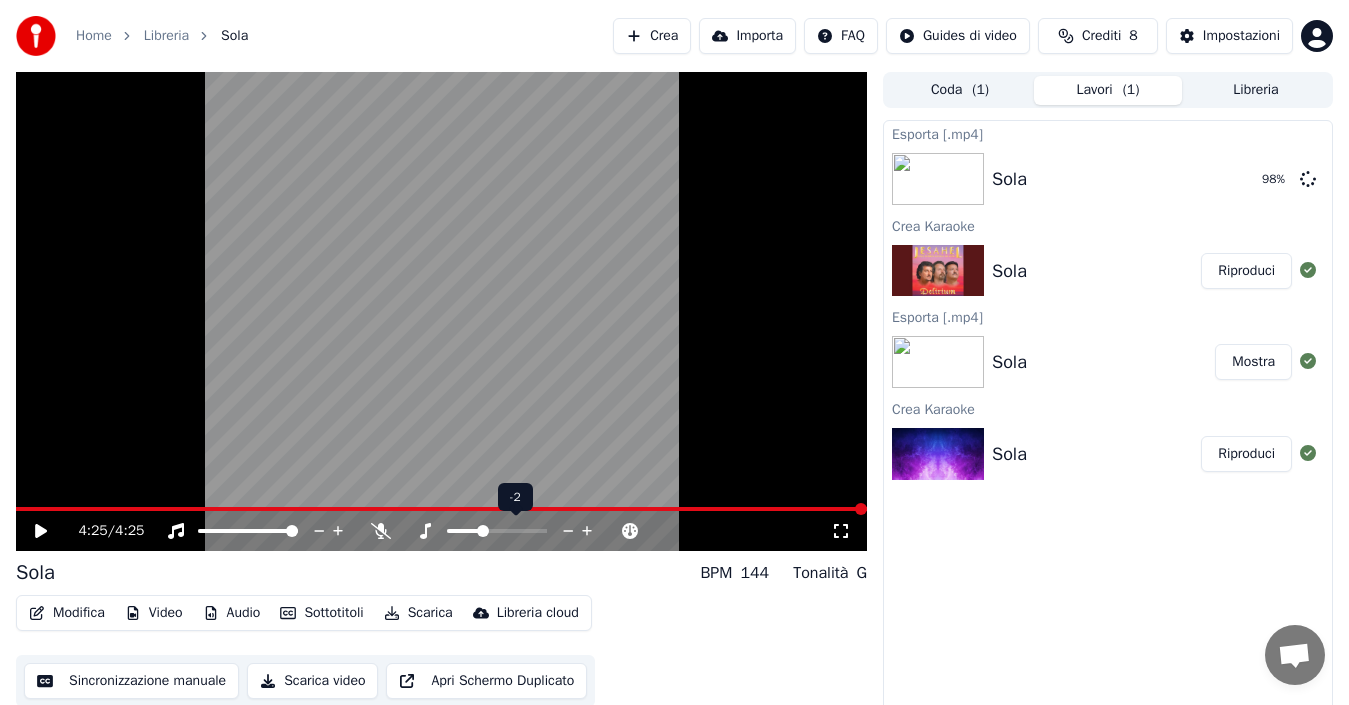 click at bounding box center (483, 531) 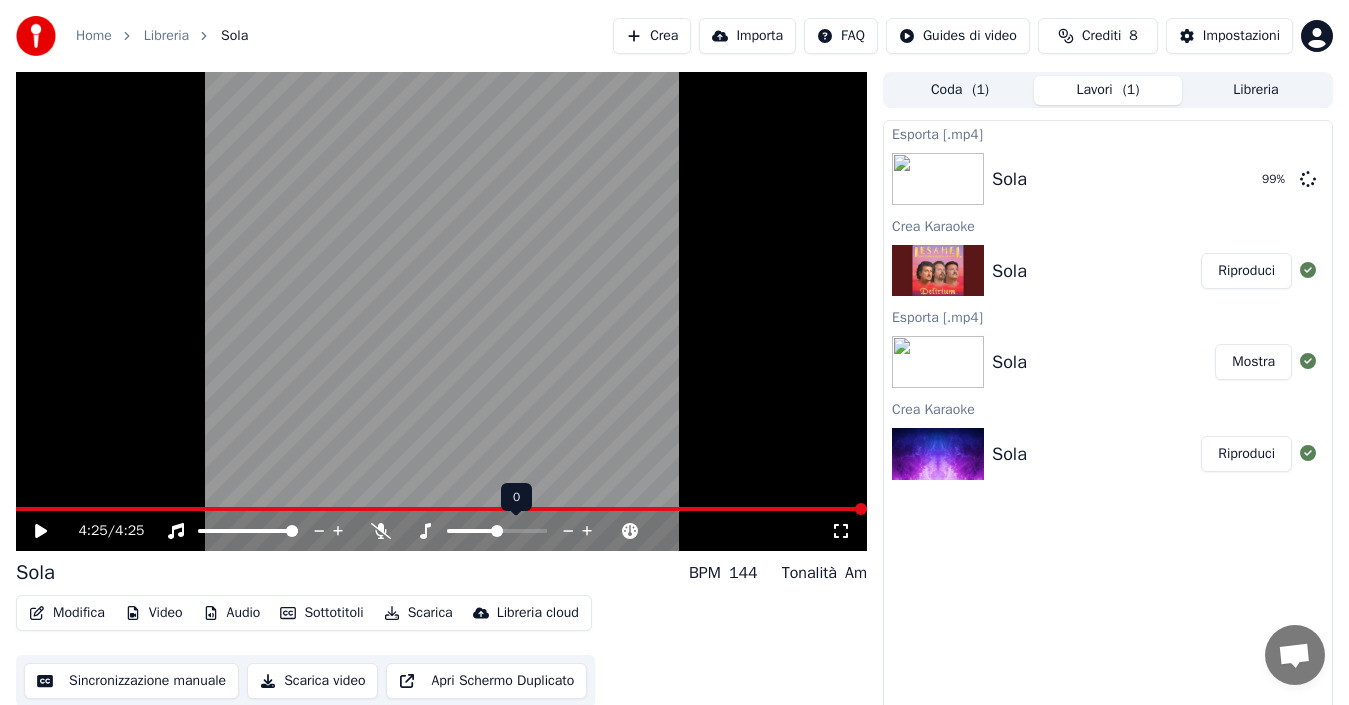 click at bounding box center (497, 531) 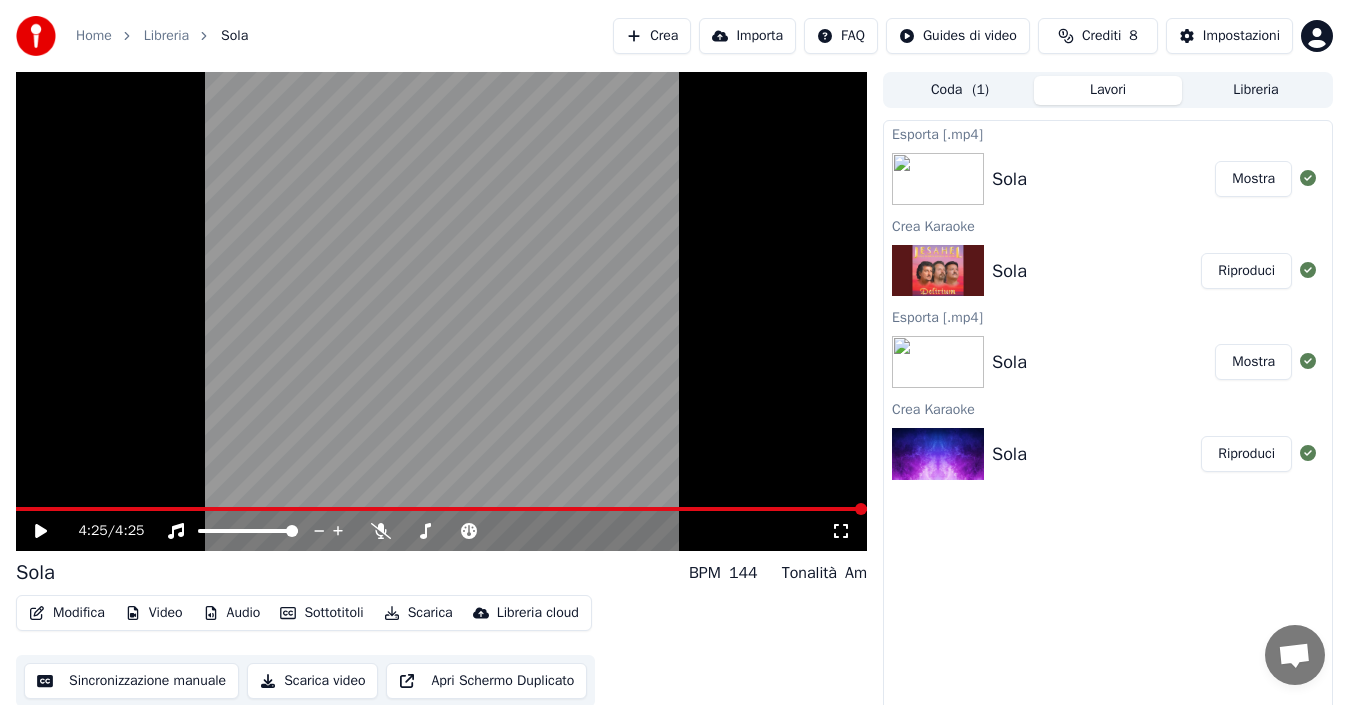 click on "Mostra" at bounding box center (1253, 179) 